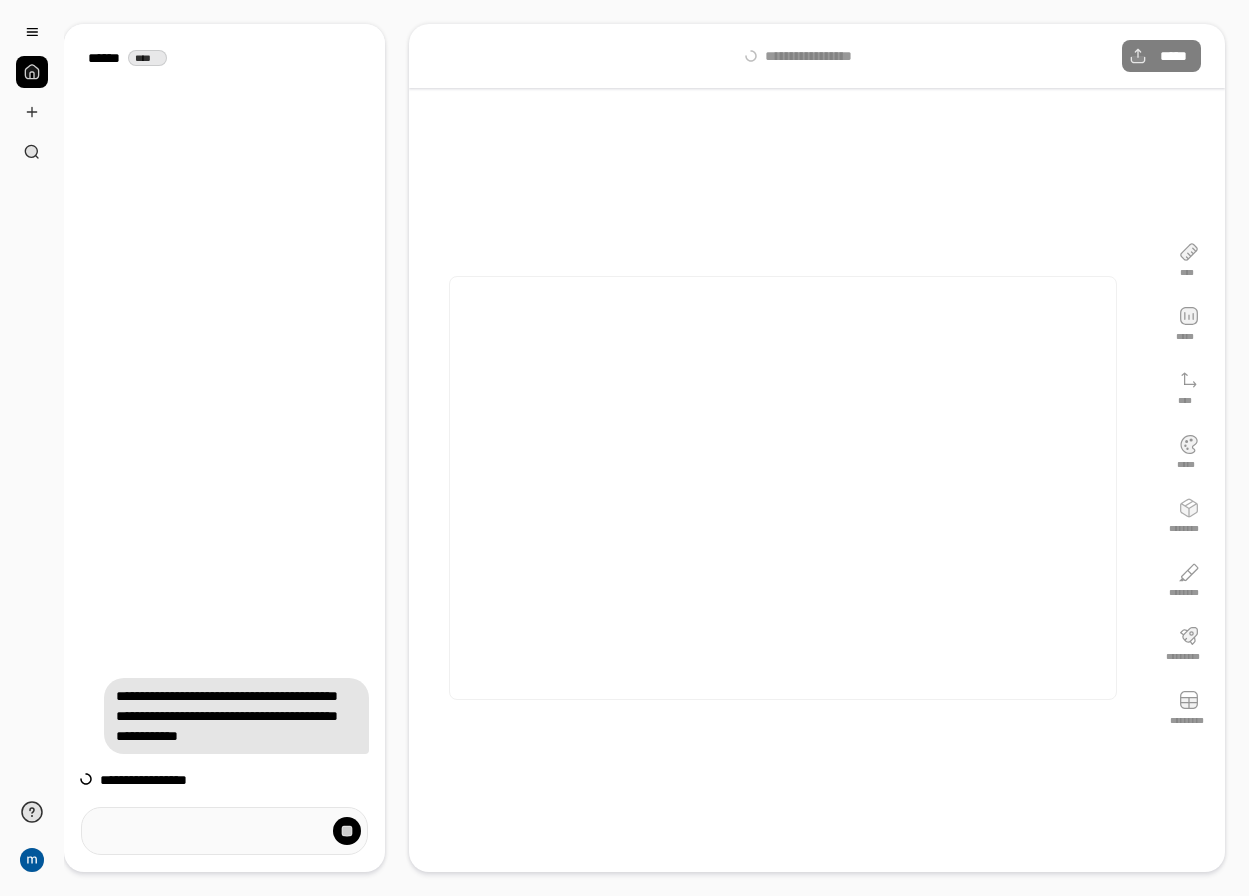 scroll, scrollTop: 0, scrollLeft: 0, axis: both 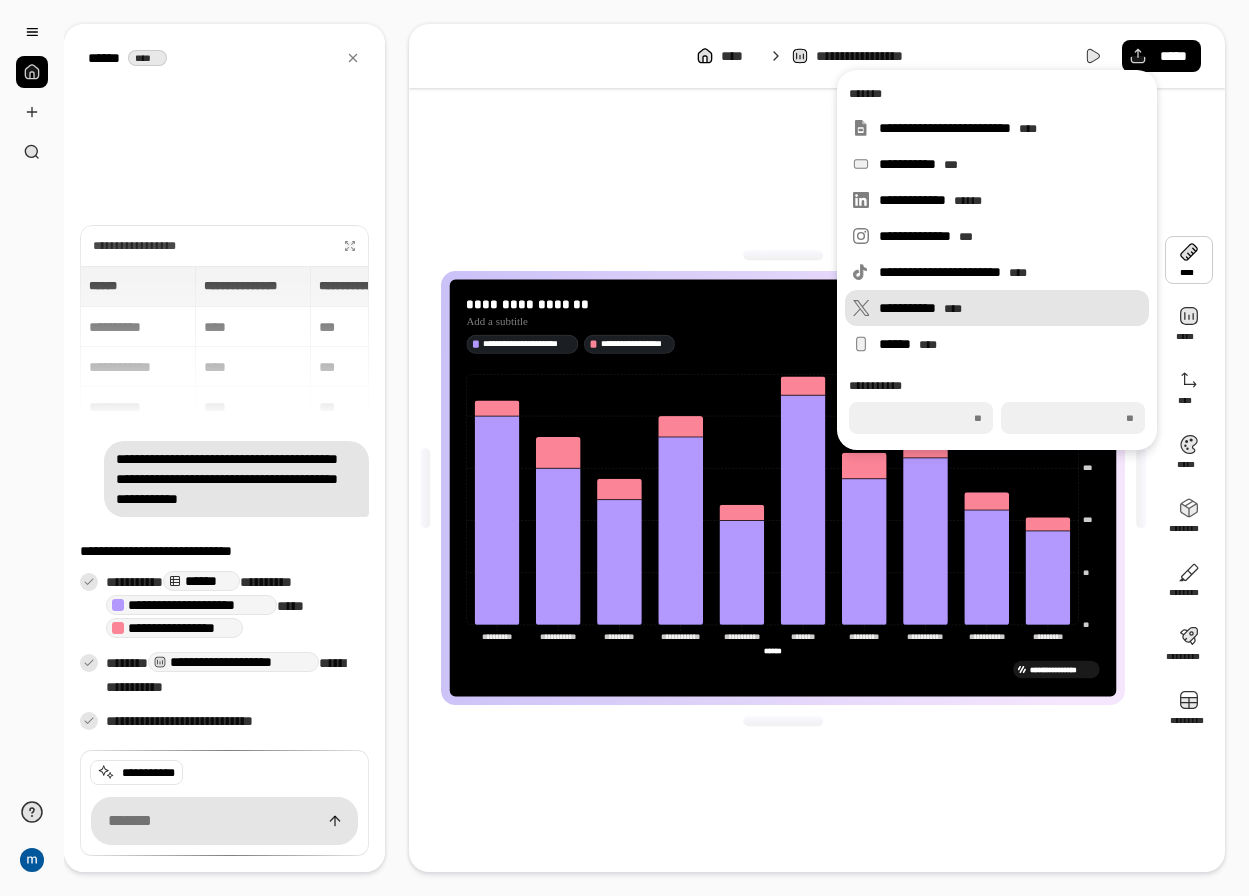 click on "**********" at bounding box center [997, 308] 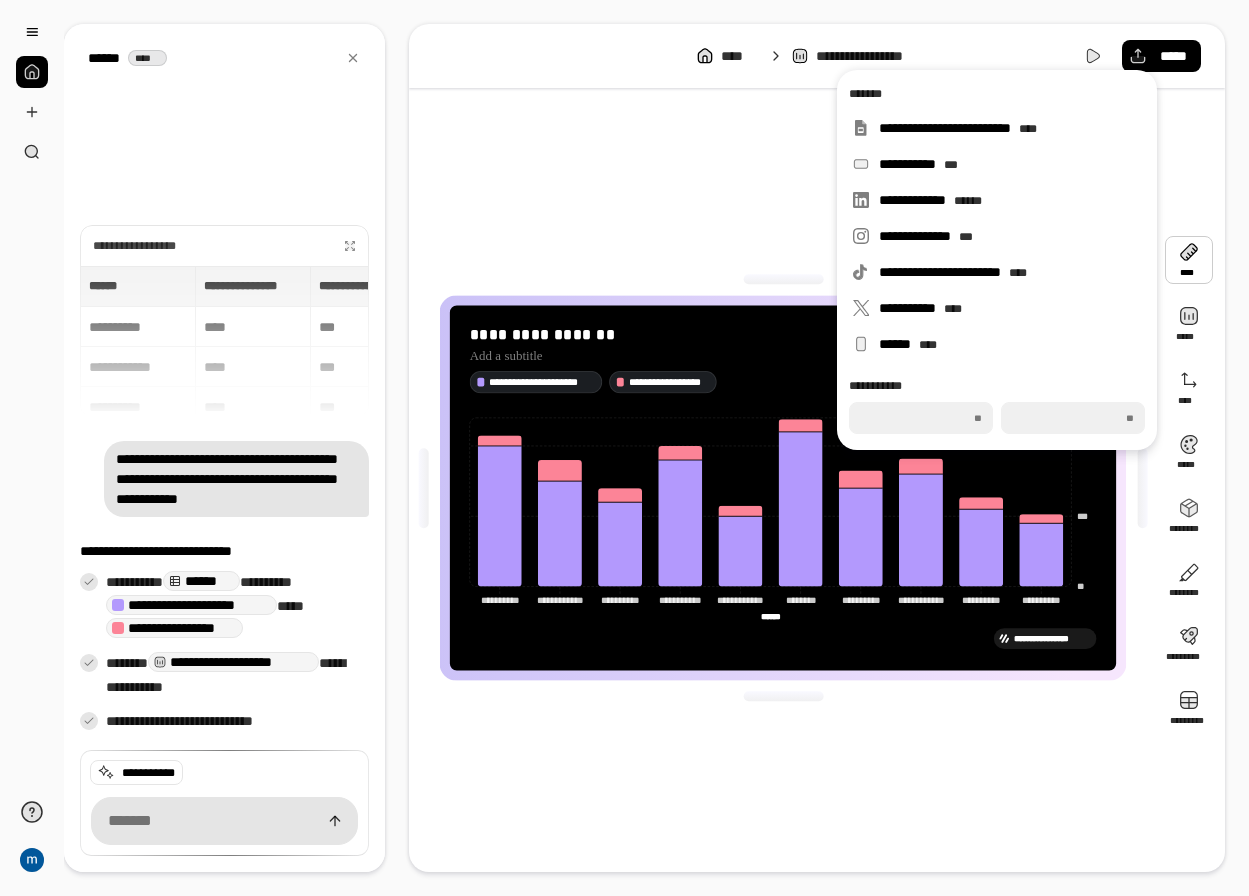click on "**********" at bounding box center (1052, 638) 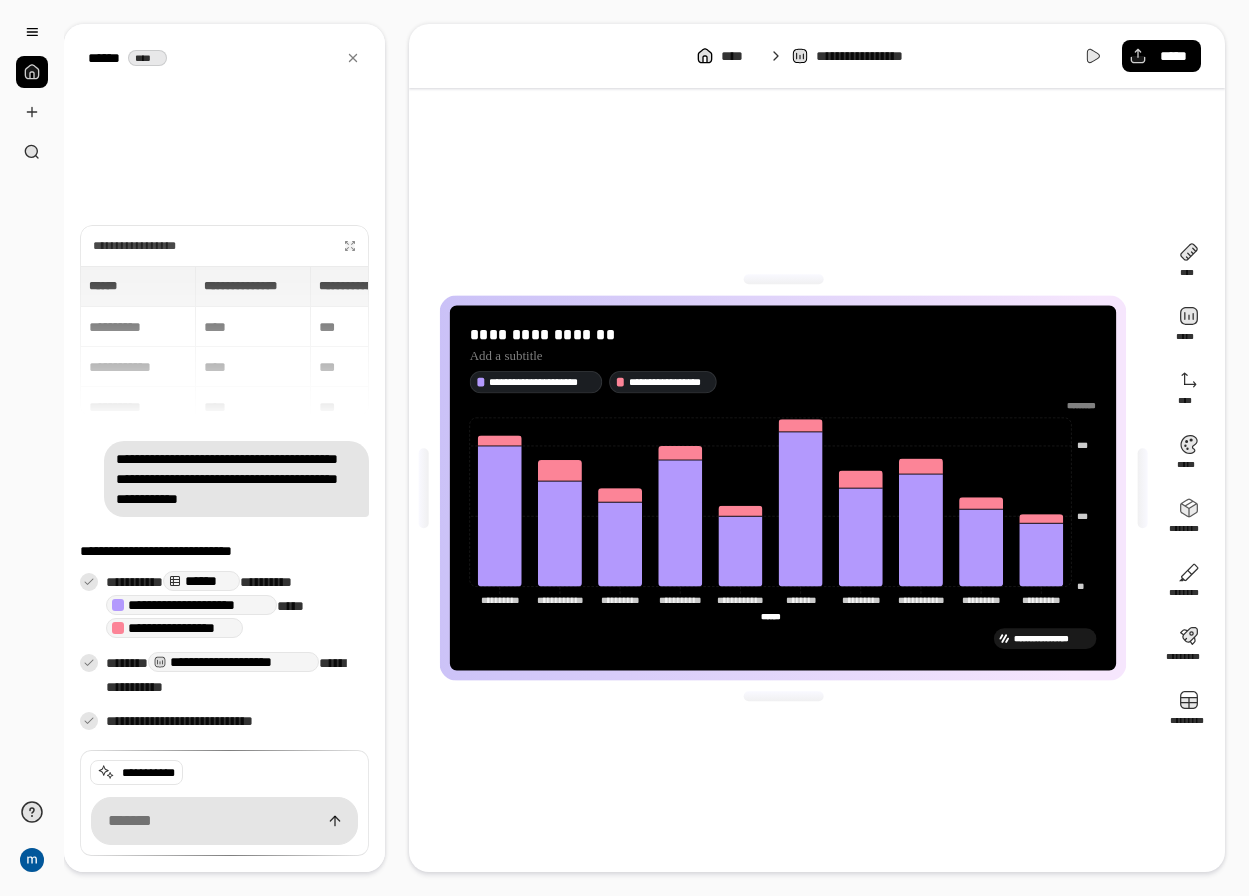click on "**********" at bounding box center (783, 488) 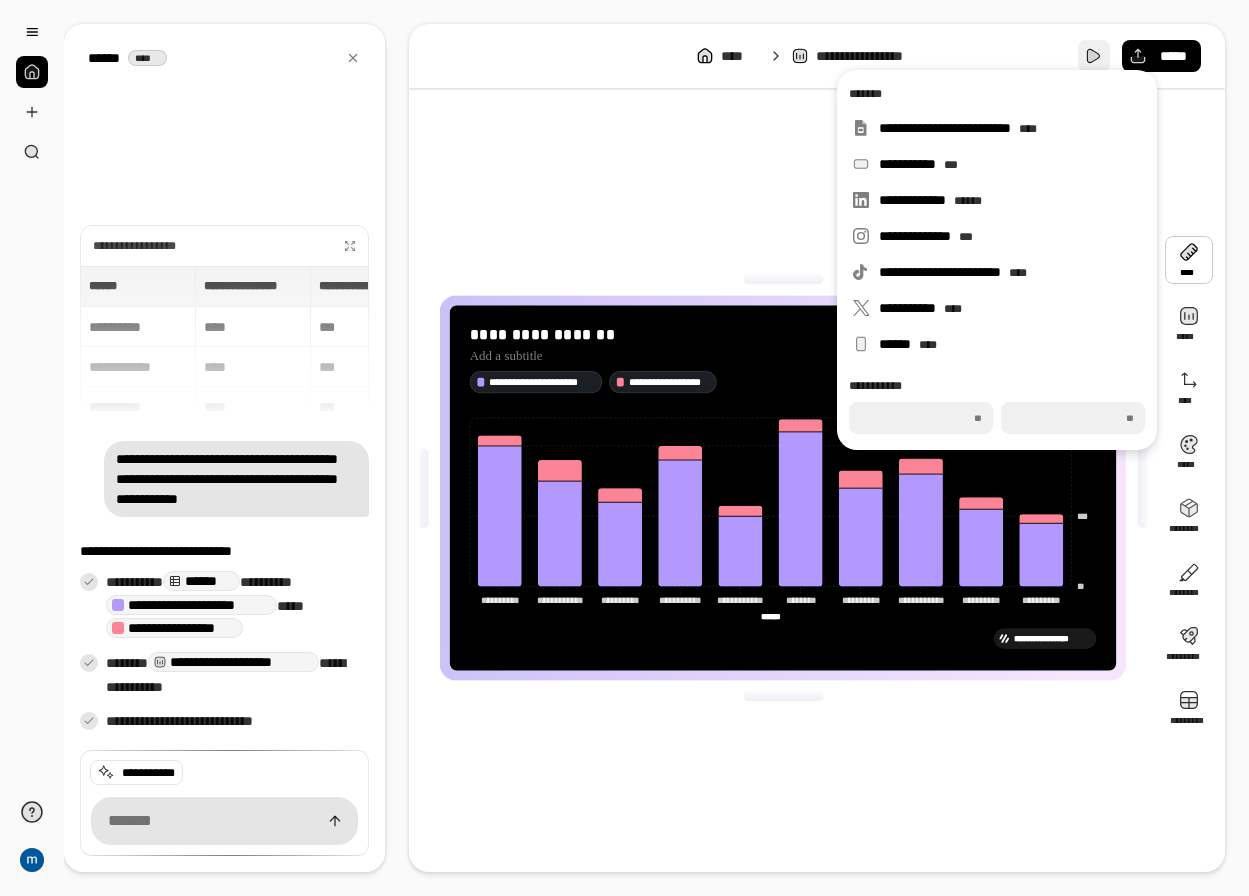 click at bounding box center [1094, 56] 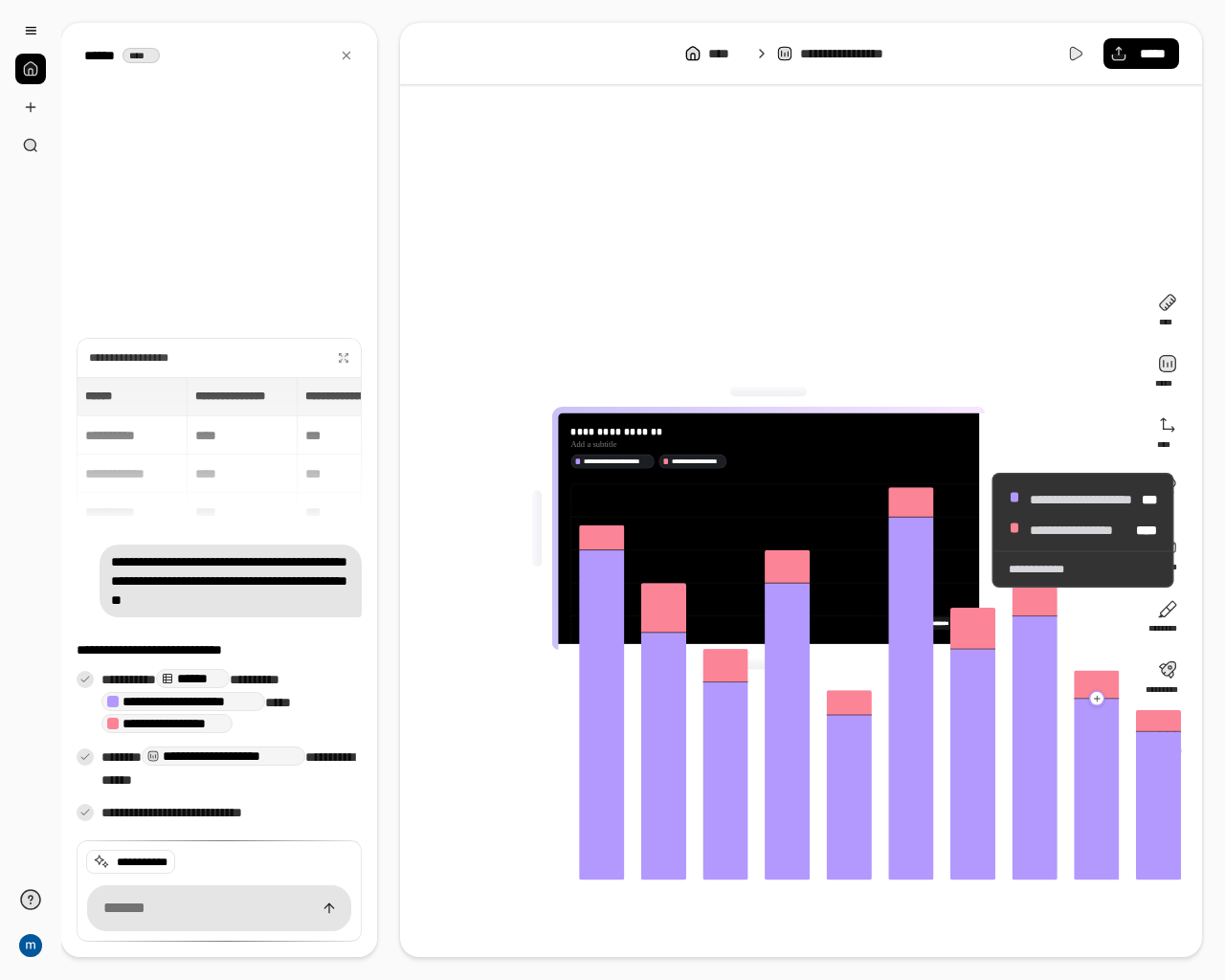 click 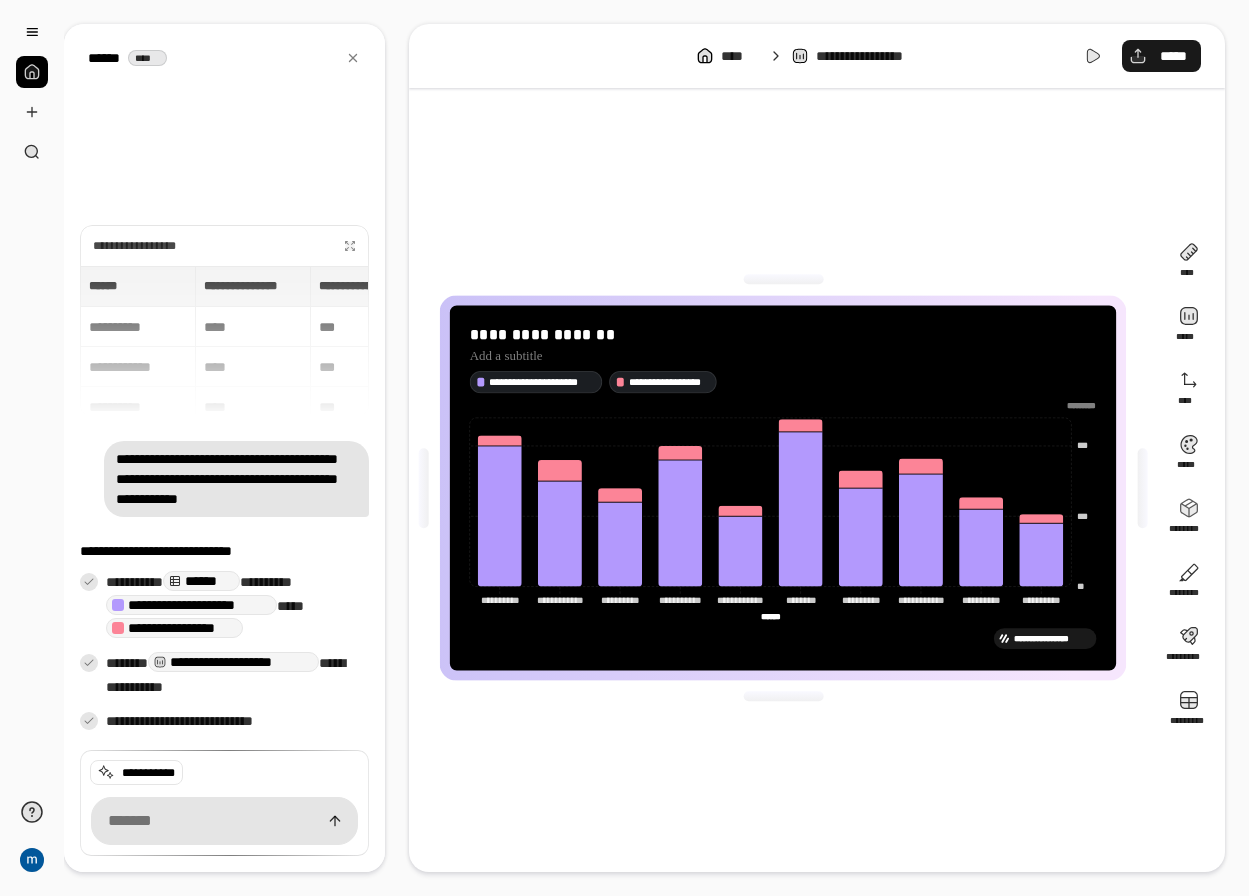 click on "*****" at bounding box center [1161, 56] 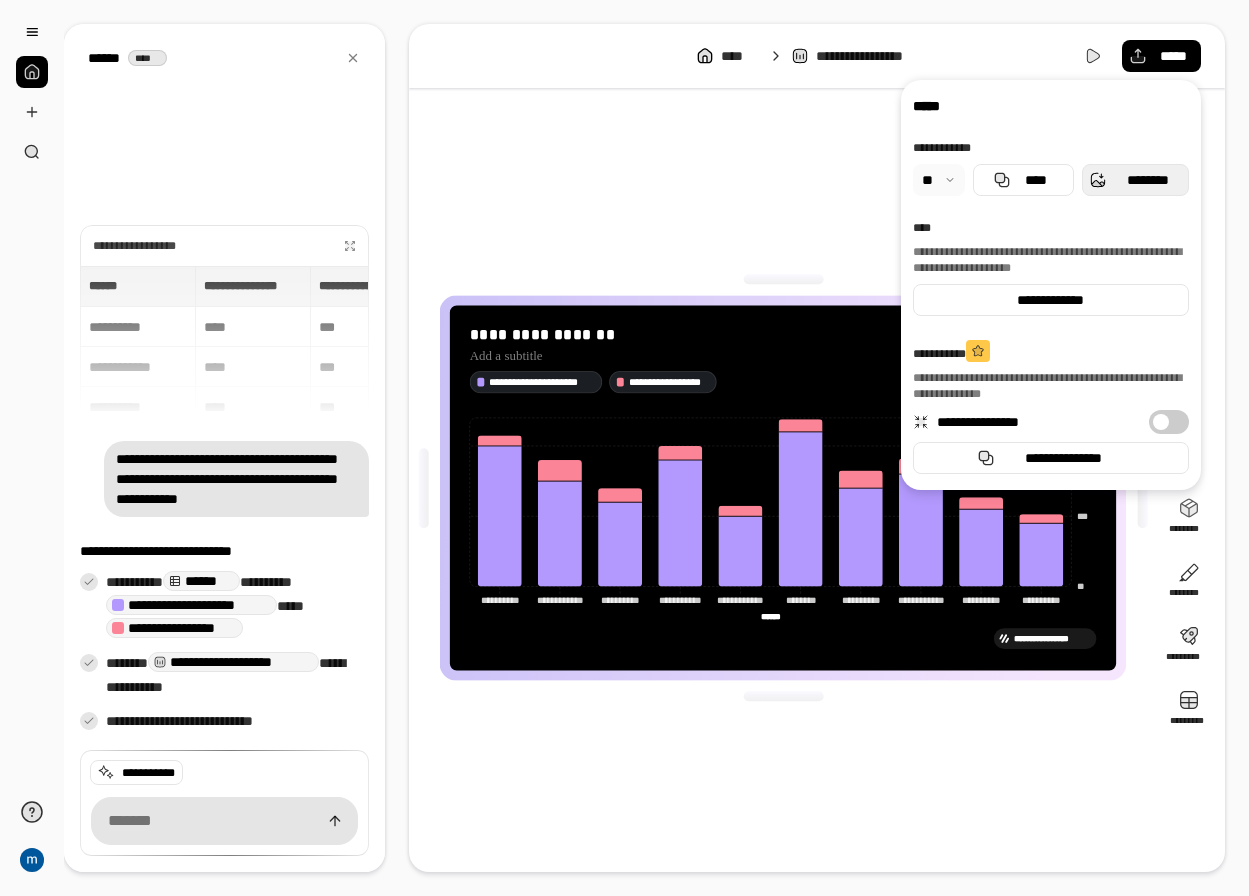 click on "********" at bounding box center [1147, 180] 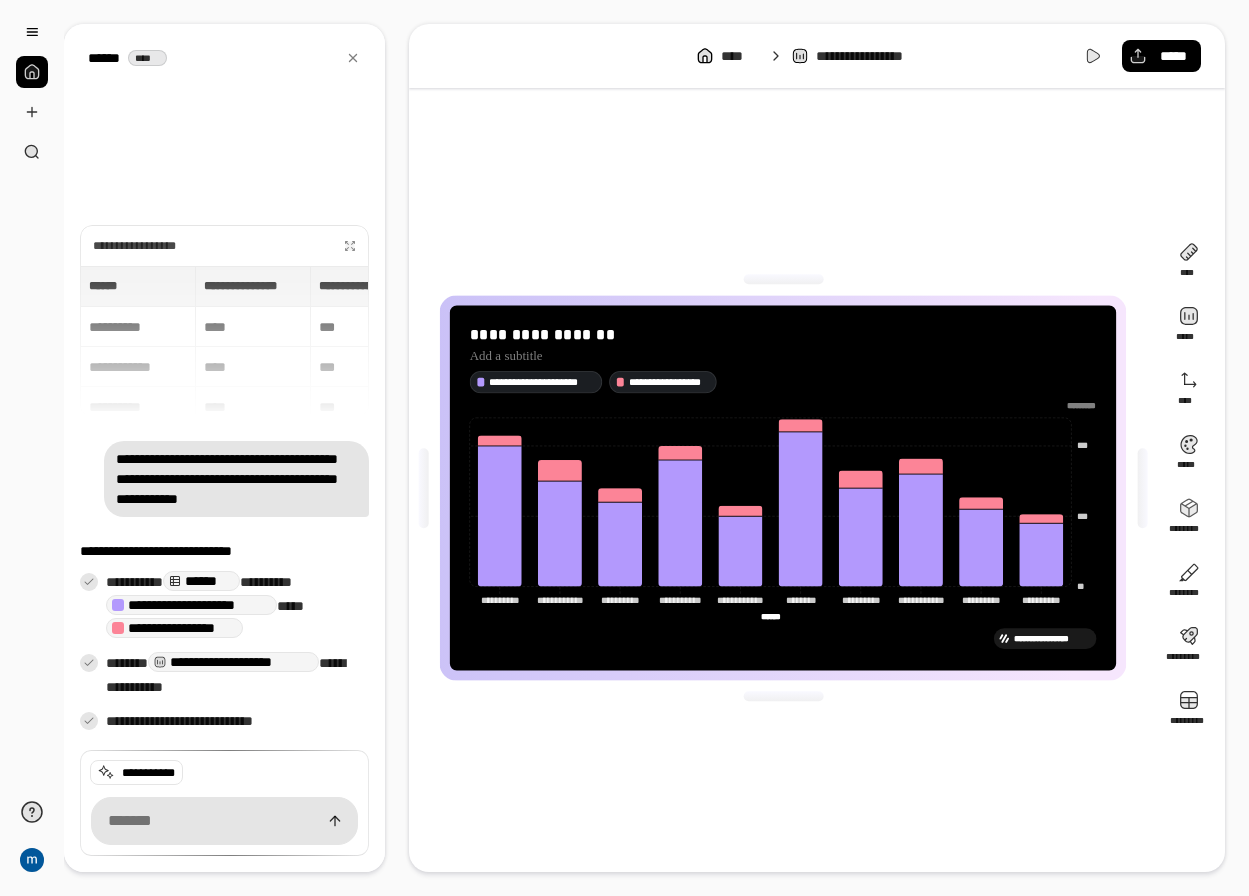 click on "**********" at bounding box center [783, 488] 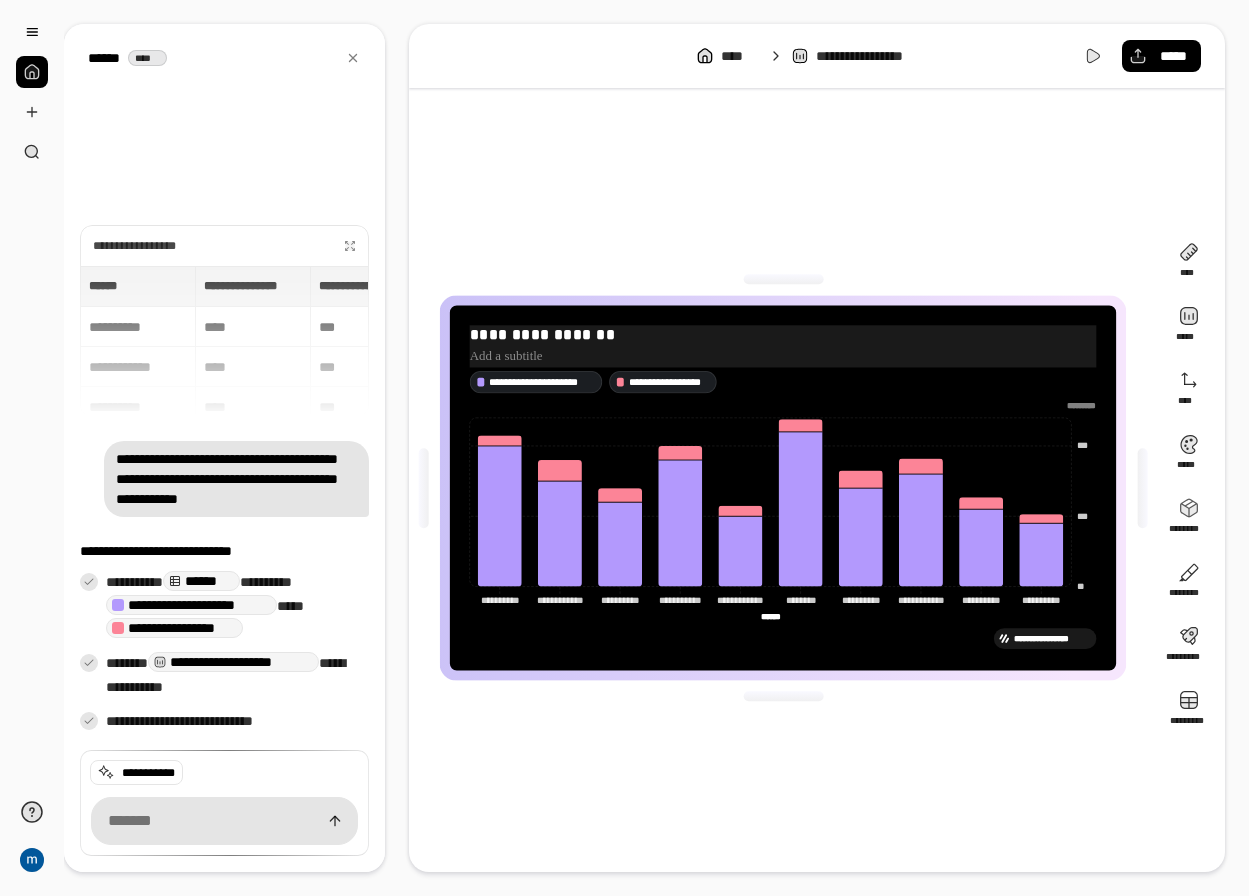 click on "**********" at bounding box center (783, 334) 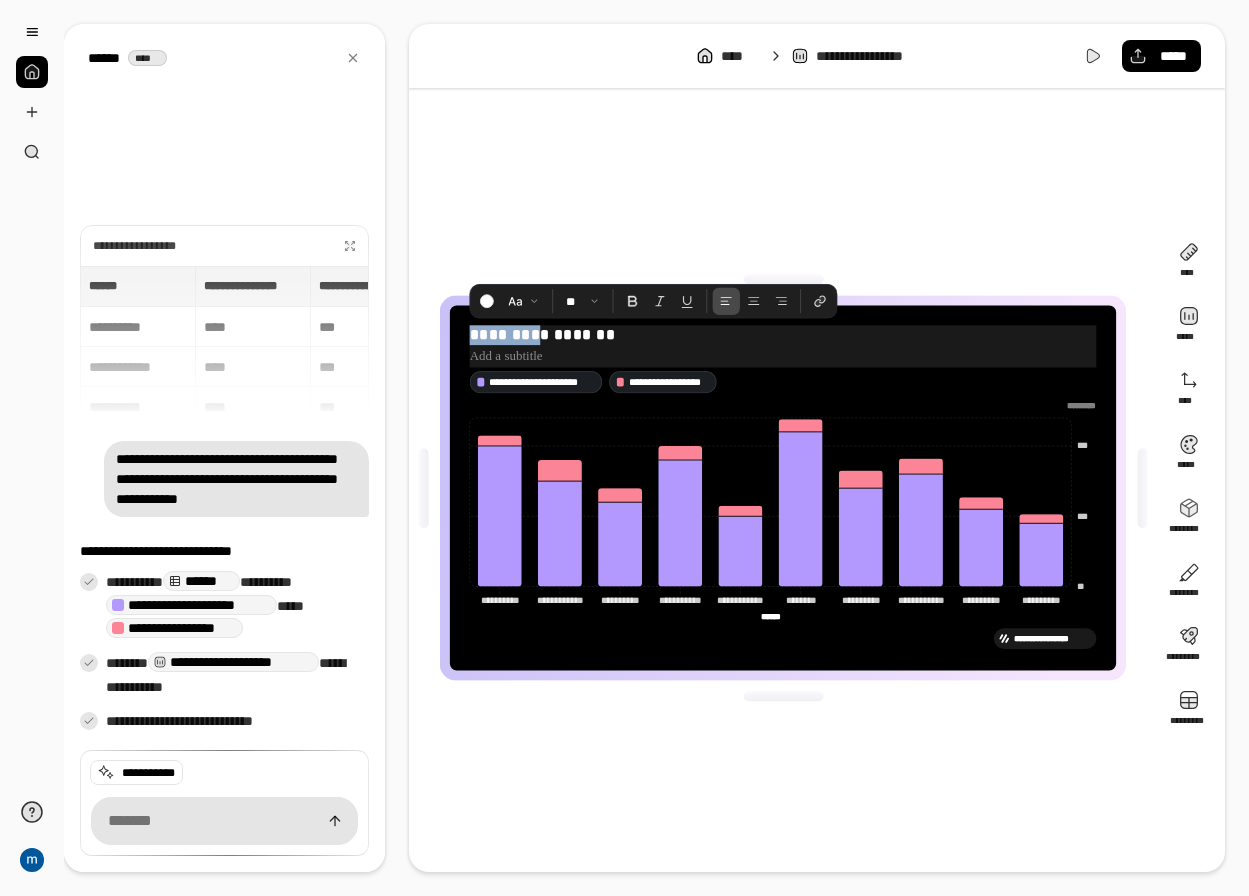 click on "**********" at bounding box center [783, 334] 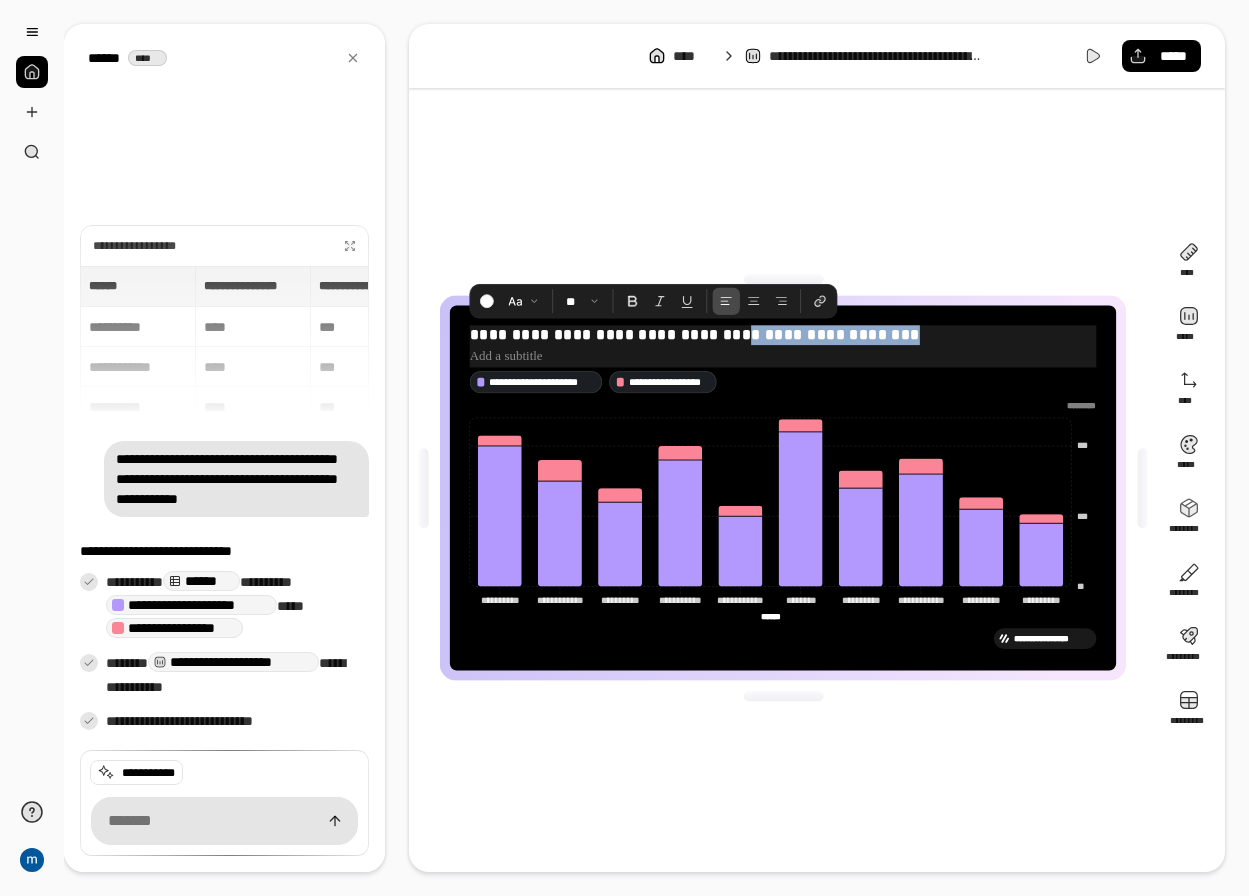 drag, startPoint x: 738, startPoint y: 331, endPoint x: 877, endPoint y: 331, distance: 139 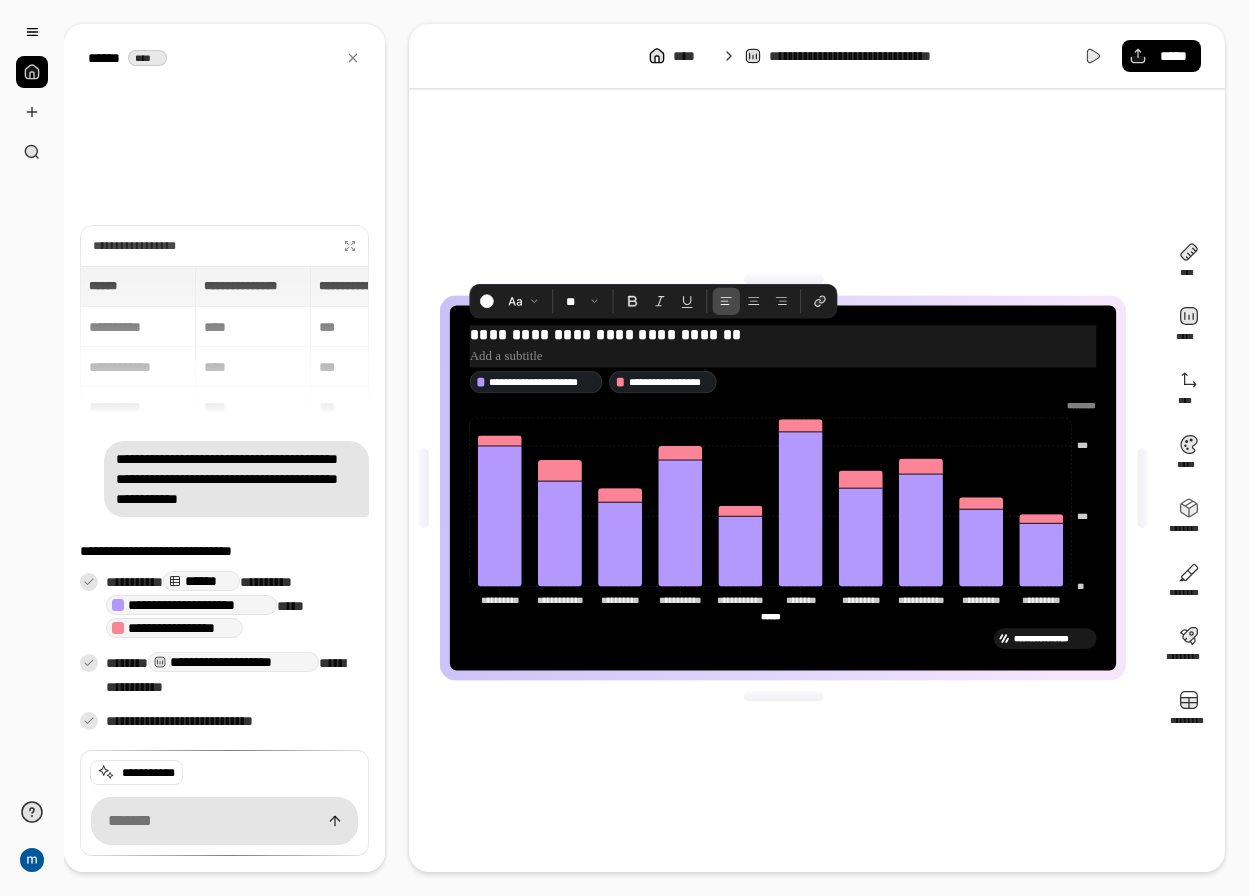 click at bounding box center (783, 355) 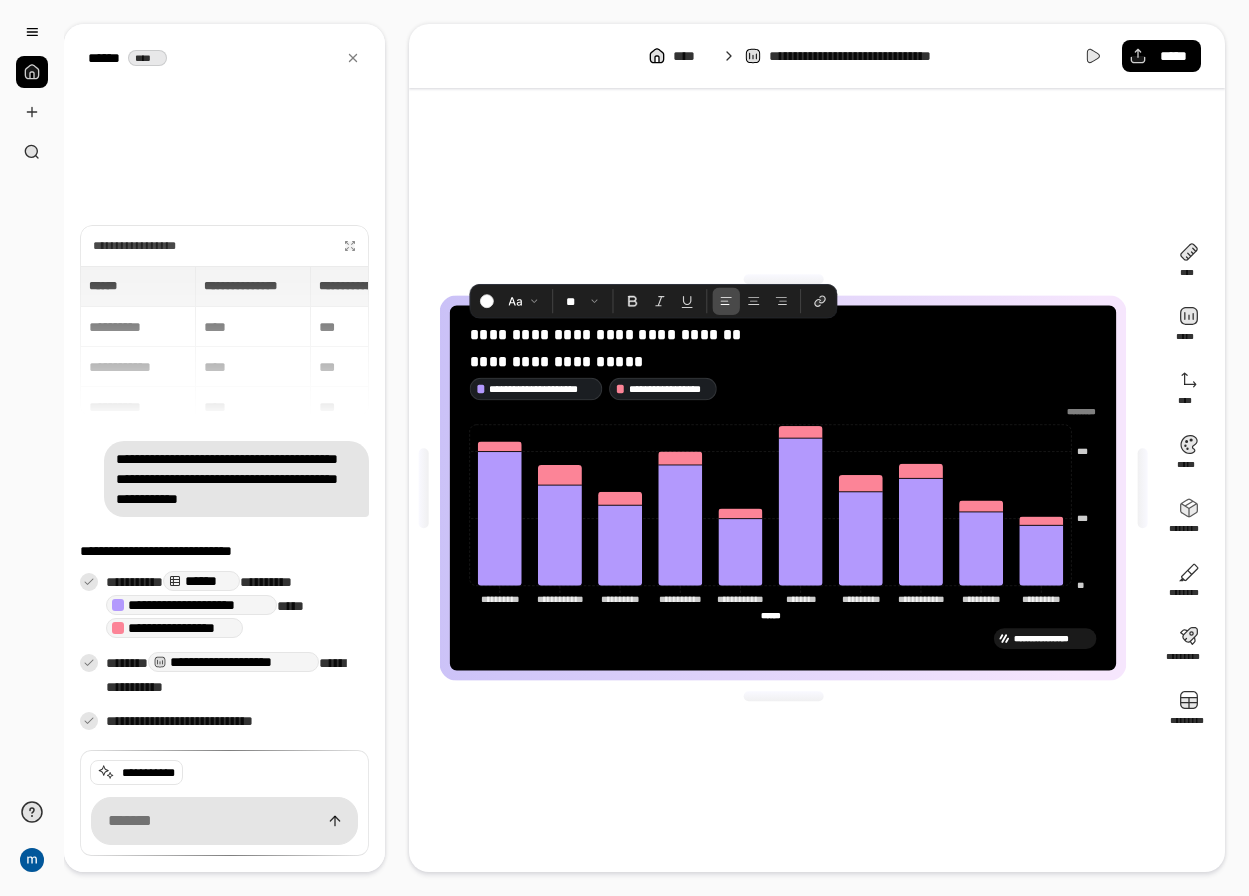 click on "**********" at bounding box center (783, 496) 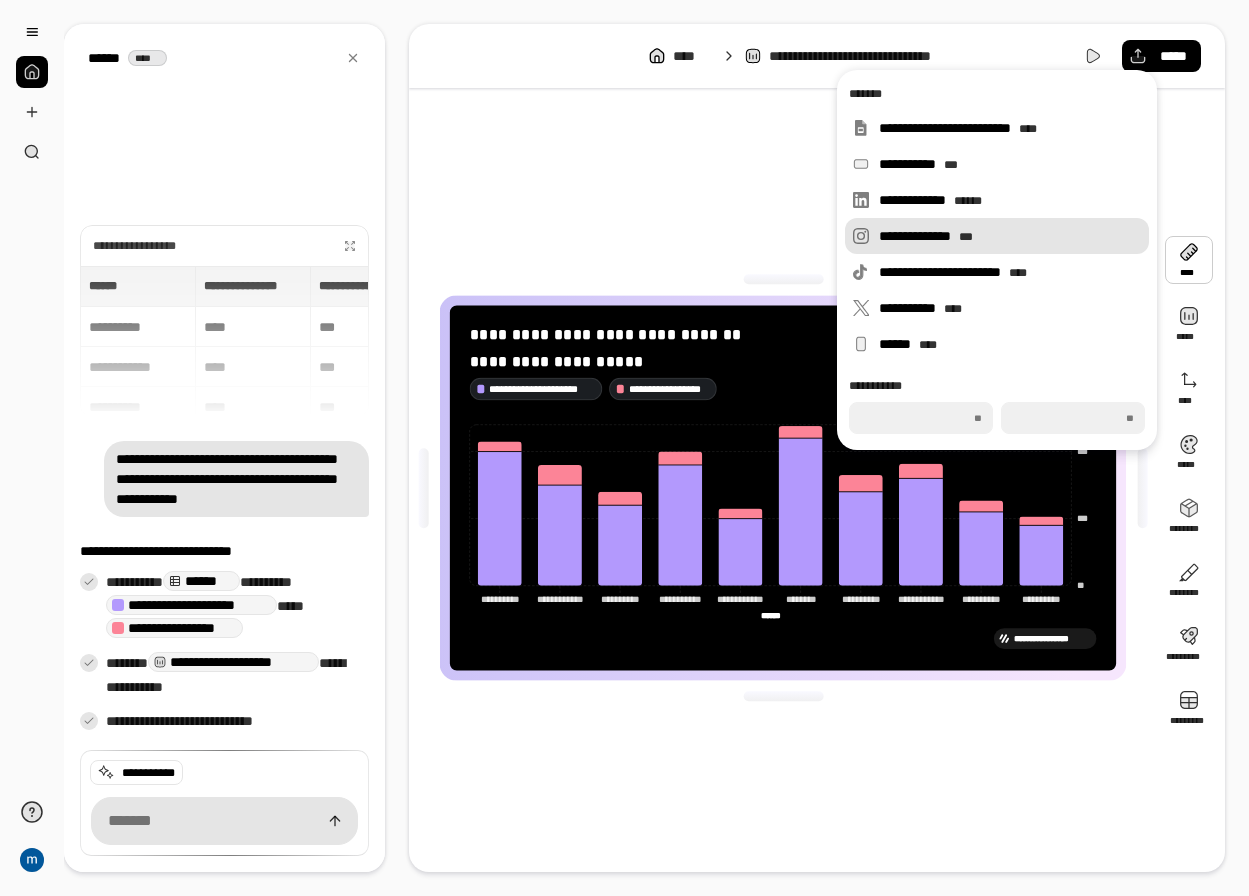 click on "**********" at bounding box center (1010, 236) 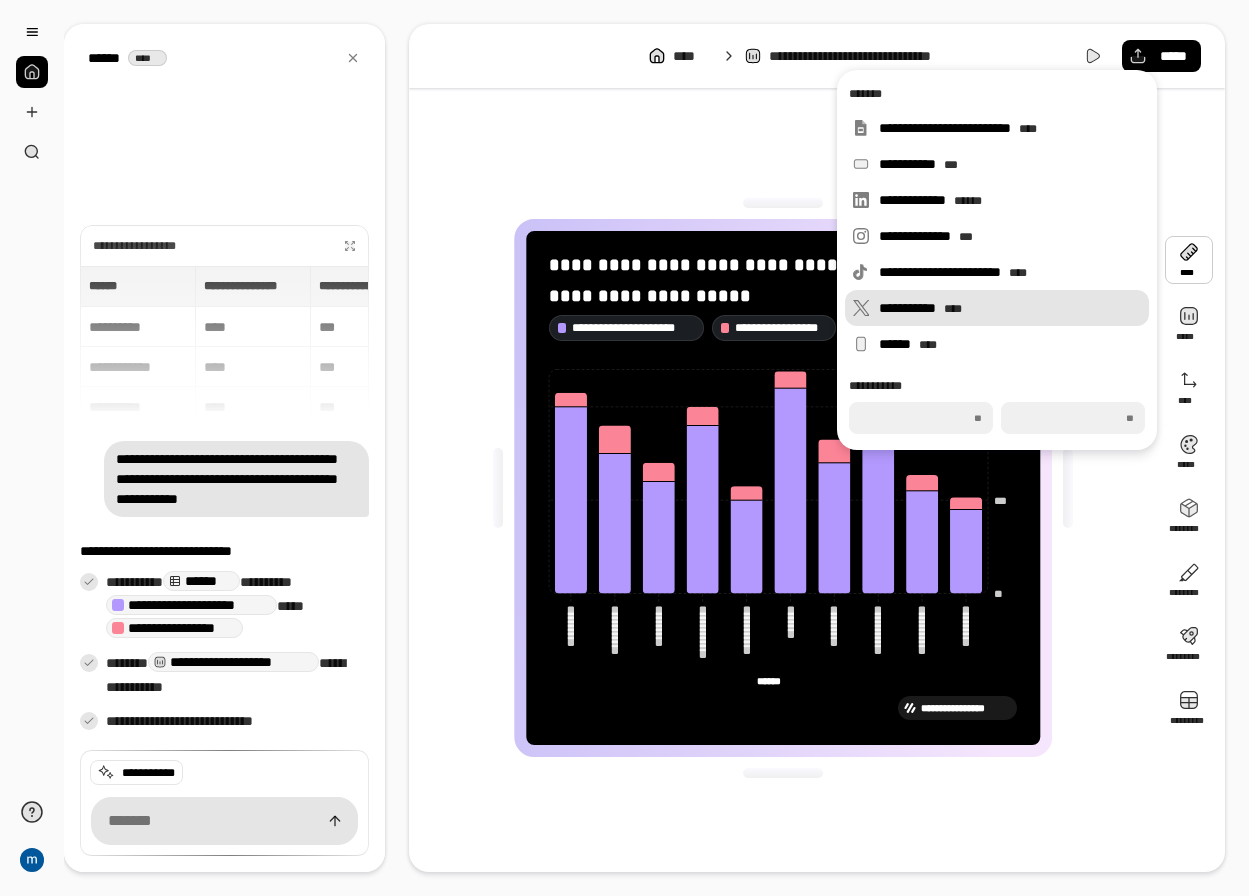 click on "**********" at bounding box center [1010, 308] 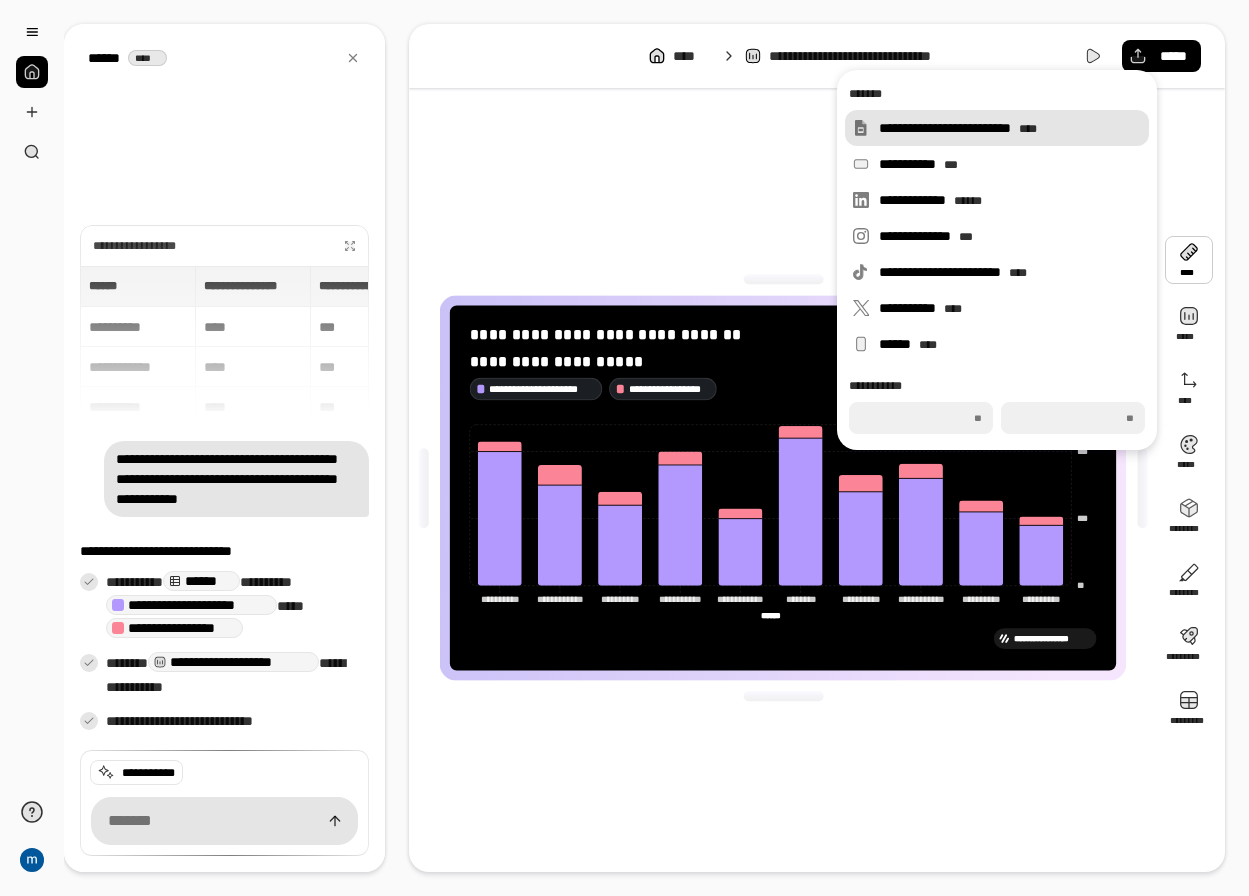 click on "**********" at bounding box center (997, 128) 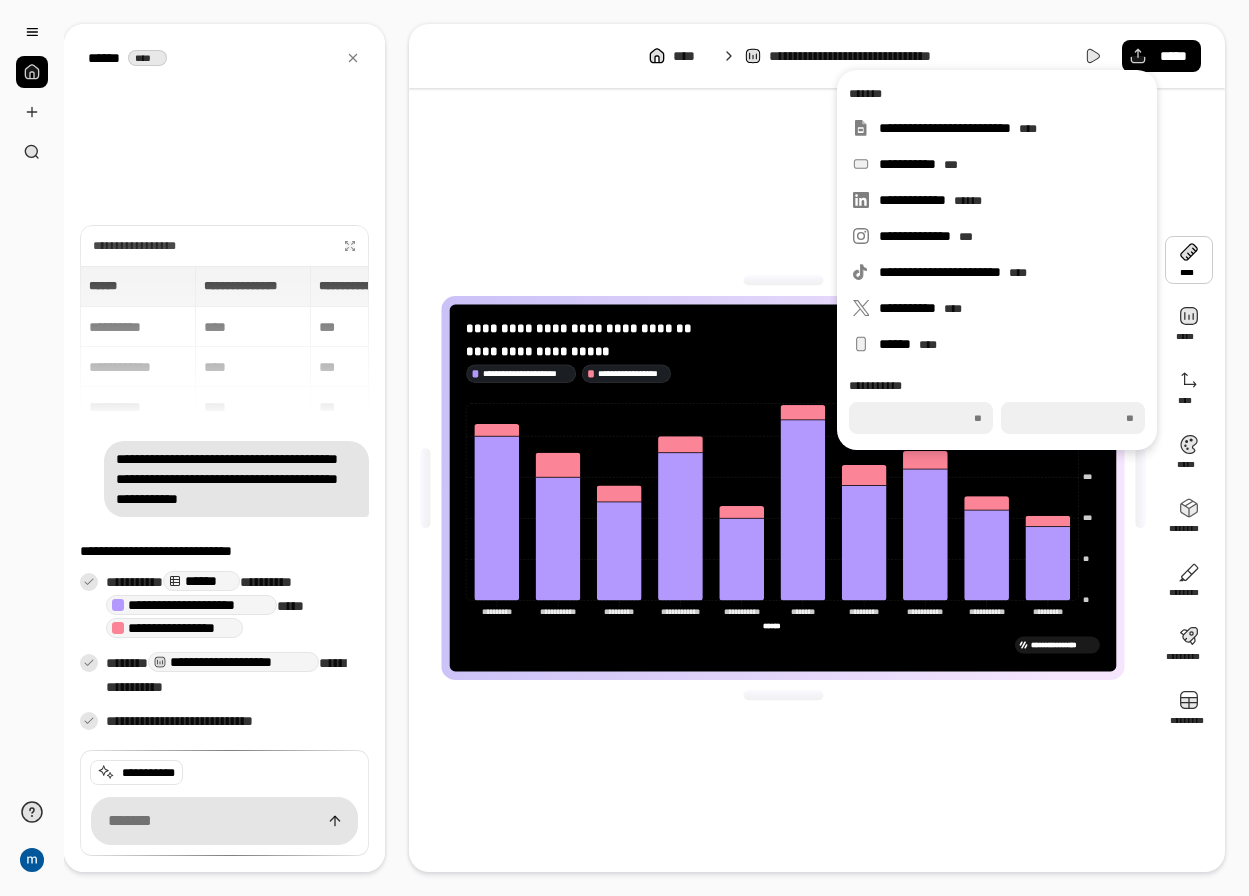 click on "**********" at bounding box center (783, 488) 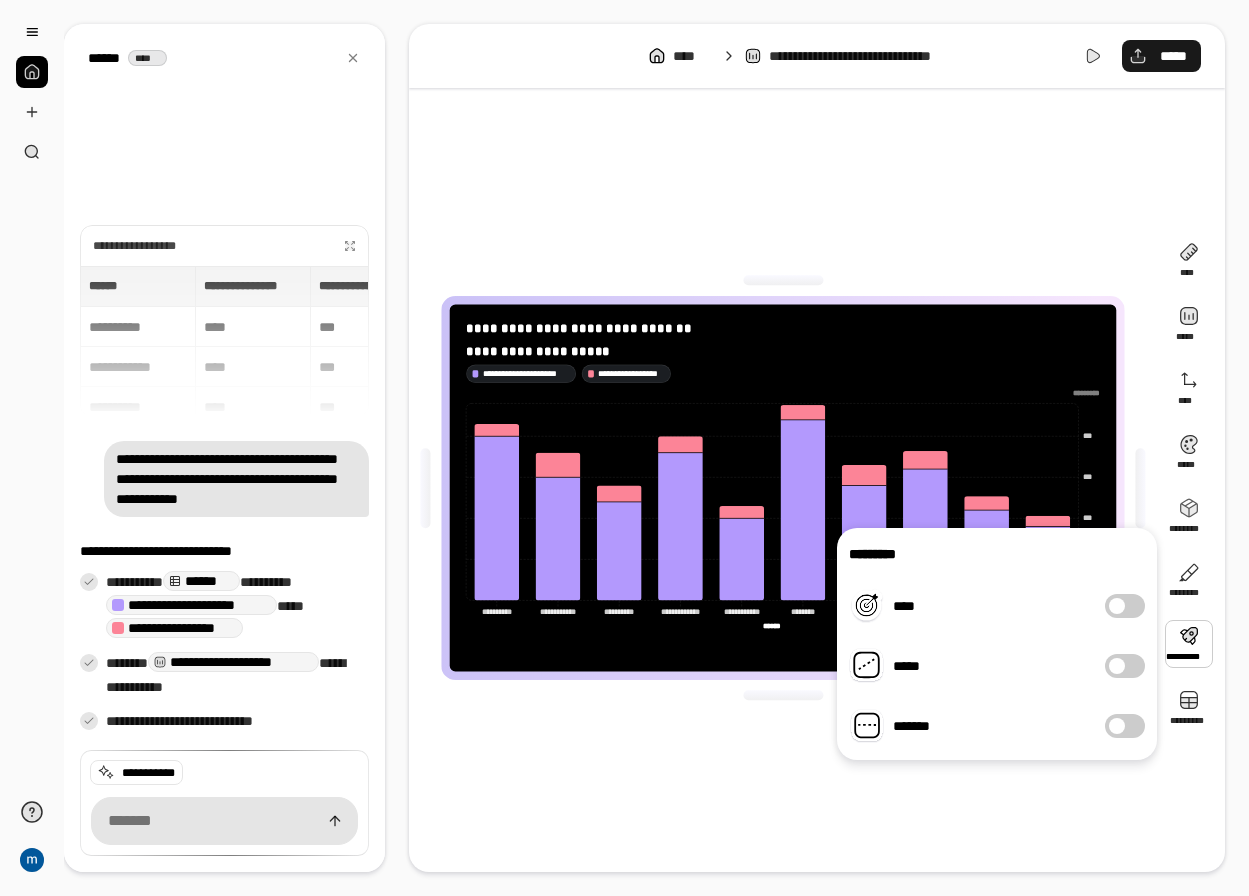 click on "*****" at bounding box center [1161, 56] 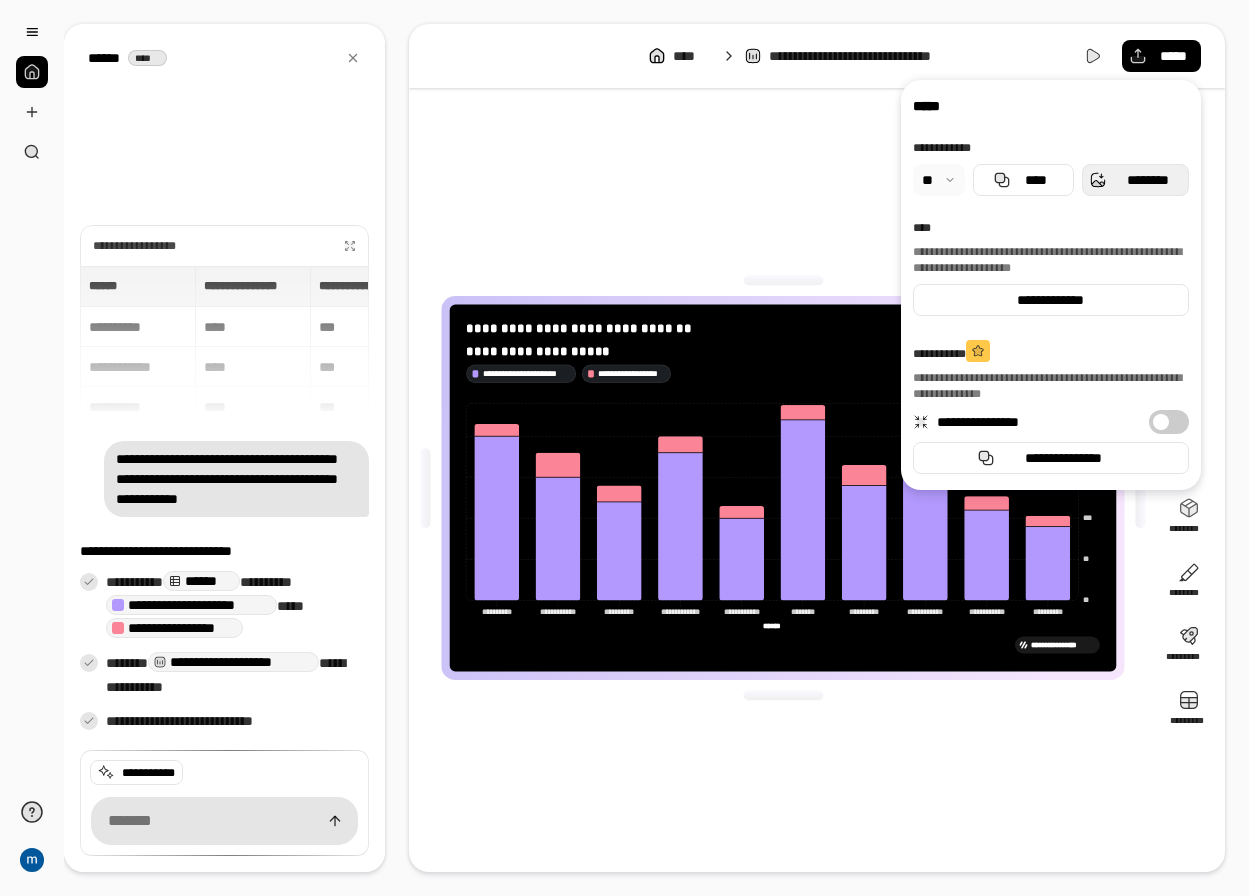 click on "********" at bounding box center [1135, 180] 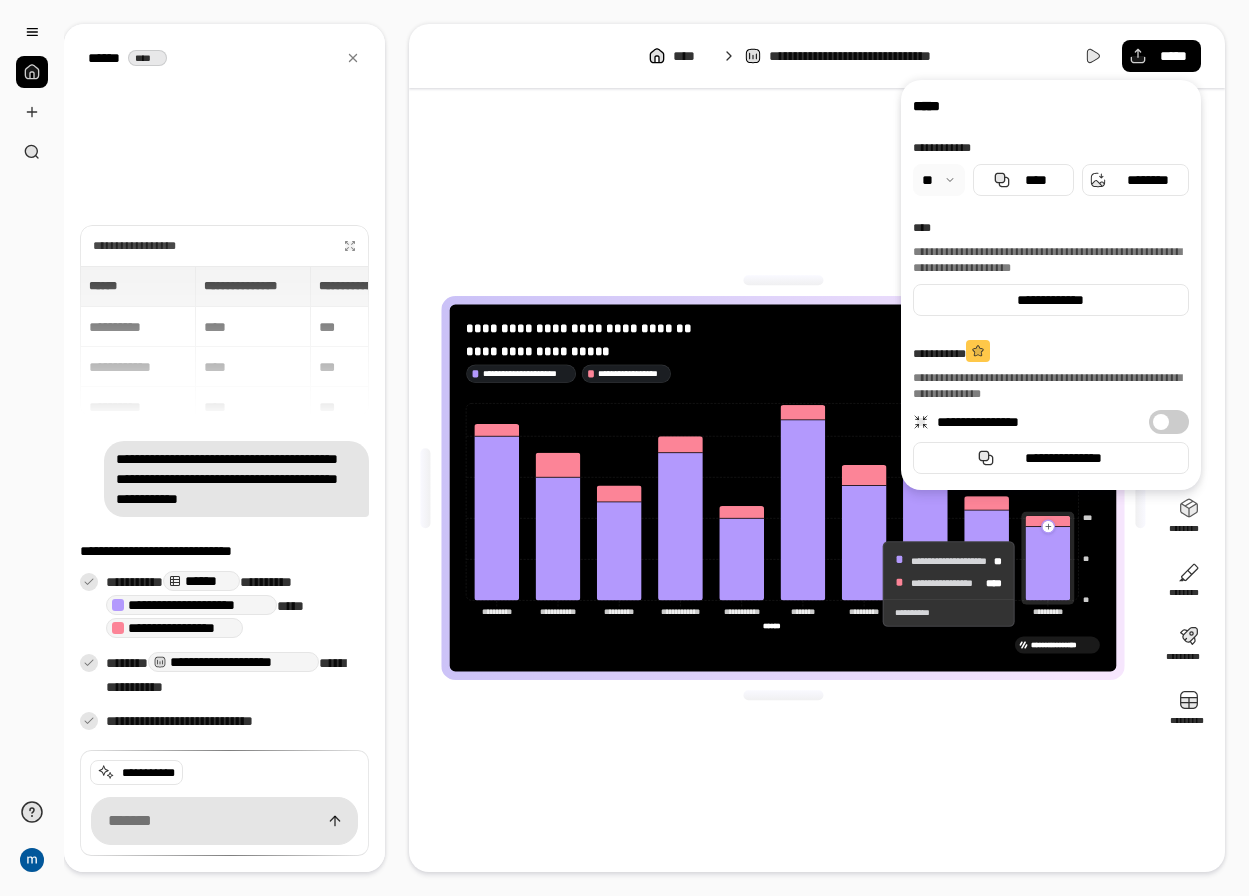 click 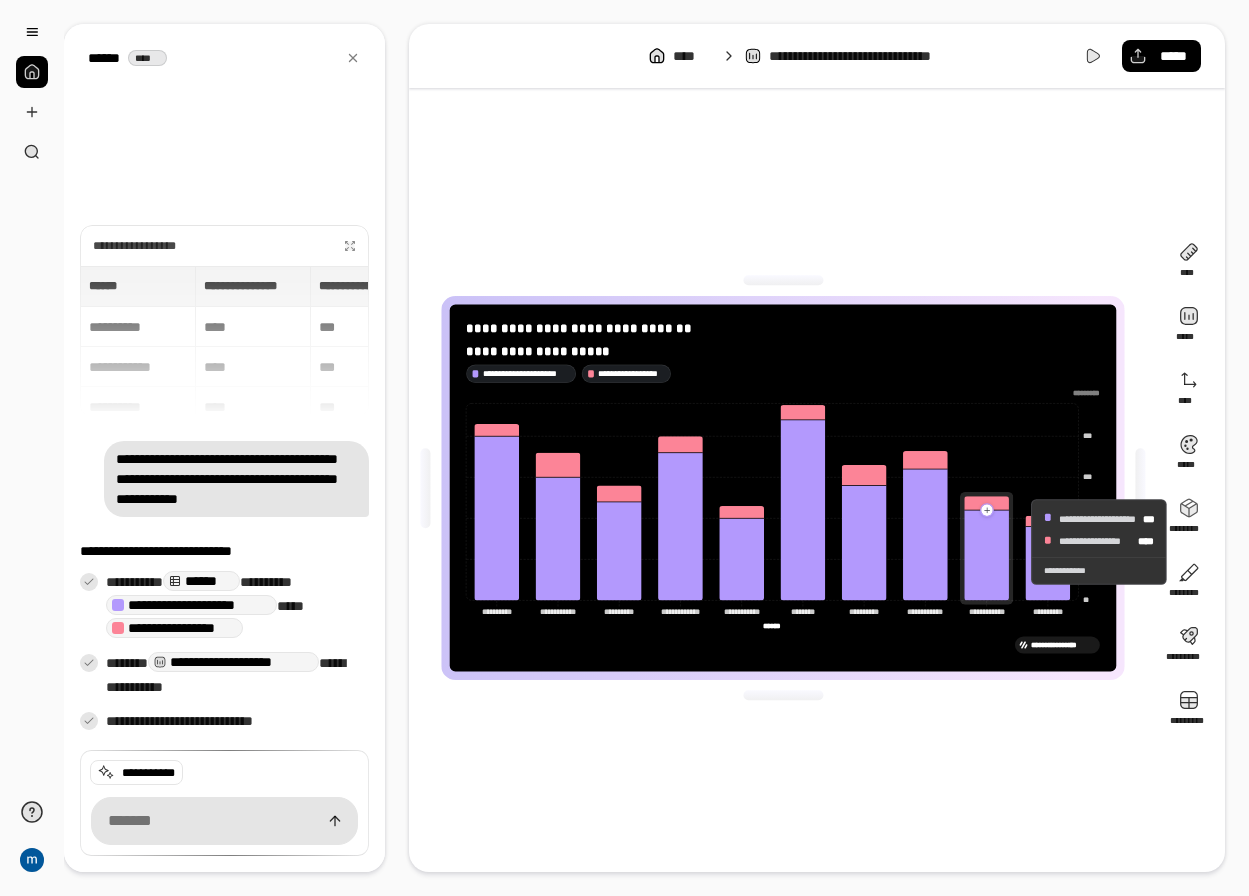 drag, startPoint x: 1068, startPoint y: 629, endPoint x: 986, endPoint y: 515, distance: 140.42792 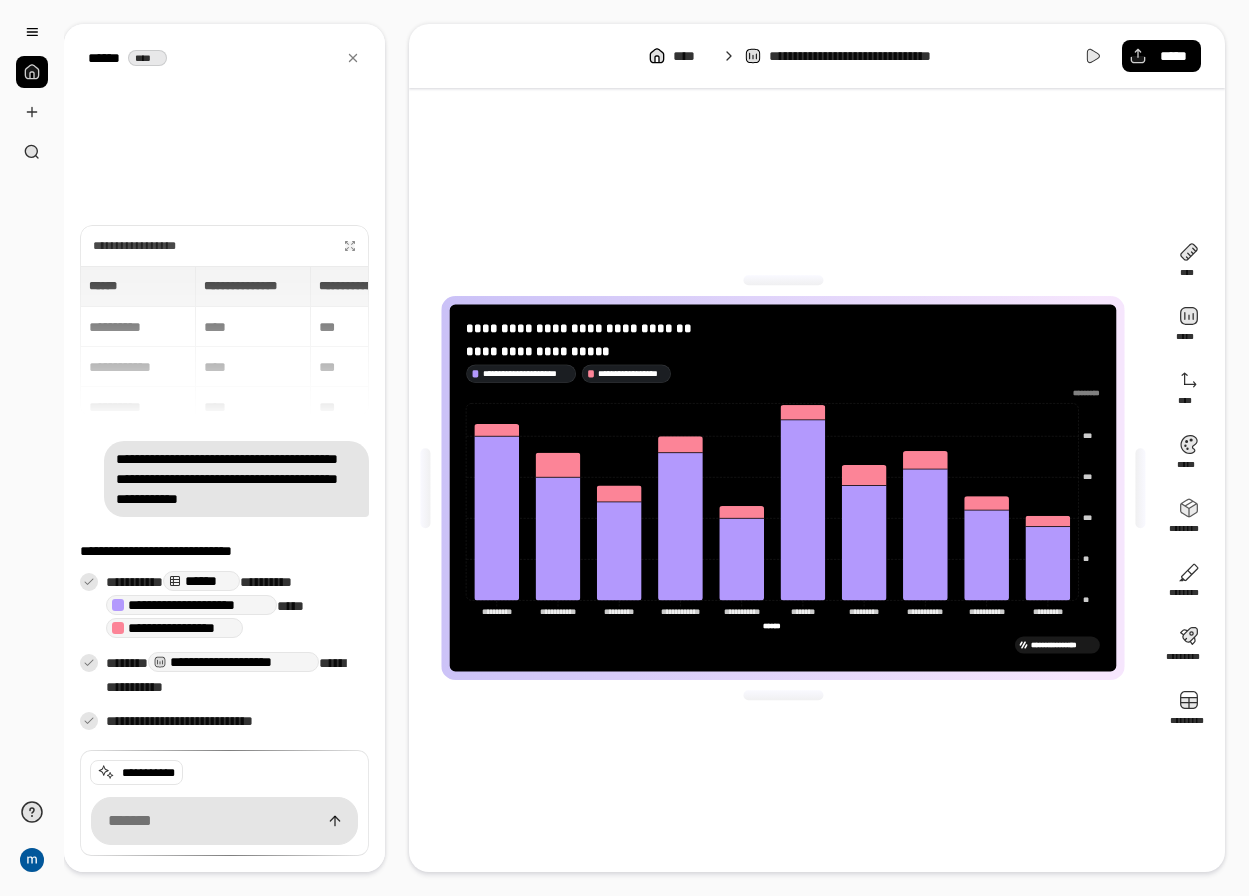 click on "**********" at bounding box center (224, 341) 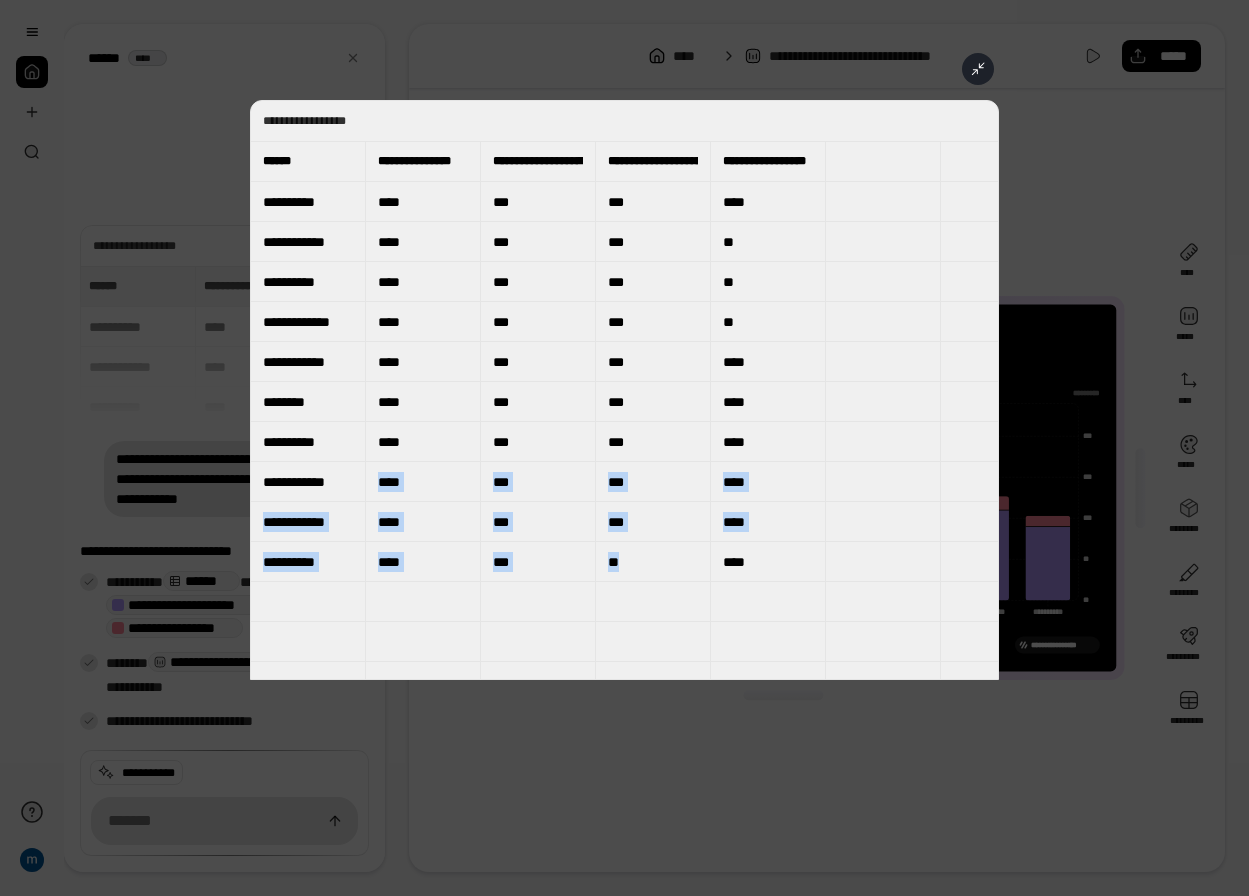 drag, startPoint x: 784, startPoint y: 576, endPoint x: 361, endPoint y: 464, distance: 437.5763 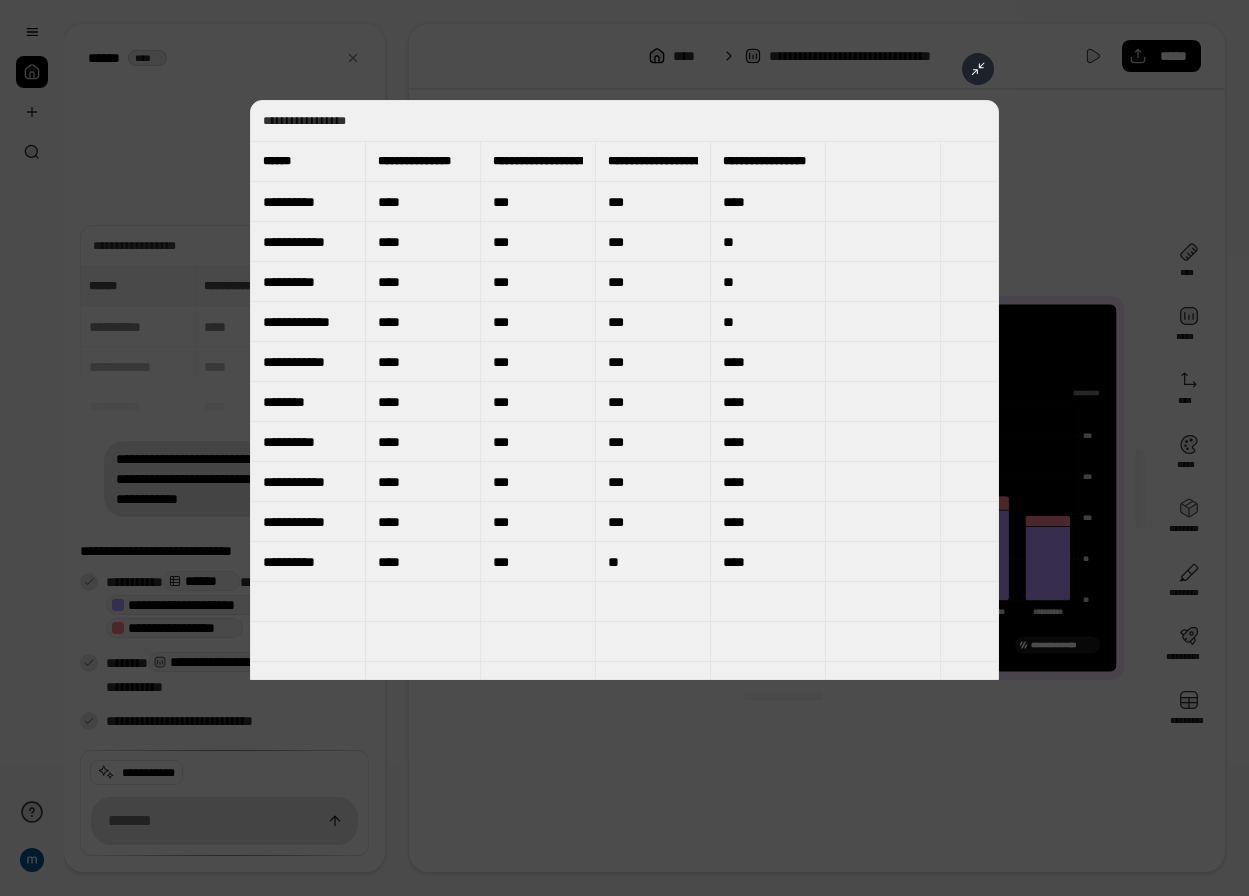 click on "**********" at bounding box center [308, 482] 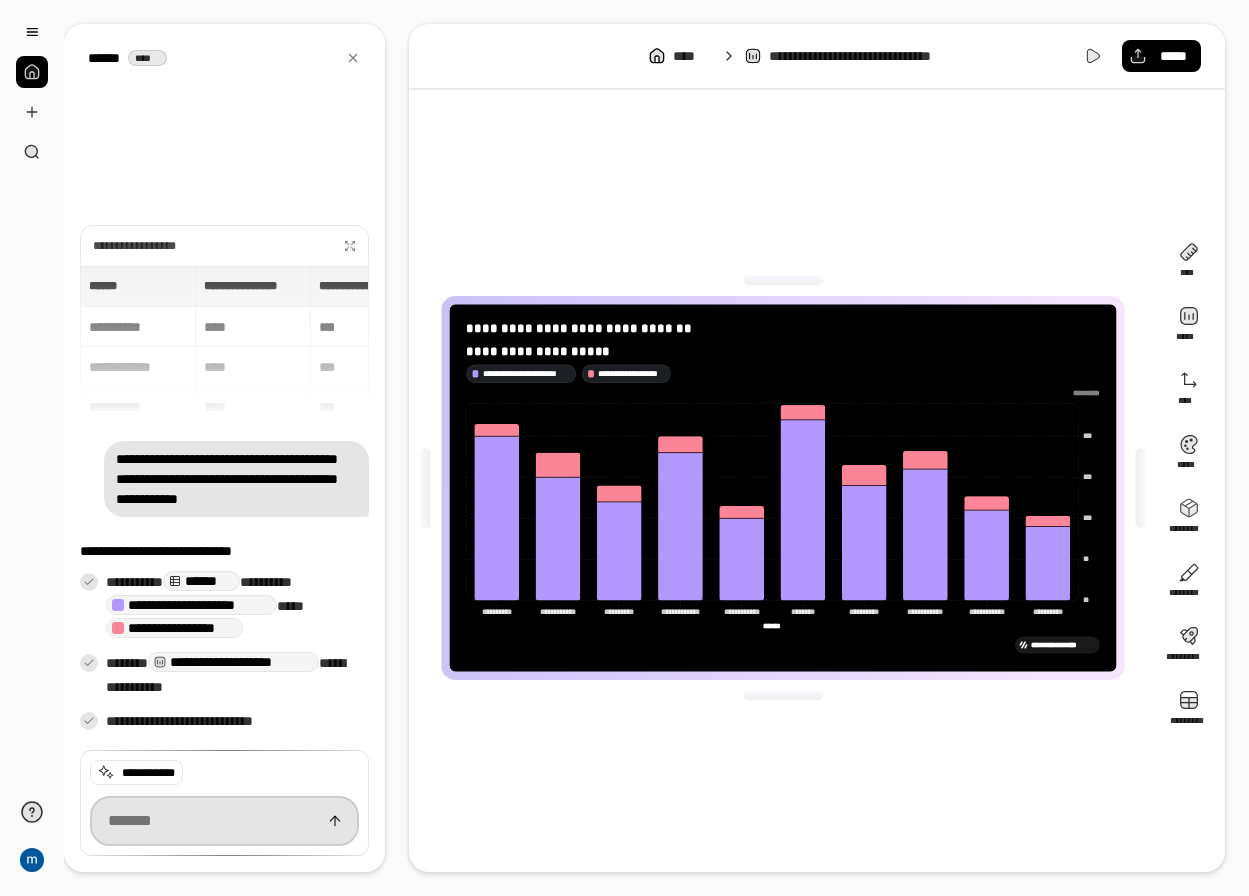 click at bounding box center (224, 821) 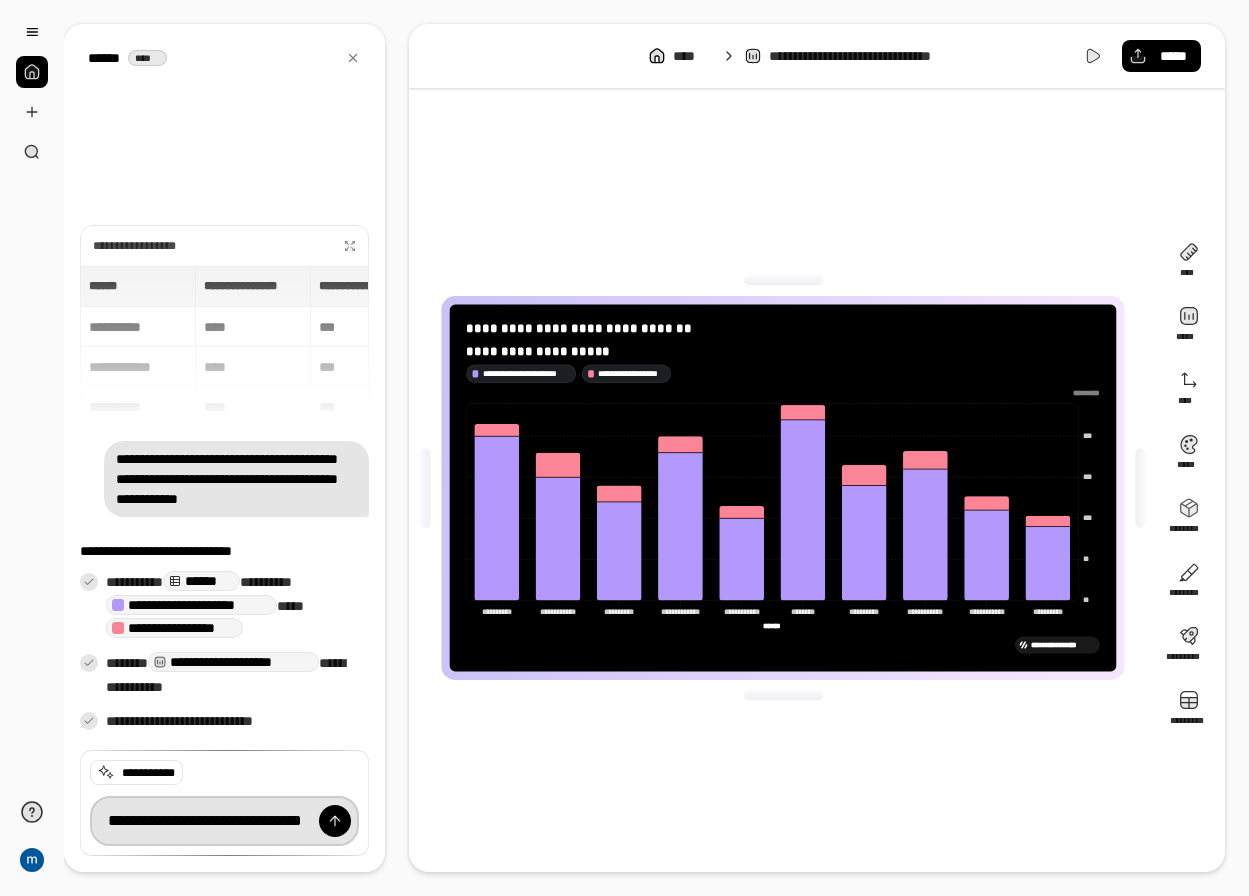 scroll, scrollTop: 0, scrollLeft: 40, axis: horizontal 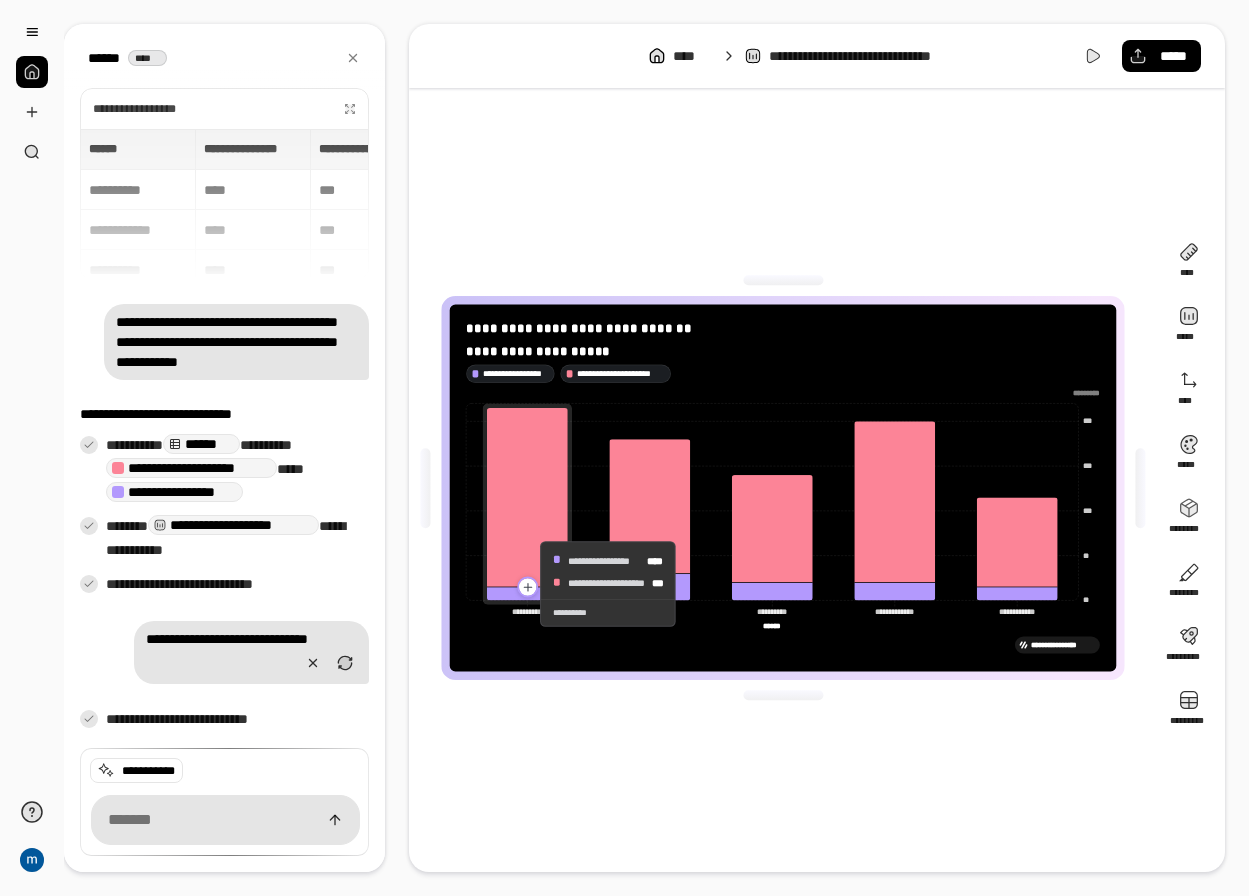 click 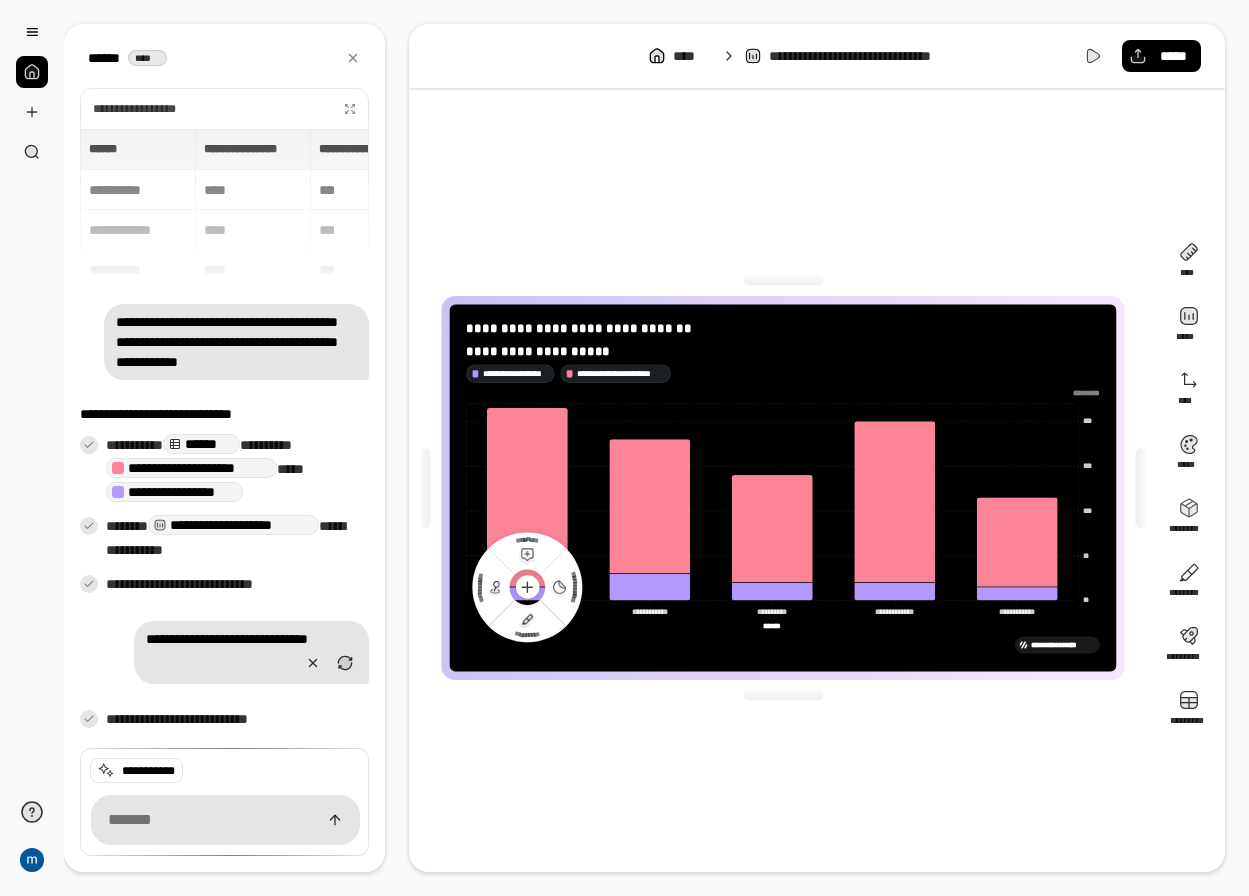 click on "**********" at bounding box center (783, 488) 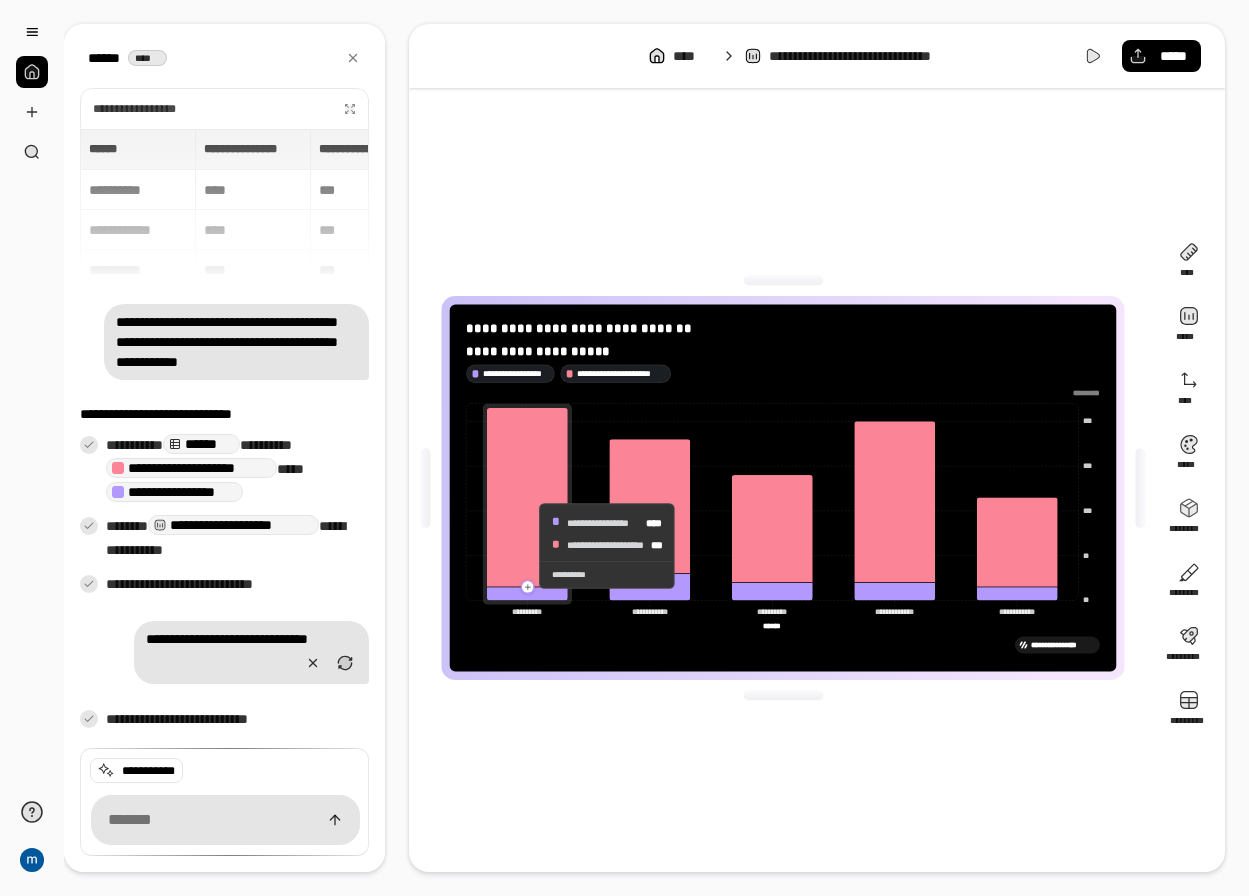 drag, startPoint x: 523, startPoint y: 585, endPoint x: 523, endPoint y: 546, distance: 39 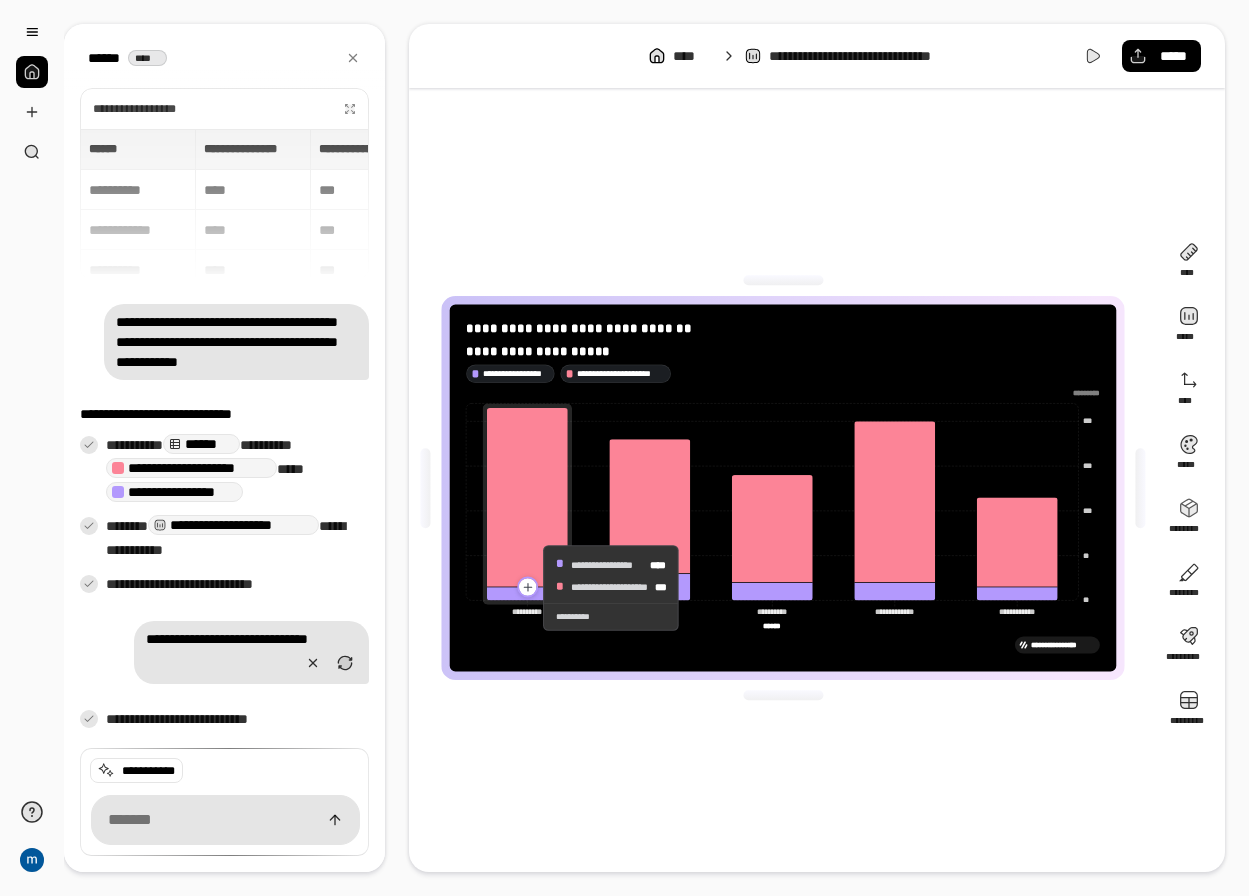 click 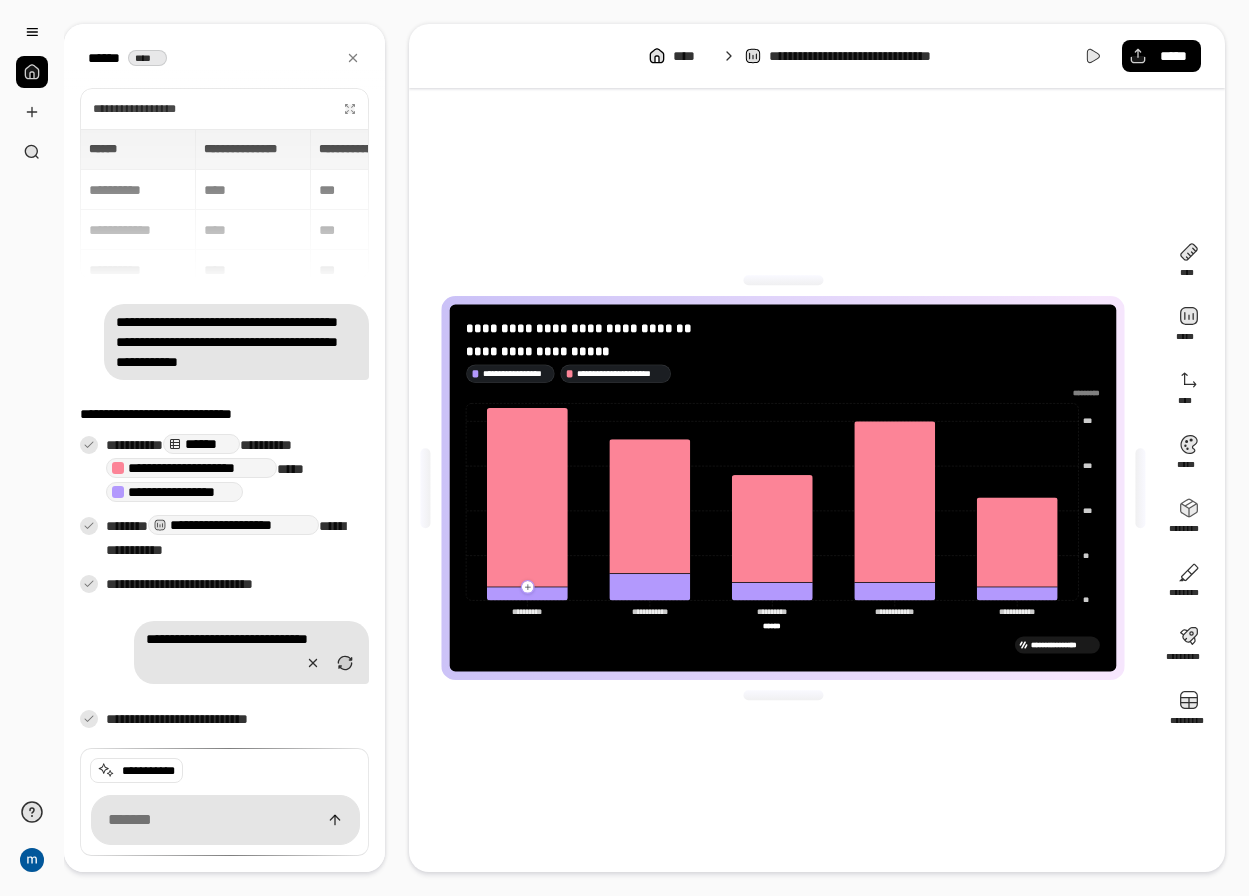 click on "**********" at bounding box center (224, 204) 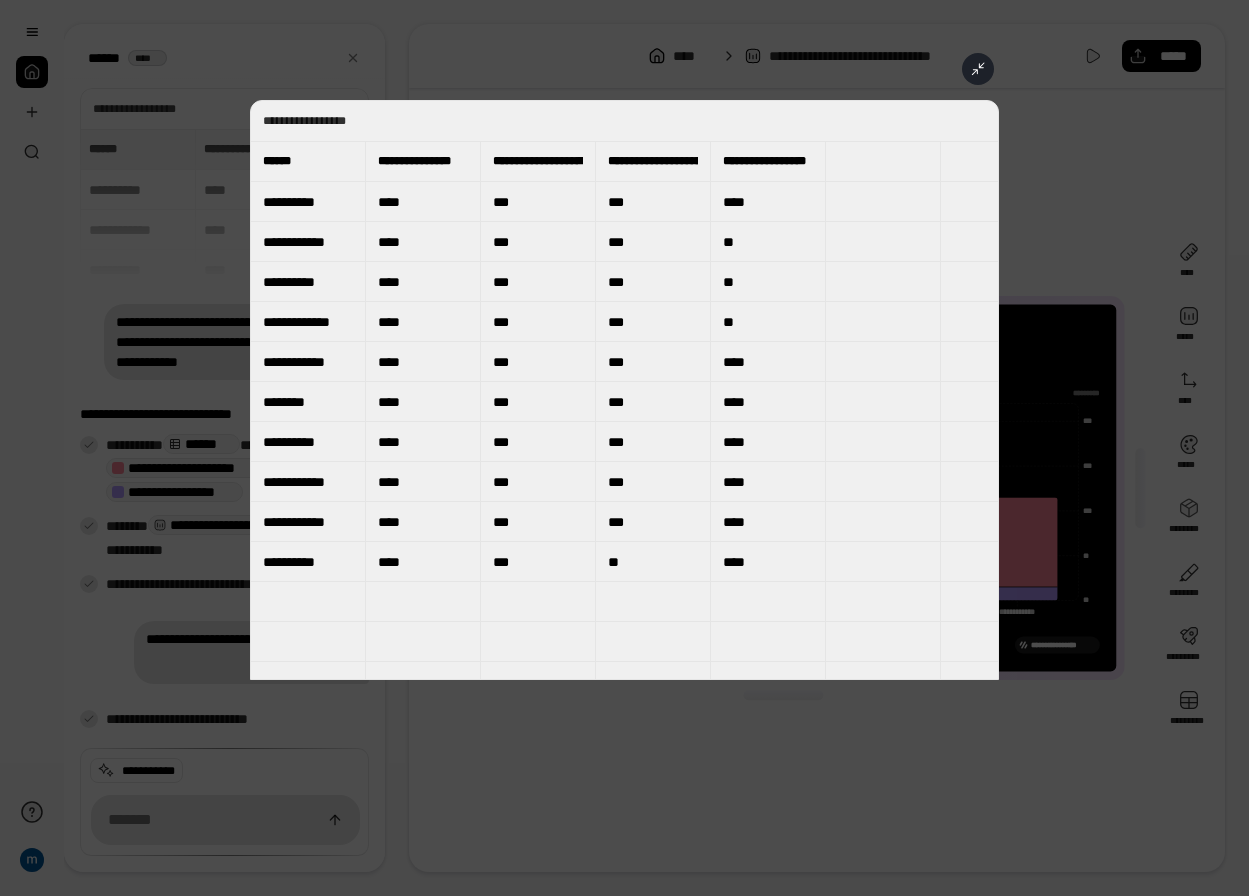 click on "***" at bounding box center (538, 202) 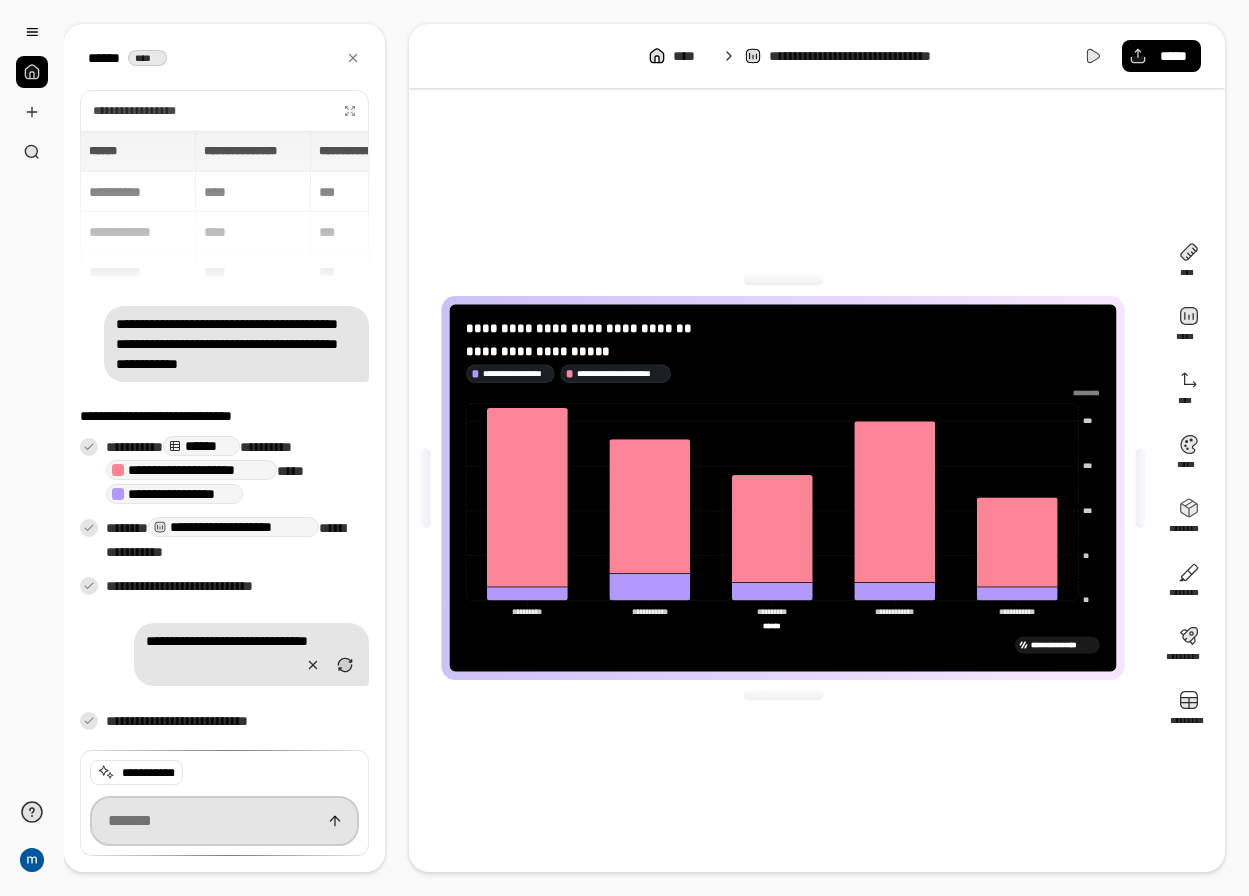 click at bounding box center [224, 821] 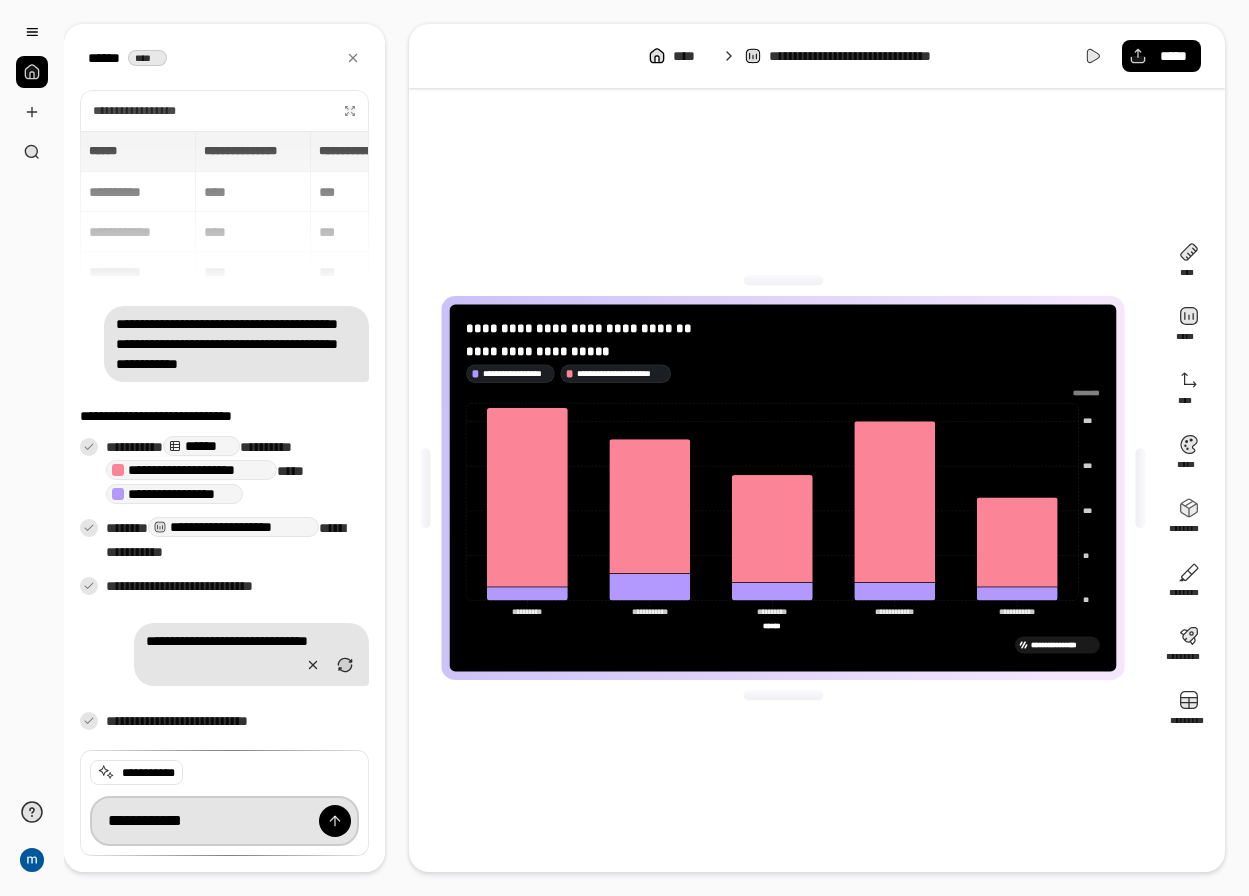 type on "**********" 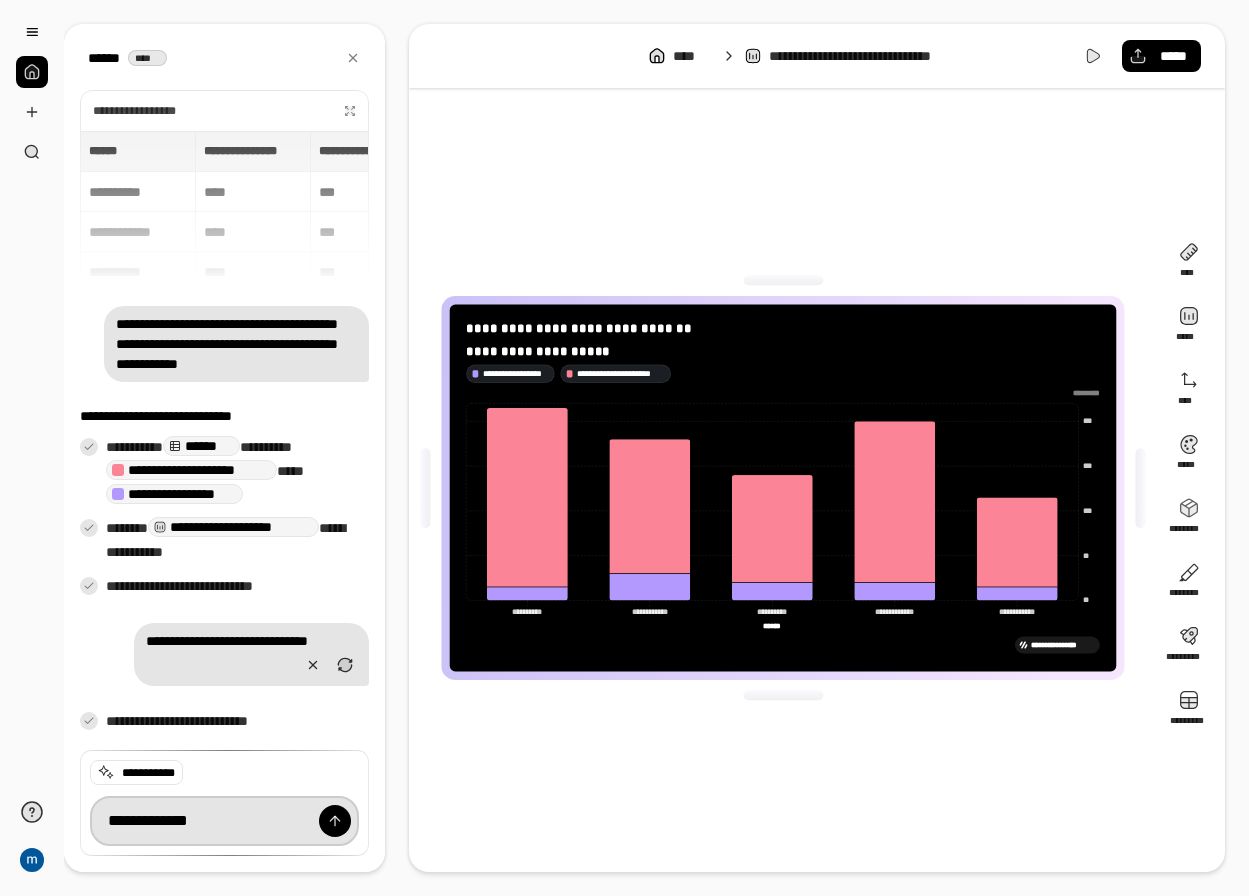 type 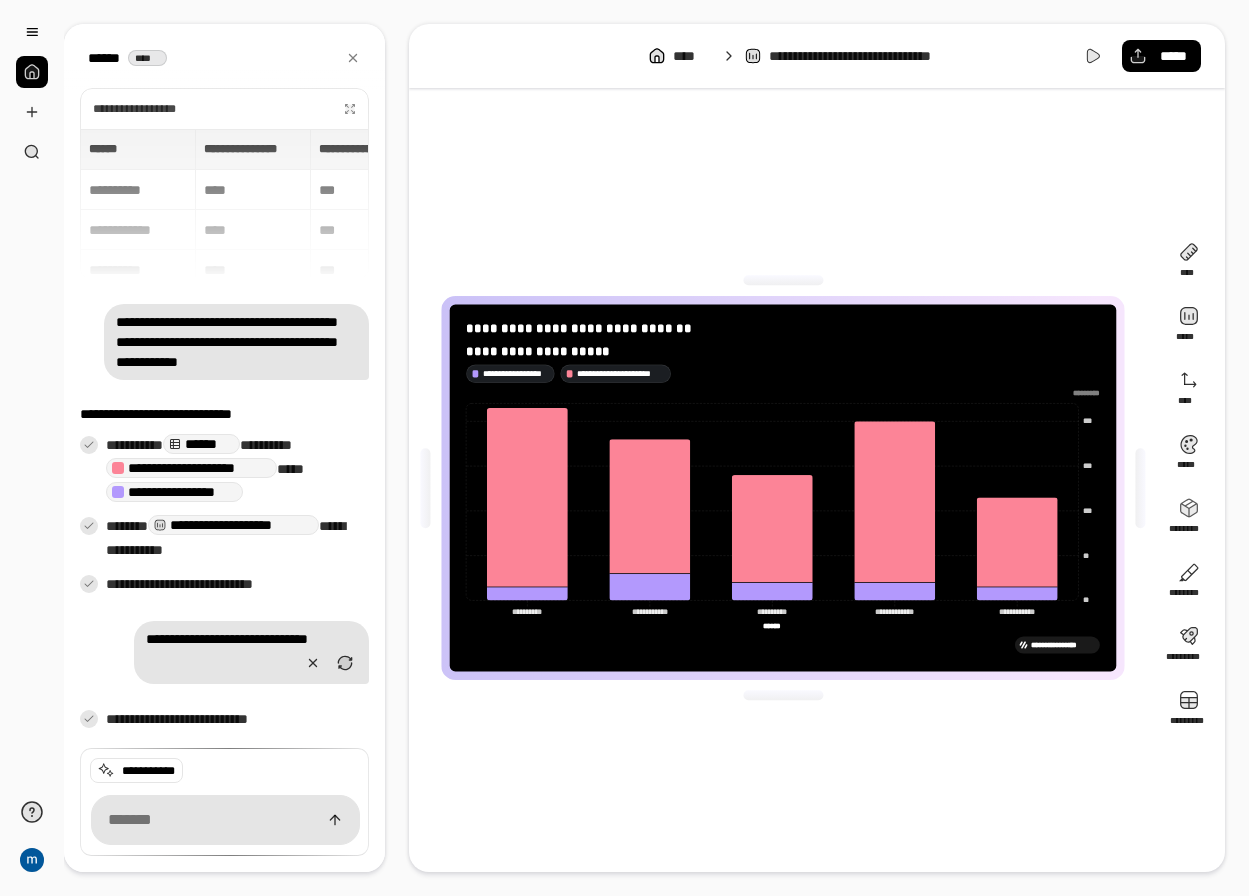 click on "**********" at bounding box center [783, 488] 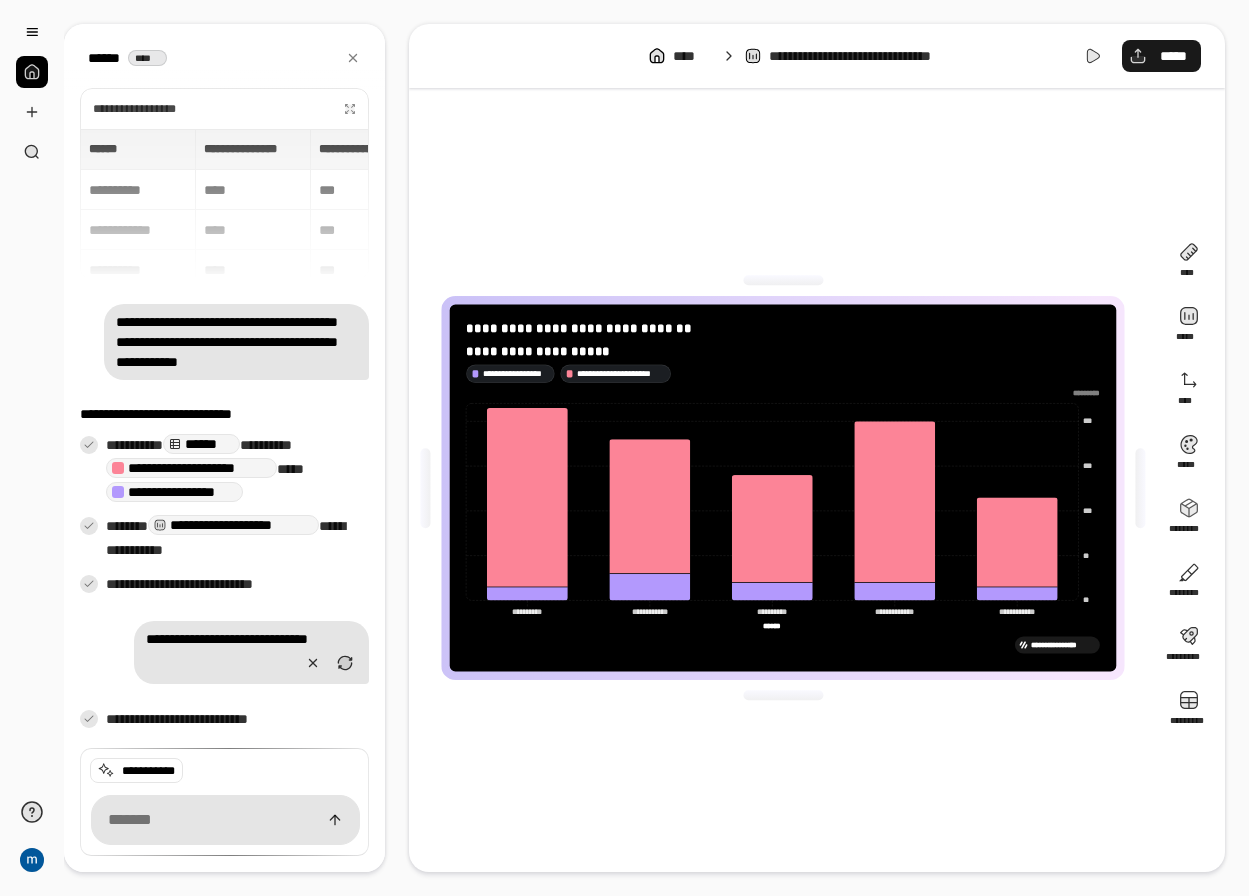 click on "*****" at bounding box center (1173, 56) 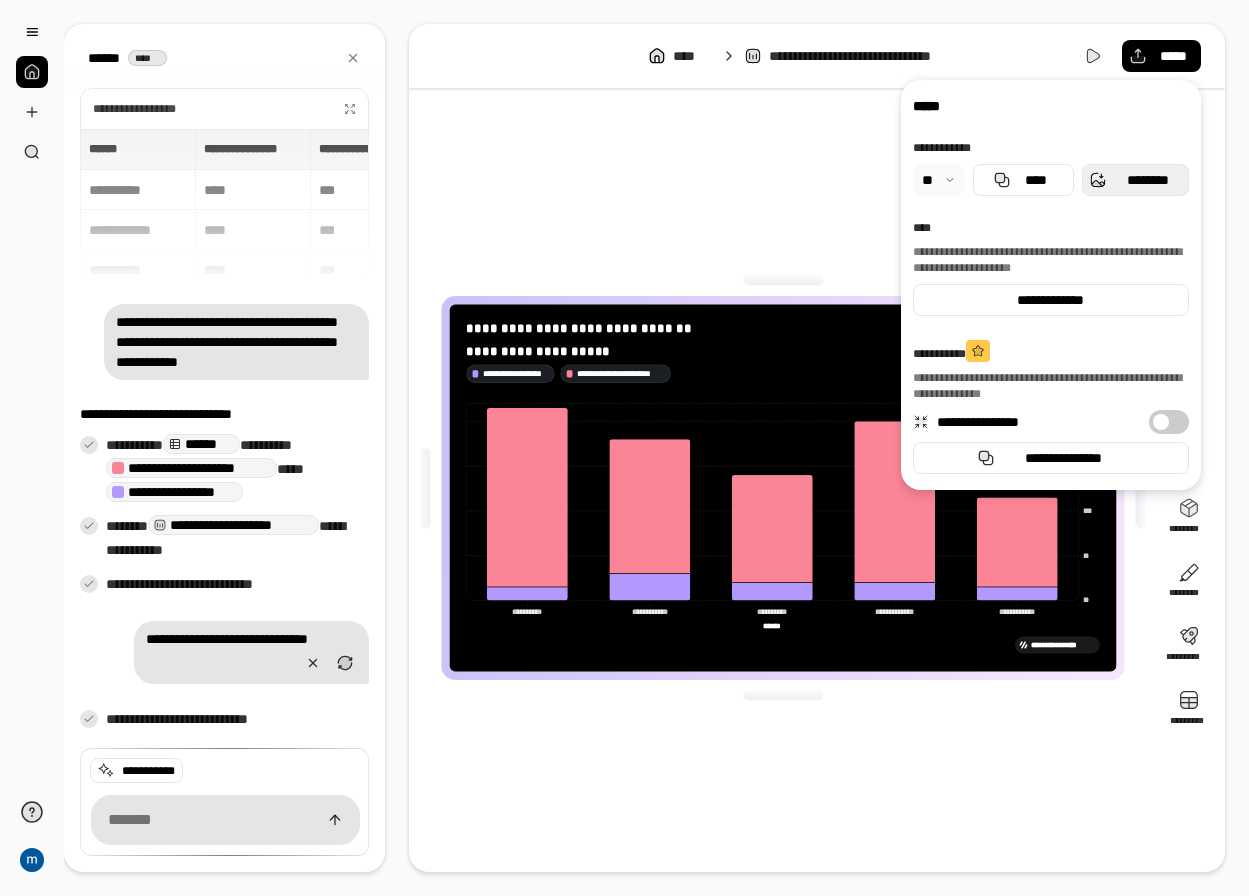 click on "********" at bounding box center [1135, 180] 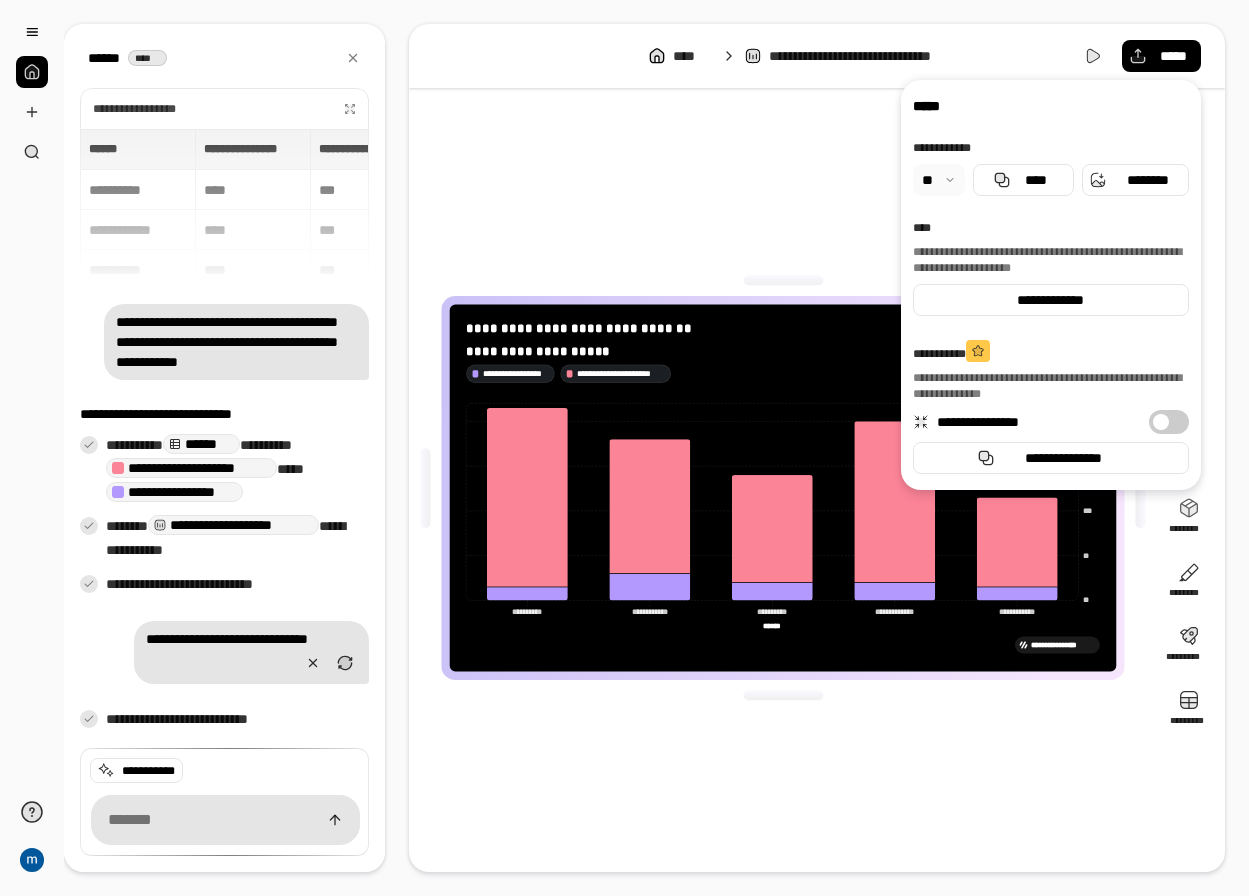 click on "**********" at bounding box center (783, 488) 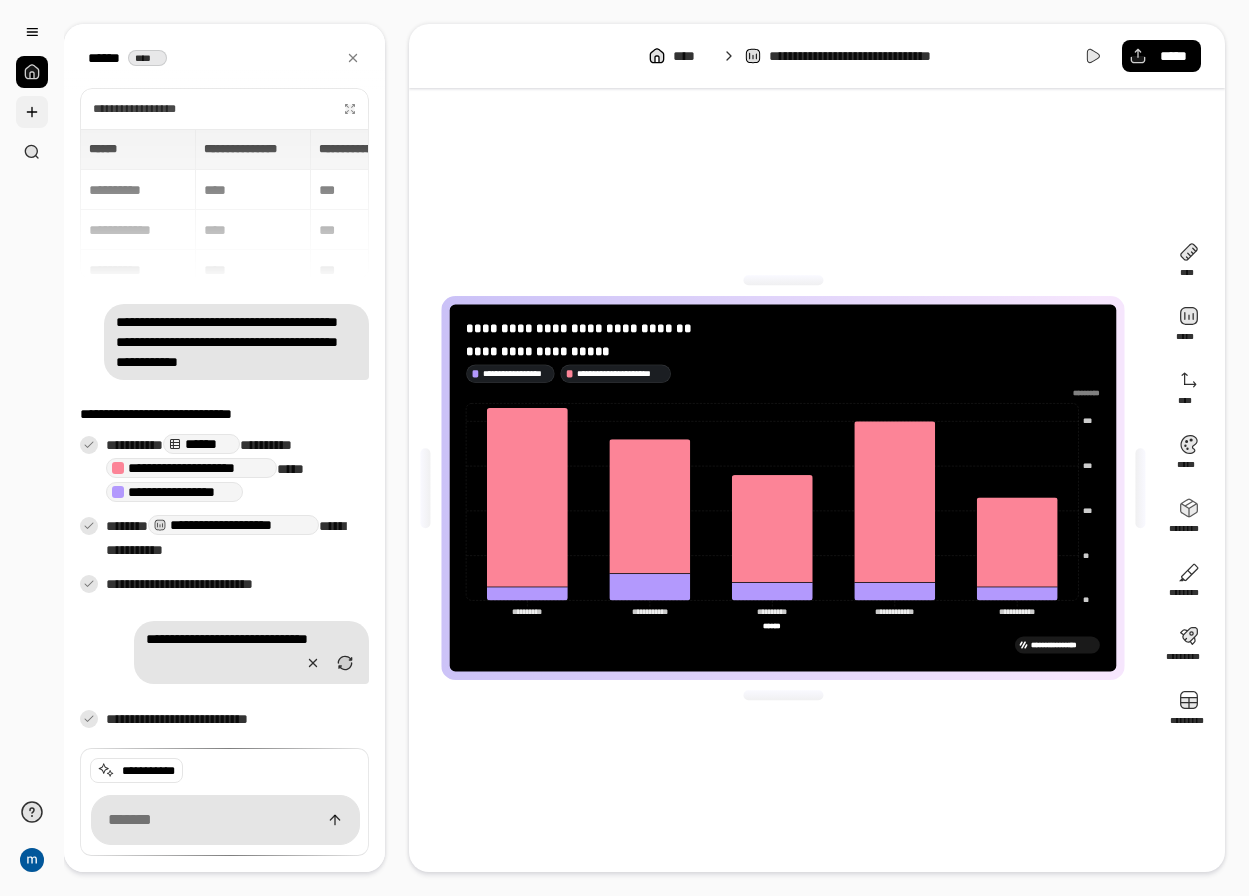 click at bounding box center (32, 112) 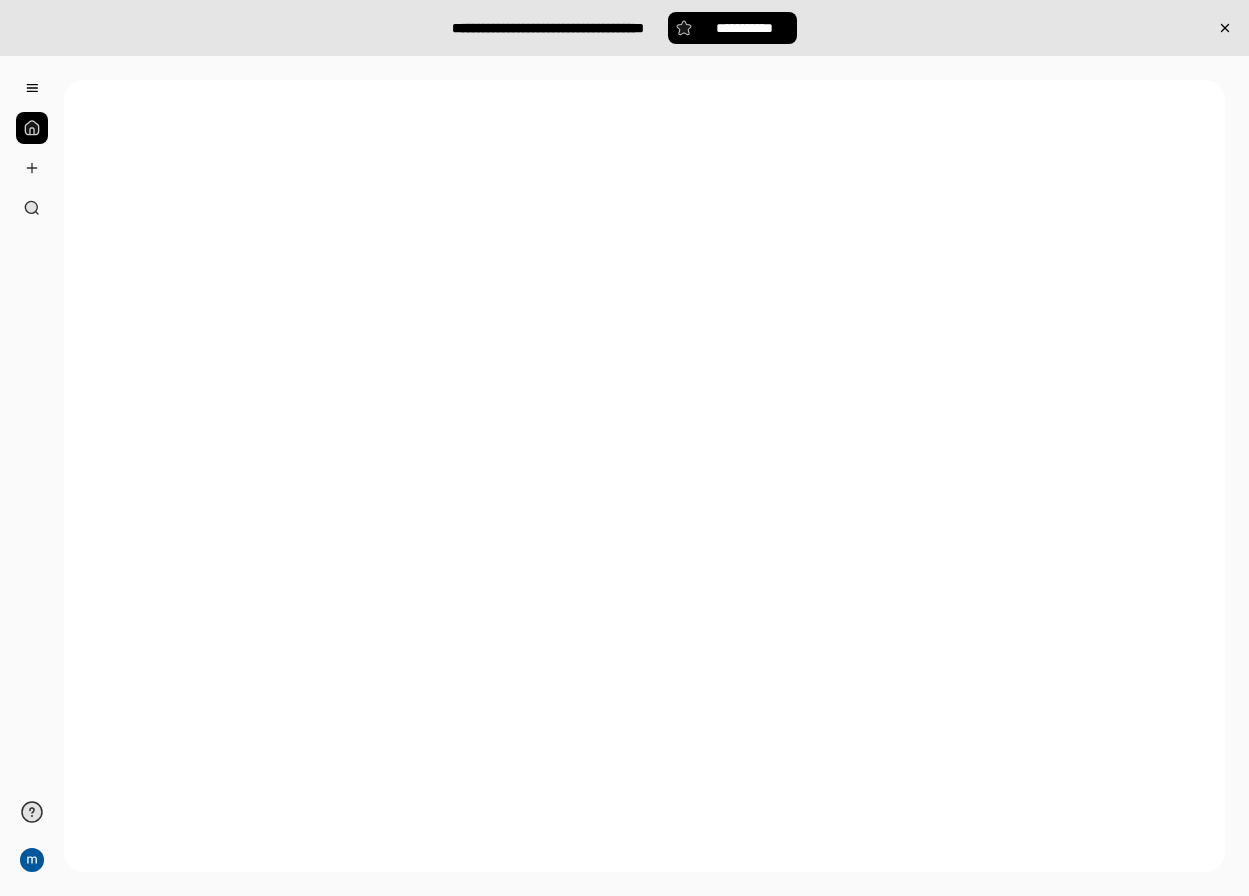 scroll, scrollTop: 0, scrollLeft: 0, axis: both 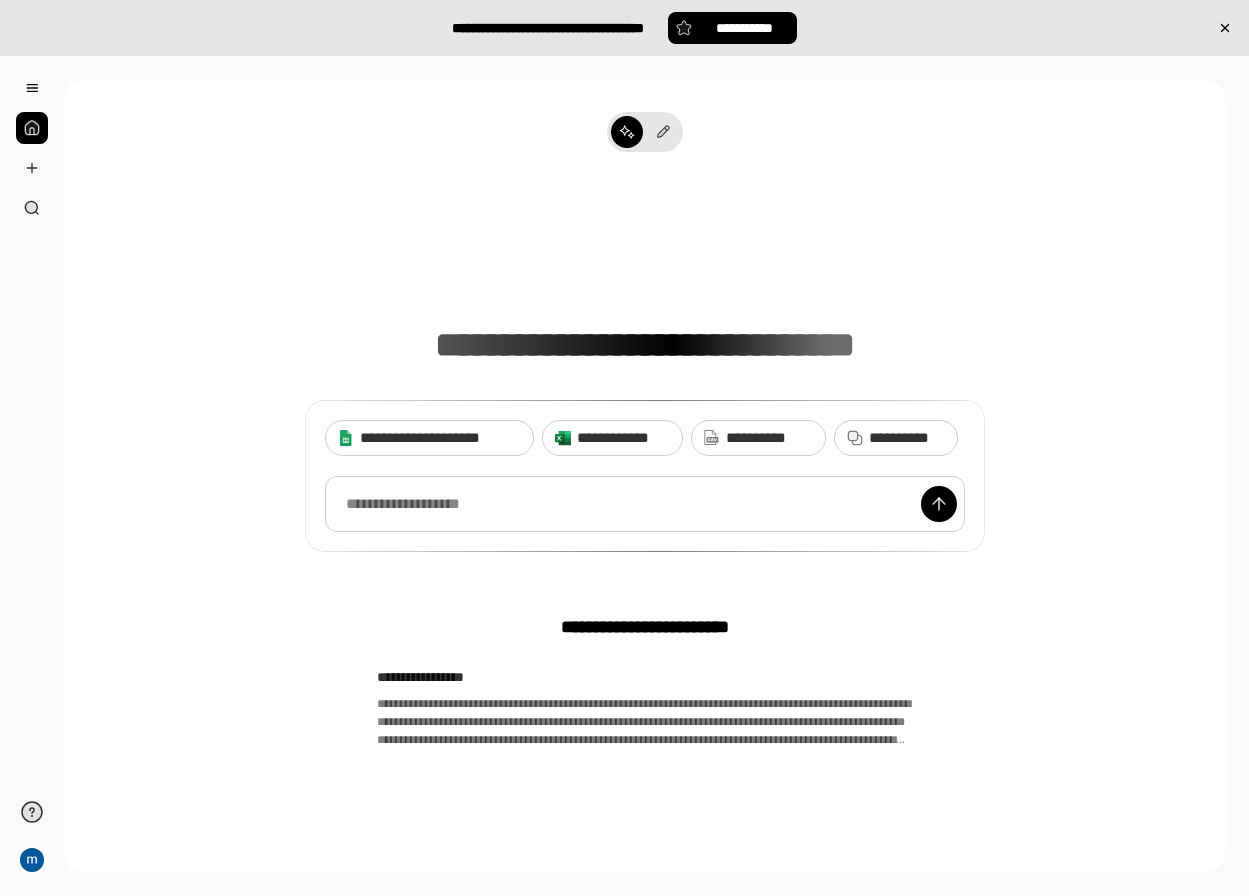 click at bounding box center [645, 504] 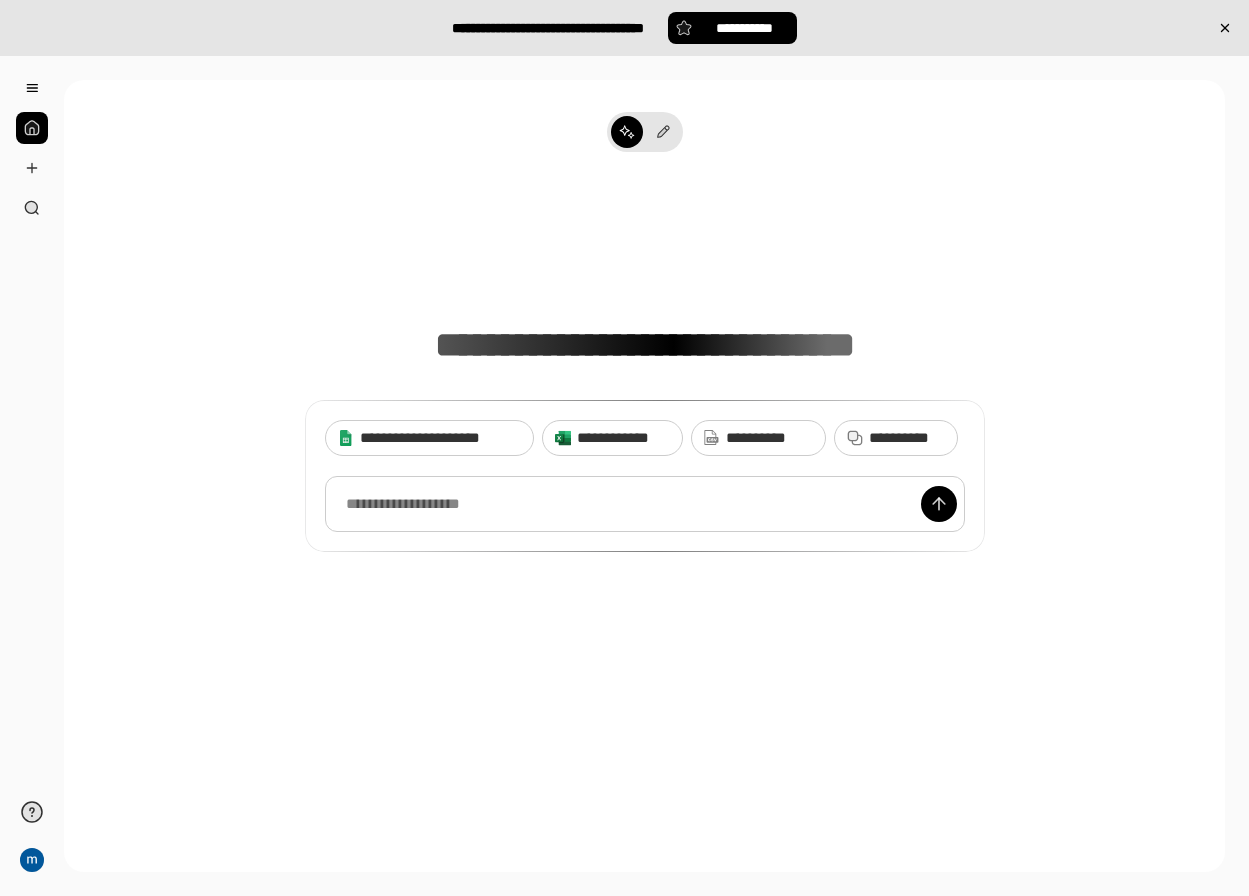 type 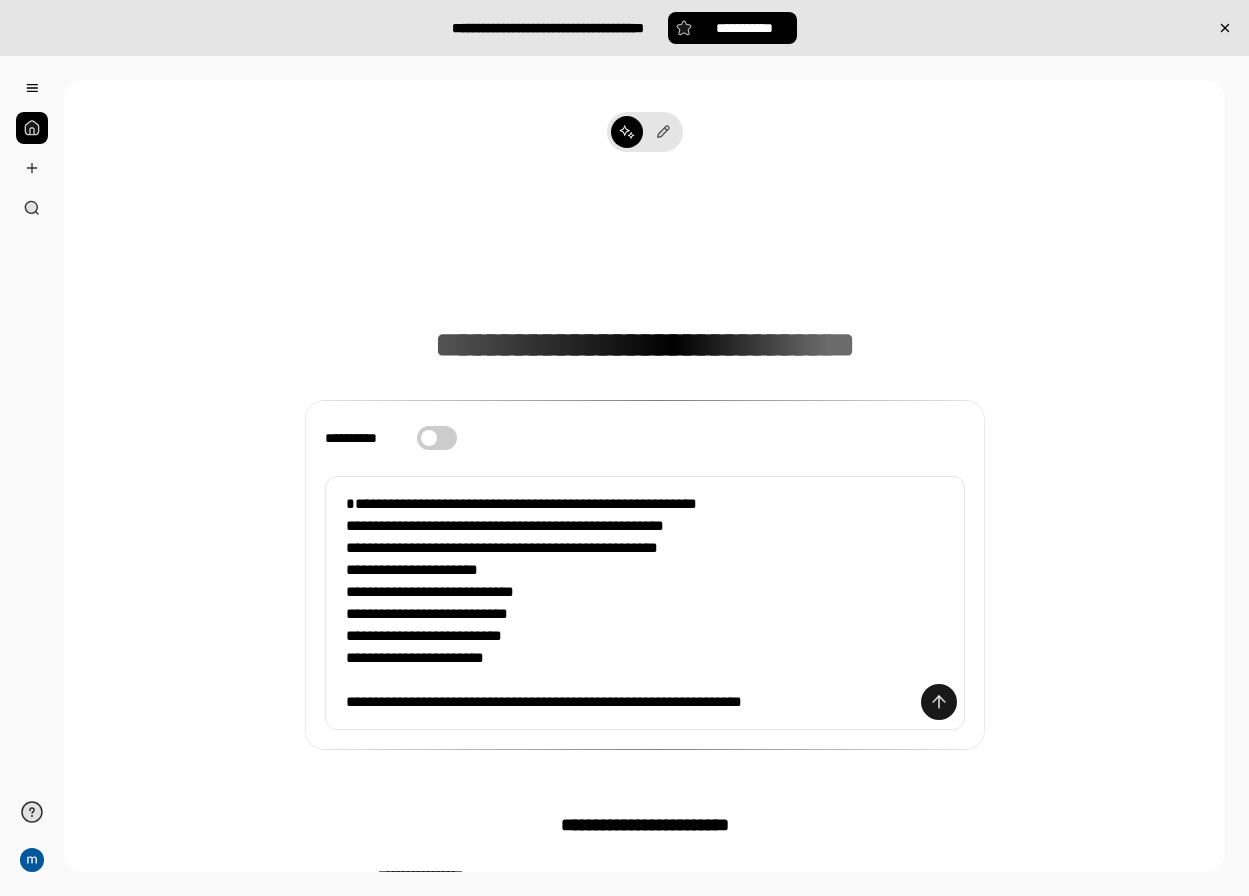 click at bounding box center [939, 702] 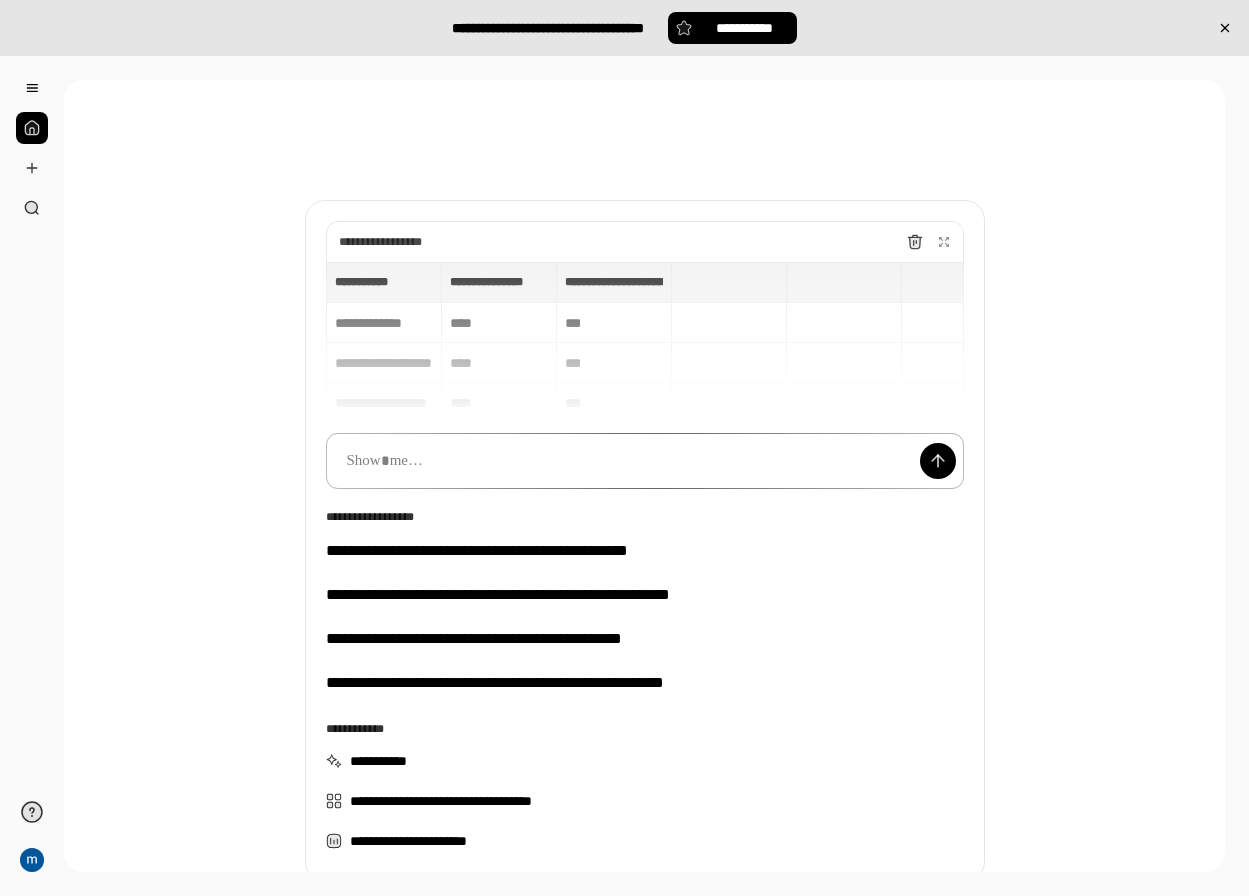 scroll, scrollTop: 100, scrollLeft: 0, axis: vertical 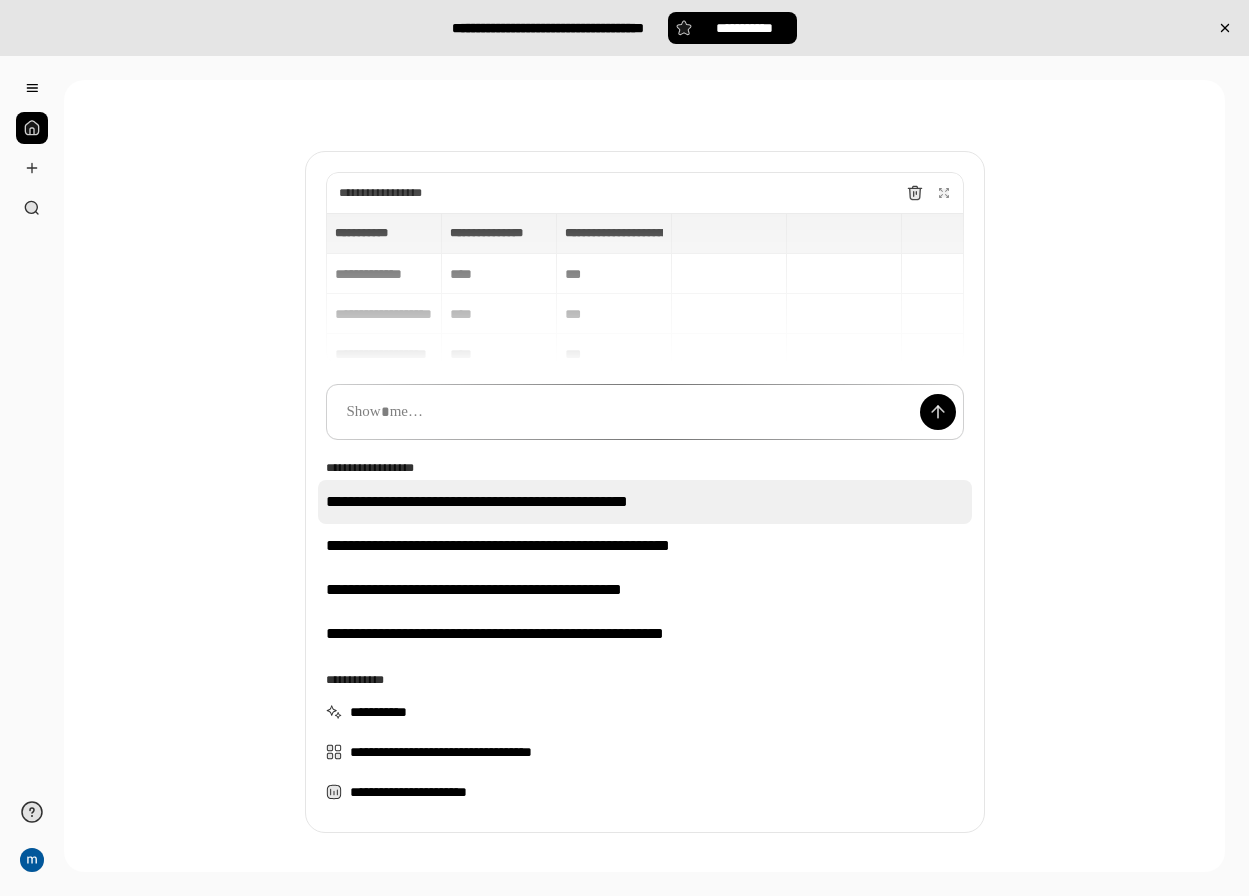click on "**********" at bounding box center [645, 502] 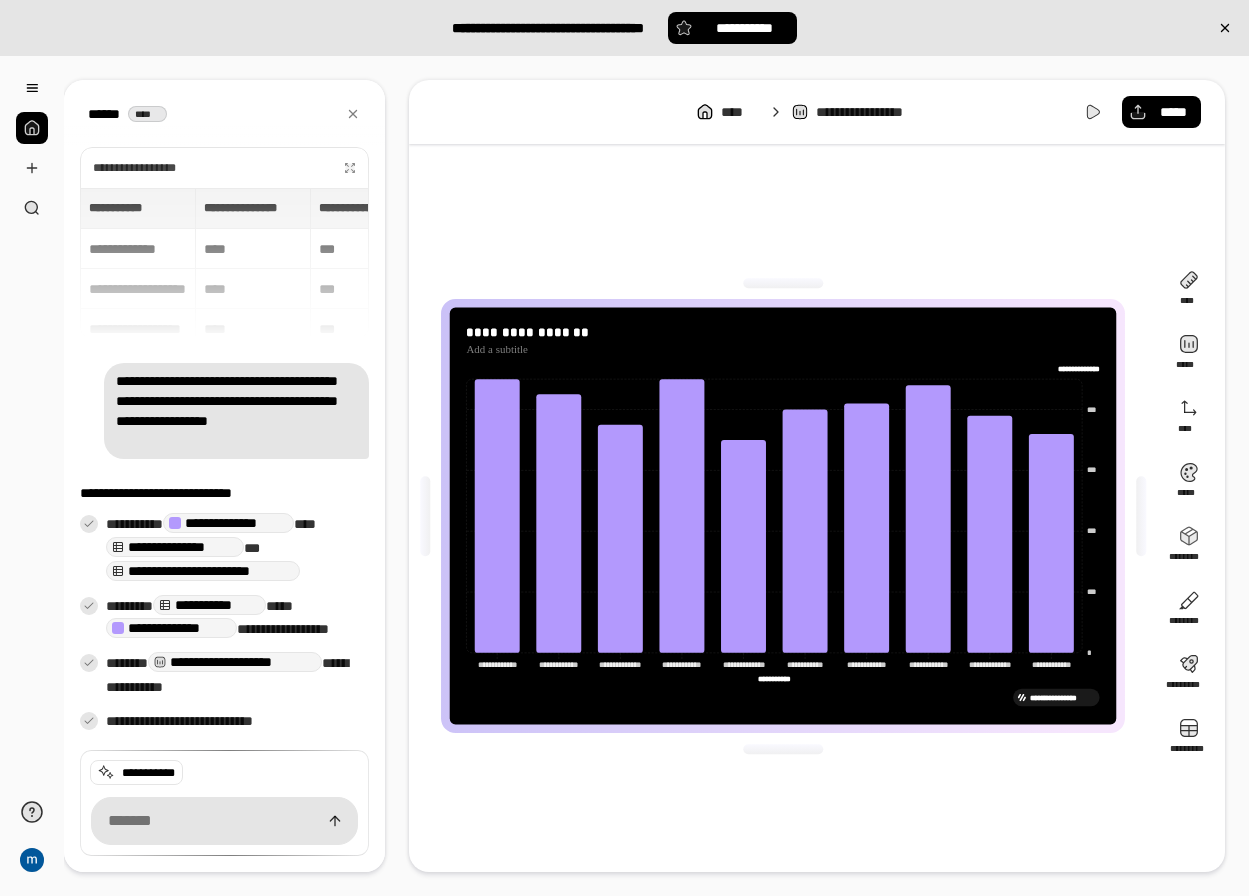click on "**********" at bounding box center (224, 263) 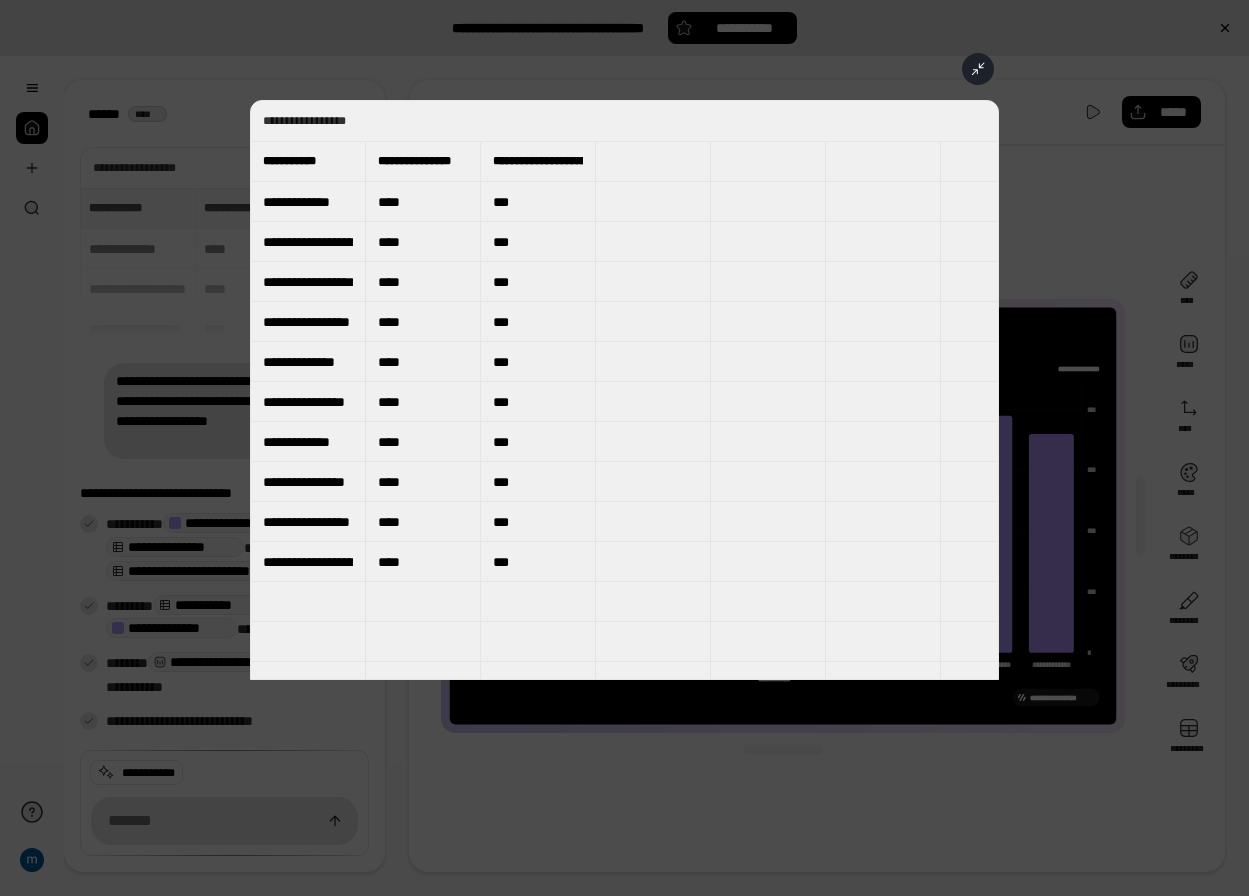 click at bounding box center (624, 448) 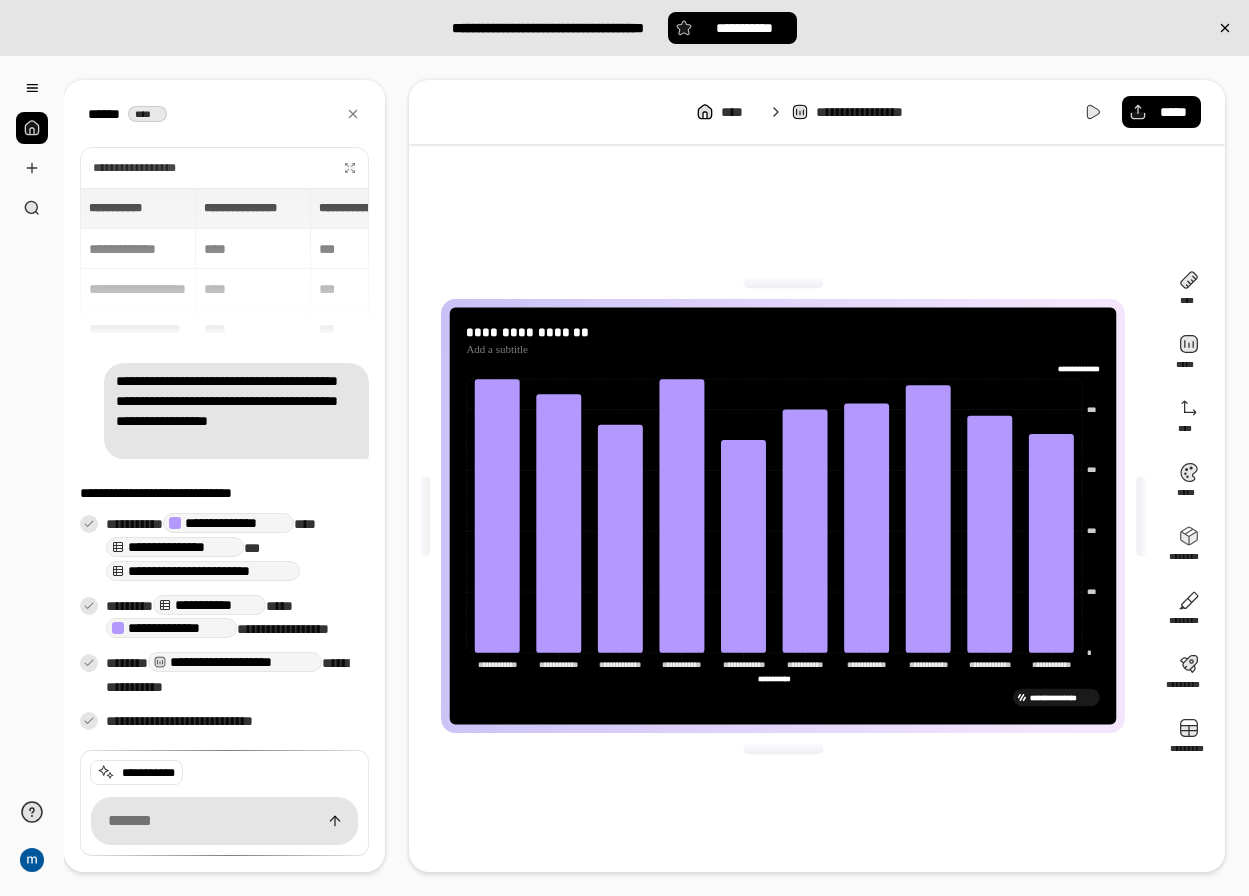 click on "**********" at bounding box center (224, 263) 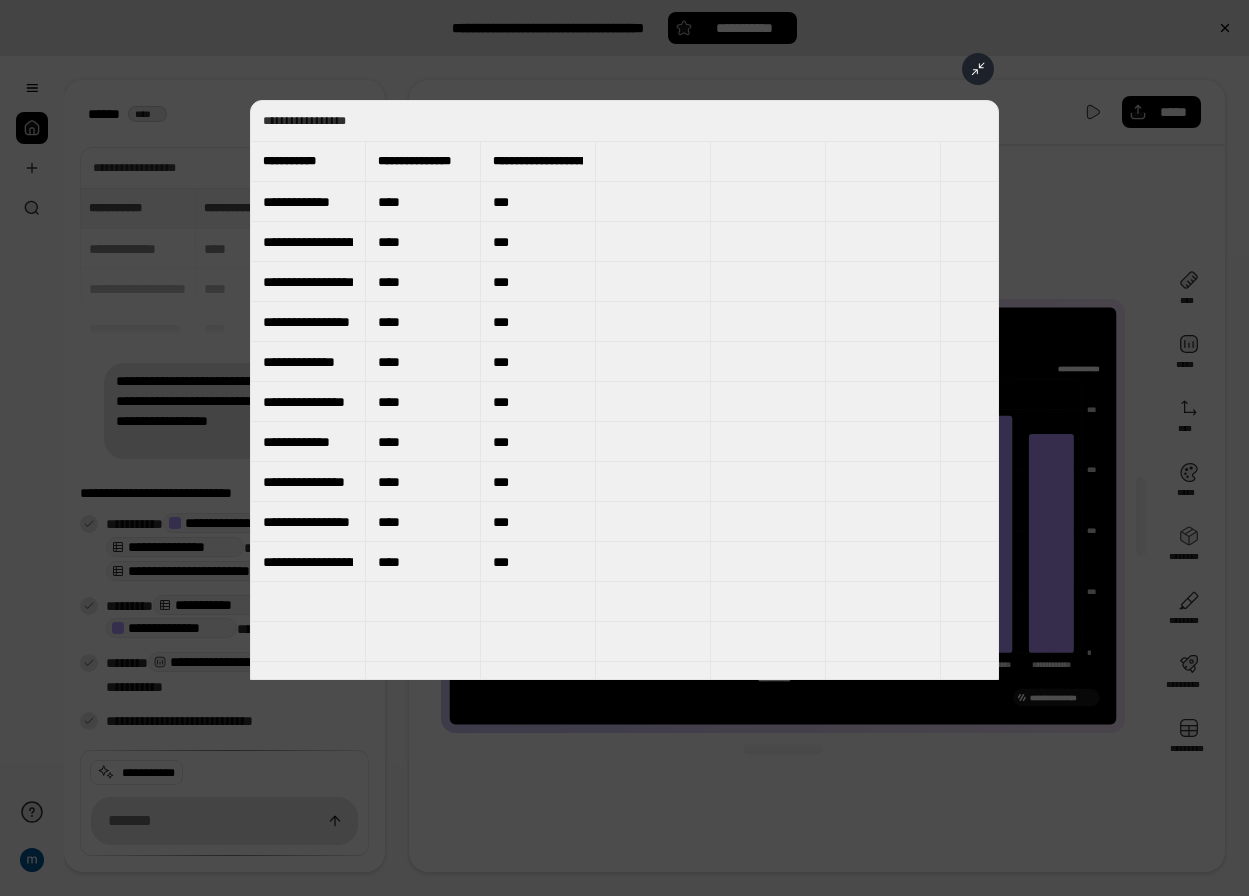 click at bounding box center (978, 69) 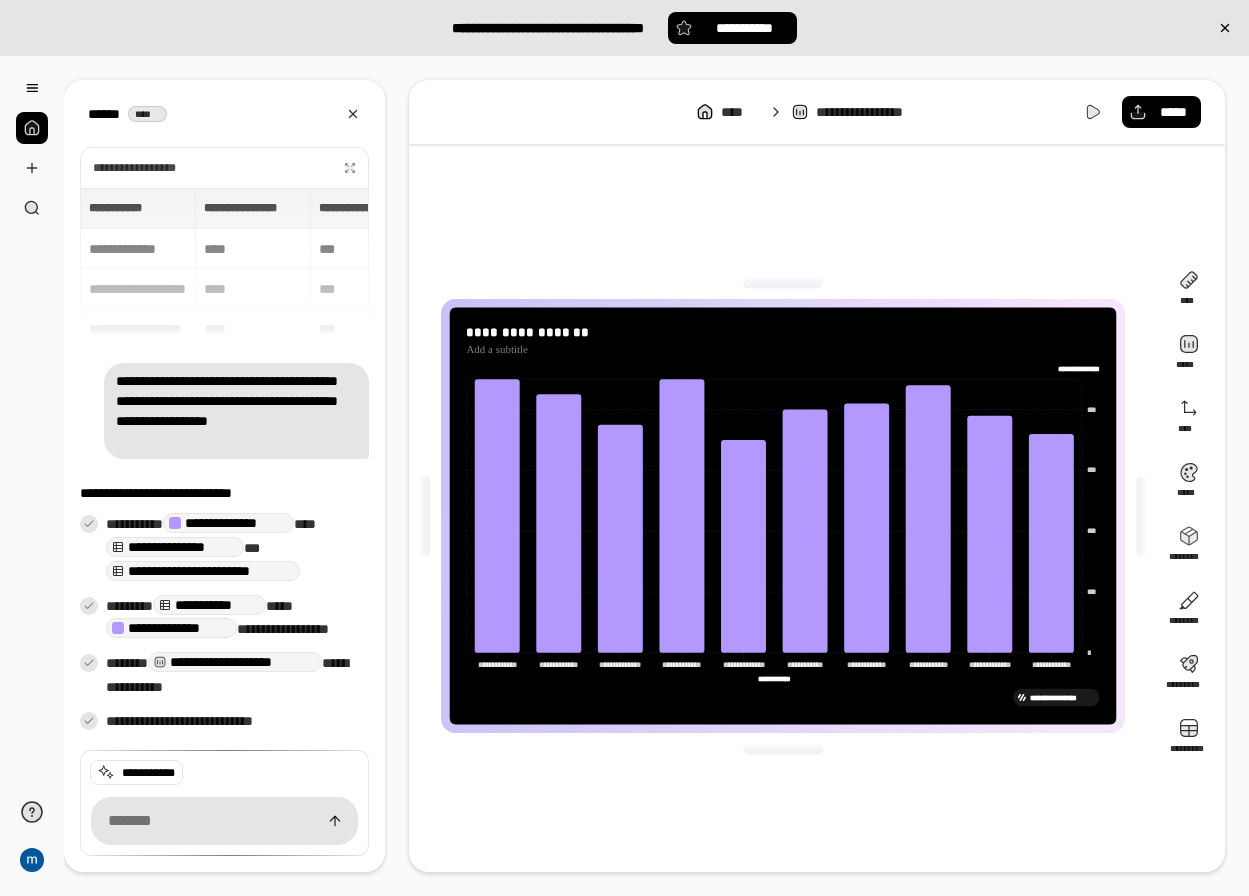 click 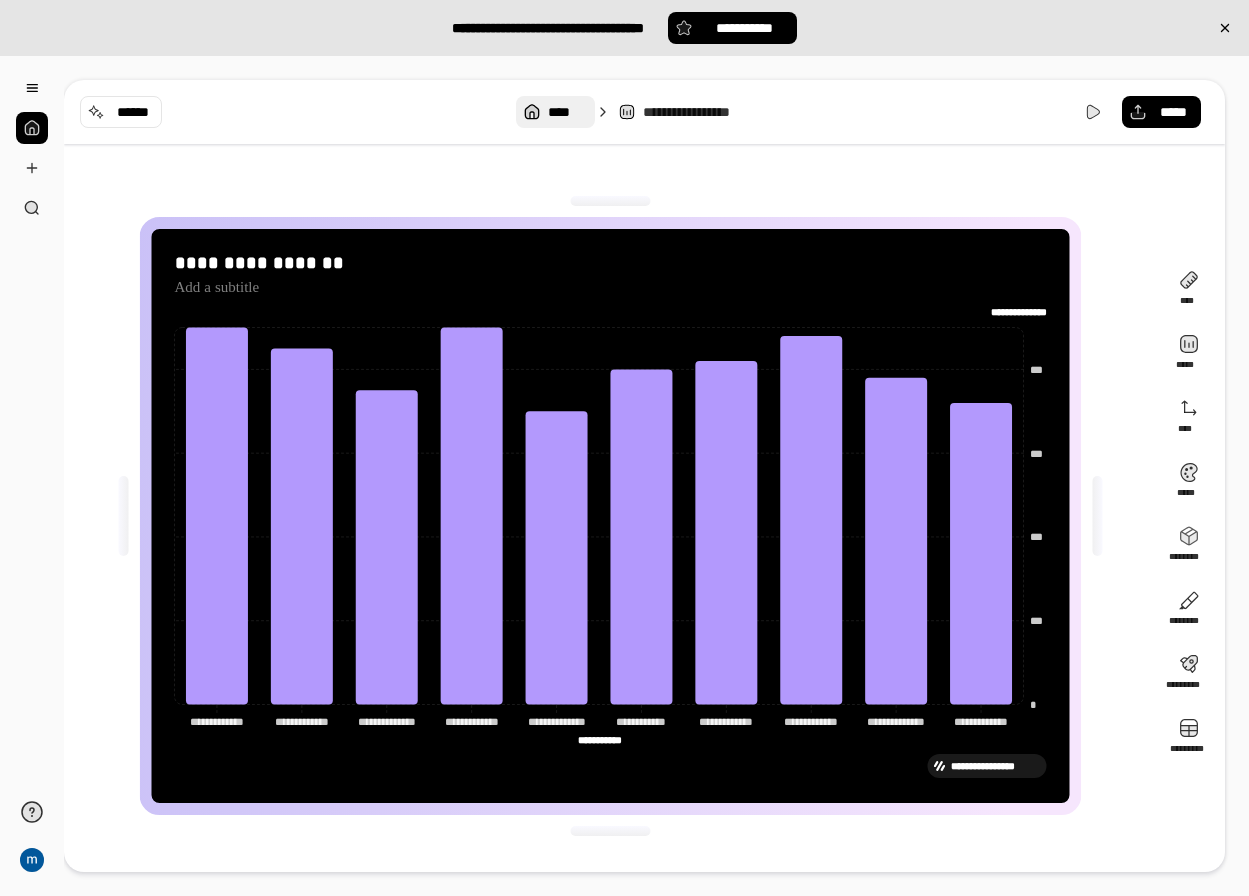 click on "****" at bounding box center (567, 112) 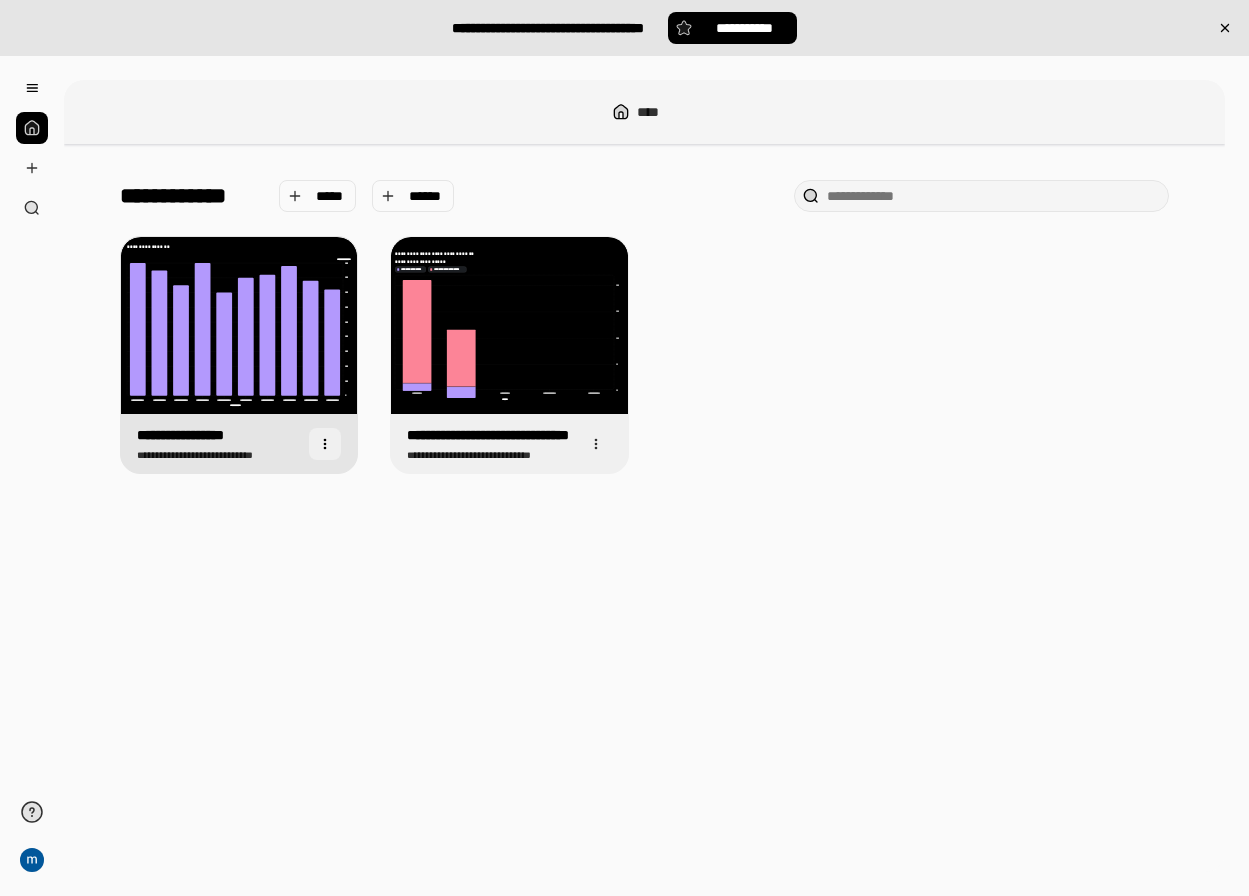 click at bounding box center (325, 444) 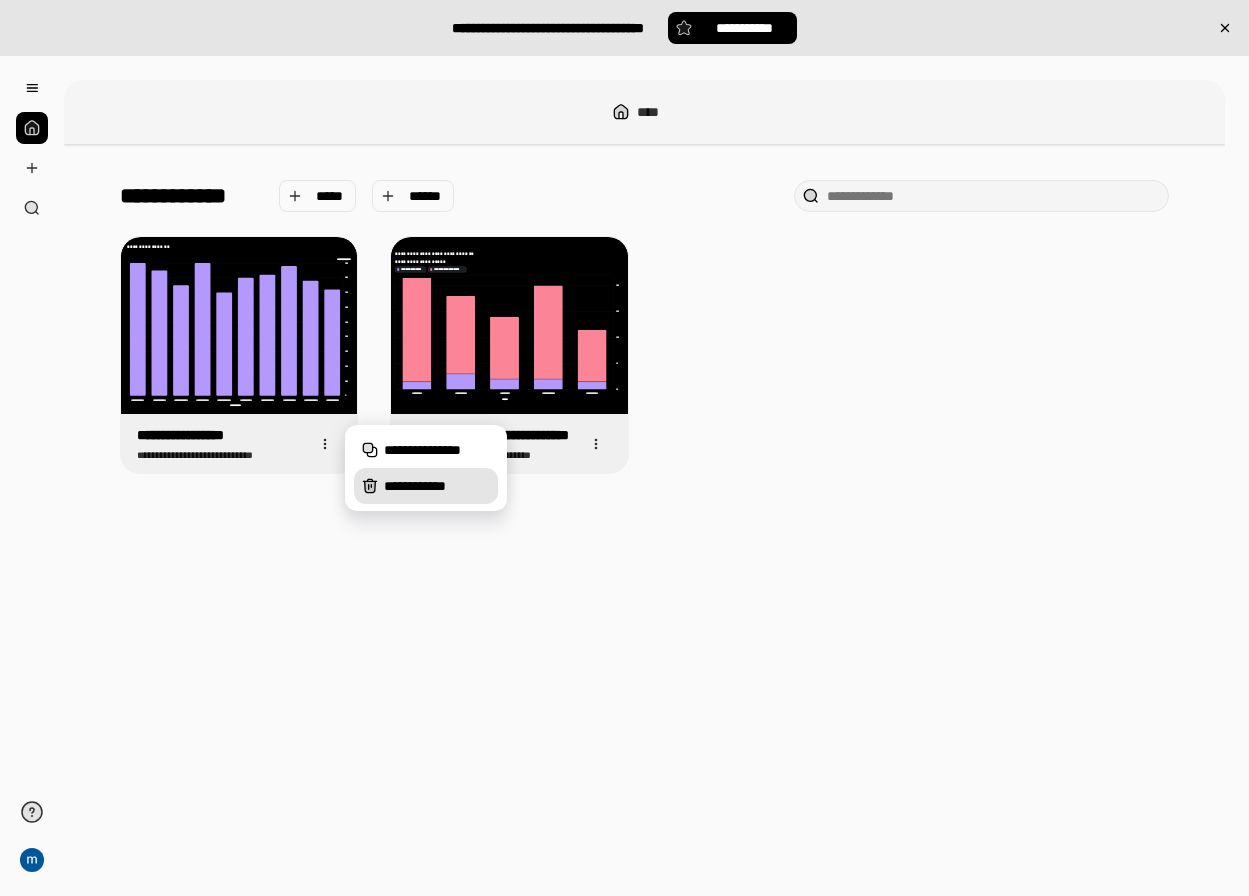 click on "**********" at bounding box center (437, 486) 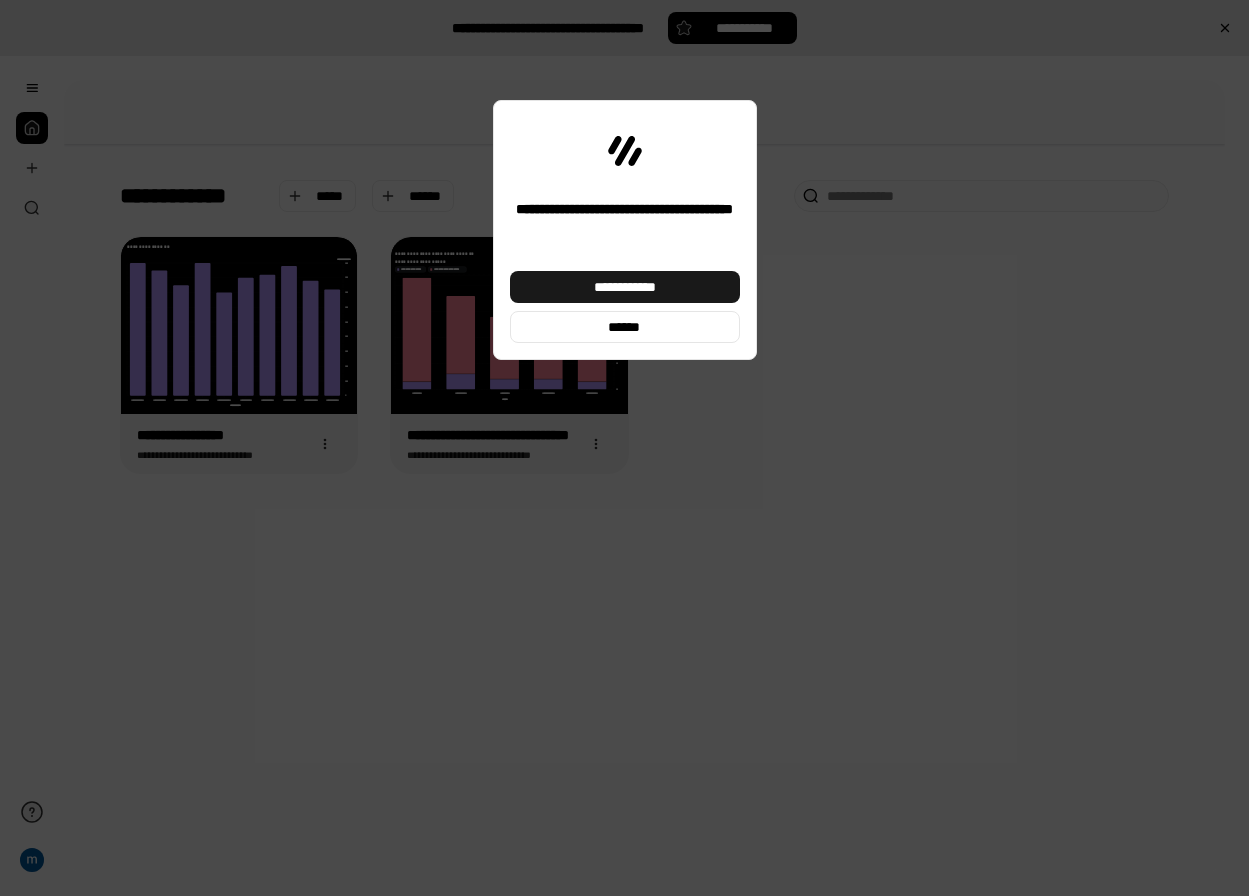 click on "**********" at bounding box center [625, 287] 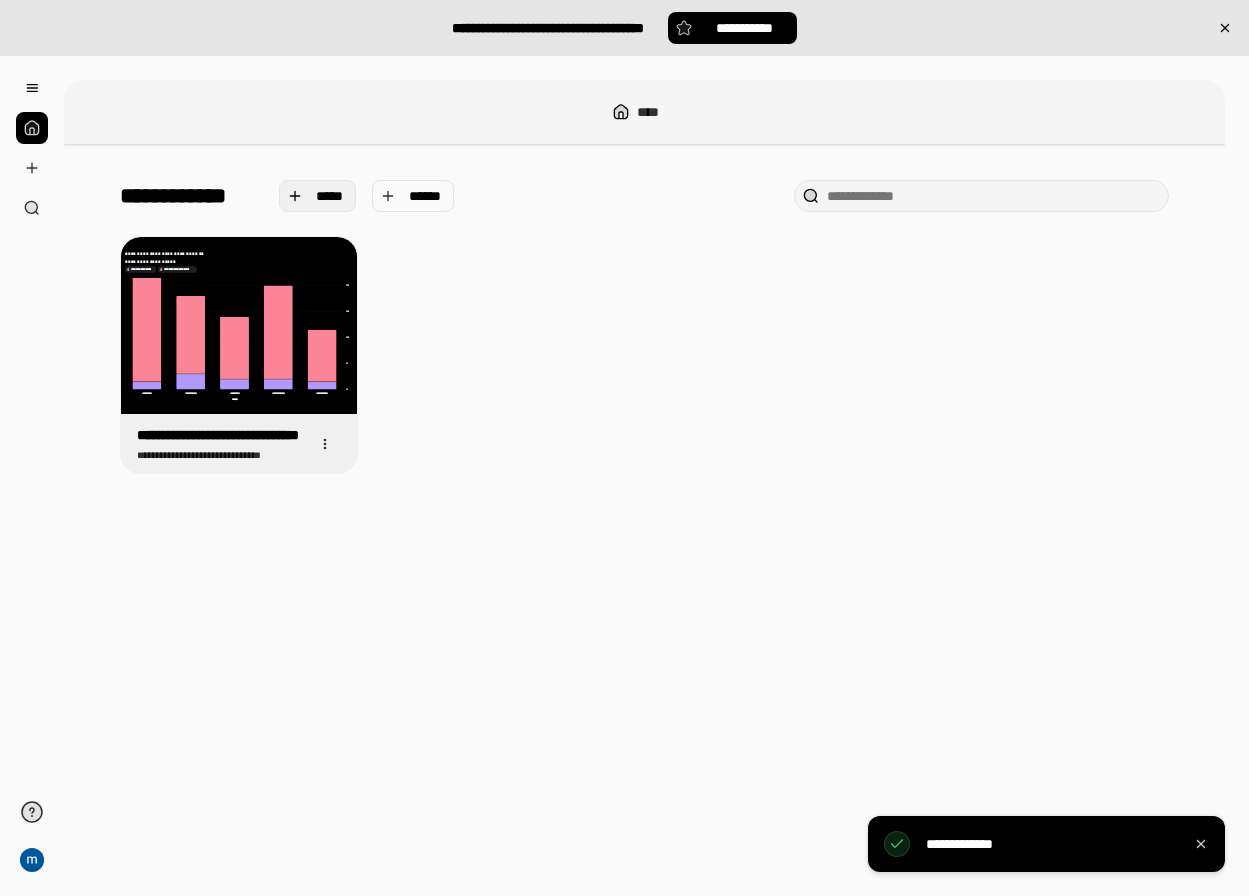 click on "*****" at bounding box center (330, 196) 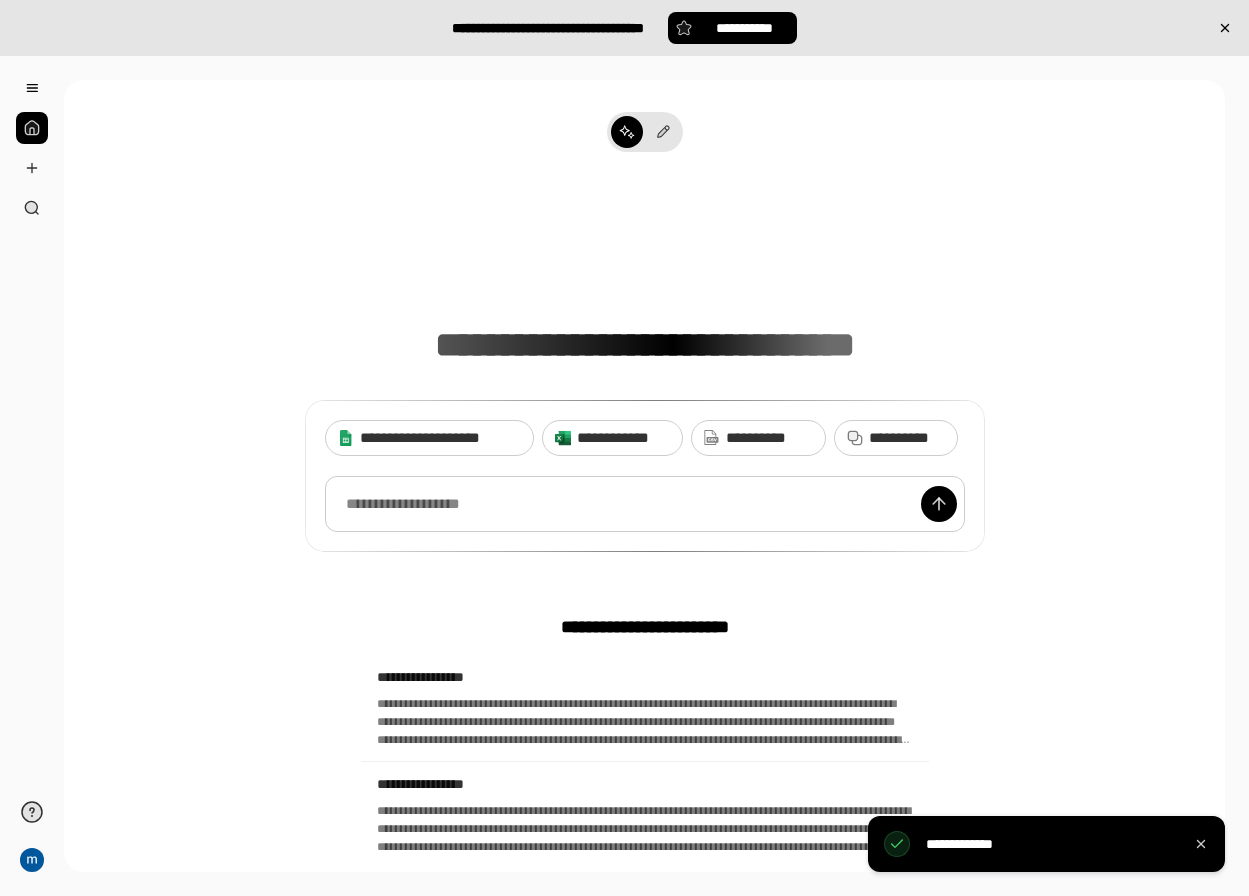 click at bounding box center [645, 504] 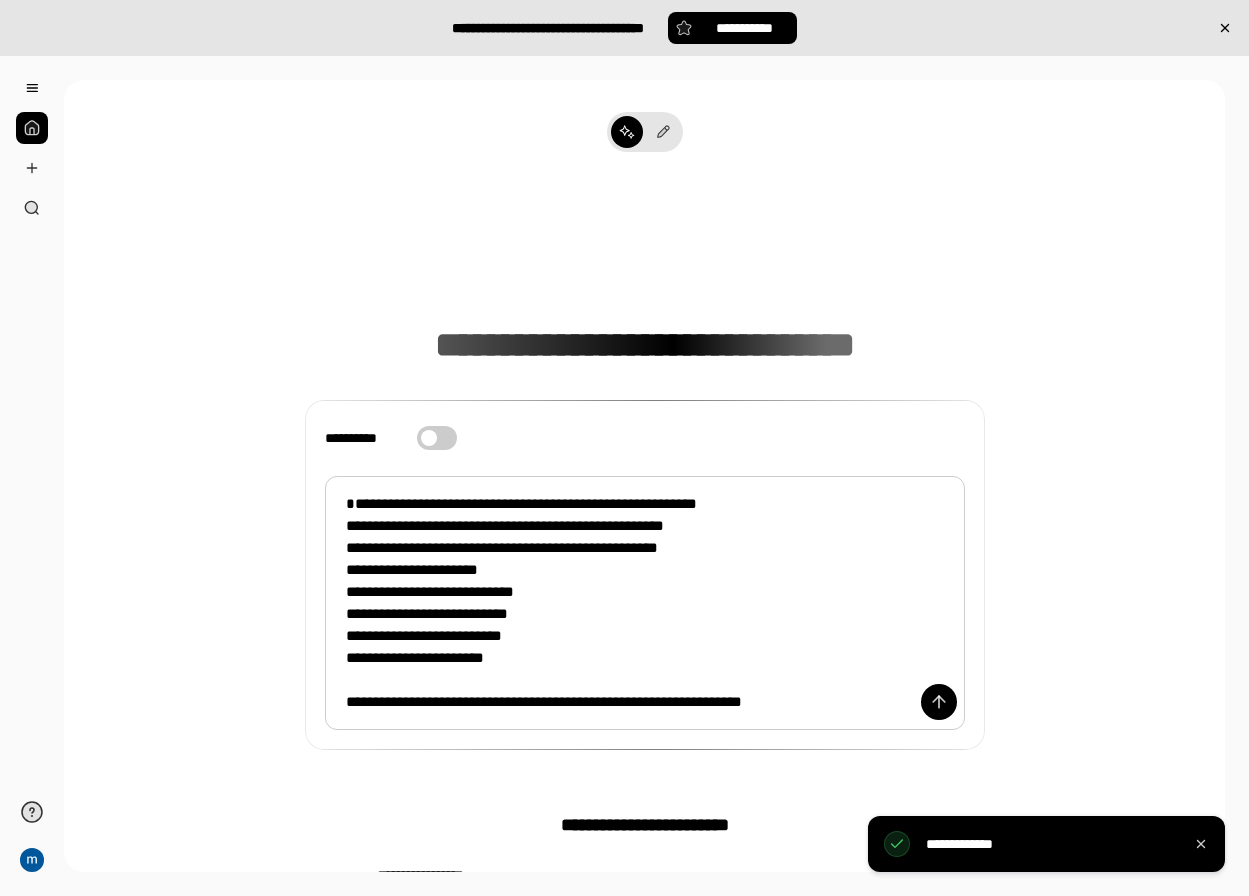 click on "**********" at bounding box center [645, 603] 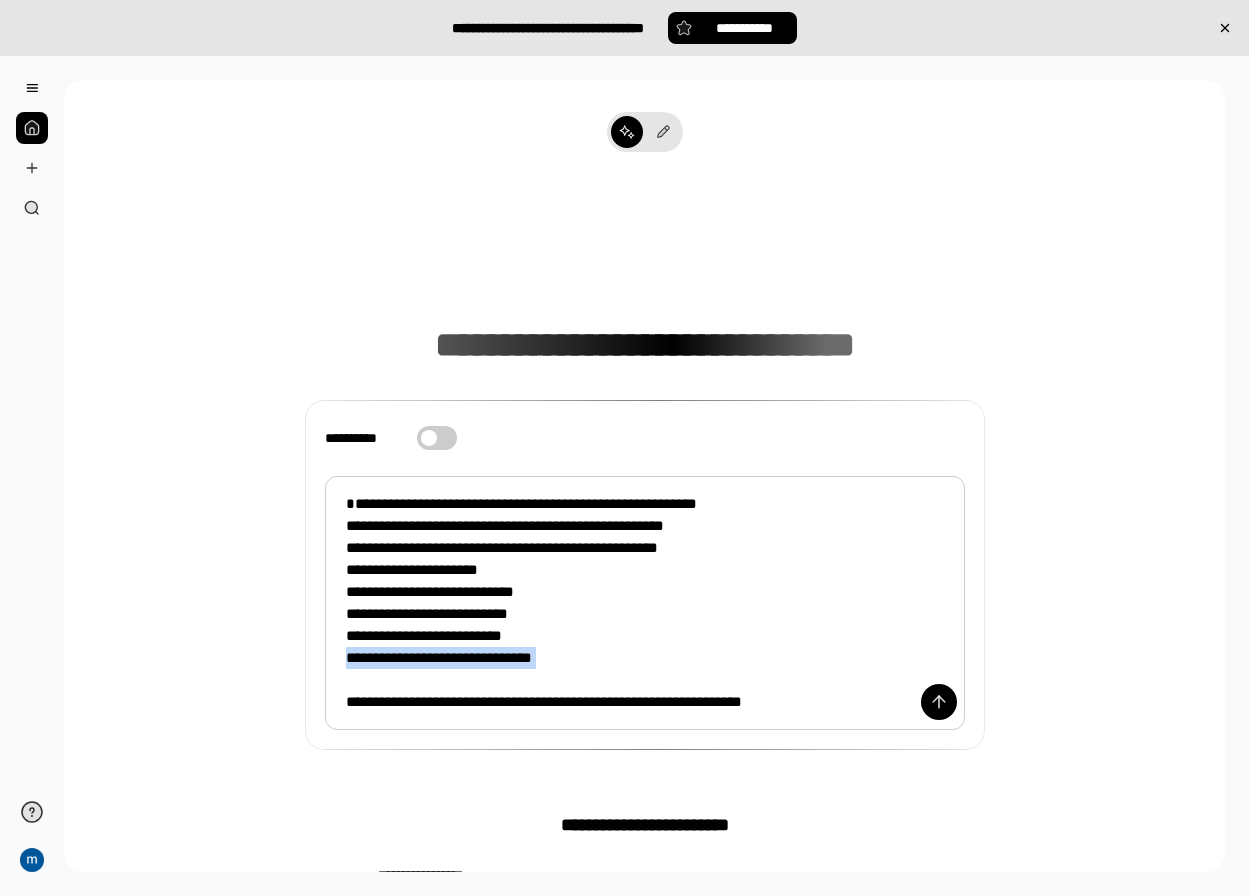 drag, startPoint x: 337, startPoint y: 661, endPoint x: 607, endPoint y: 673, distance: 270.26654 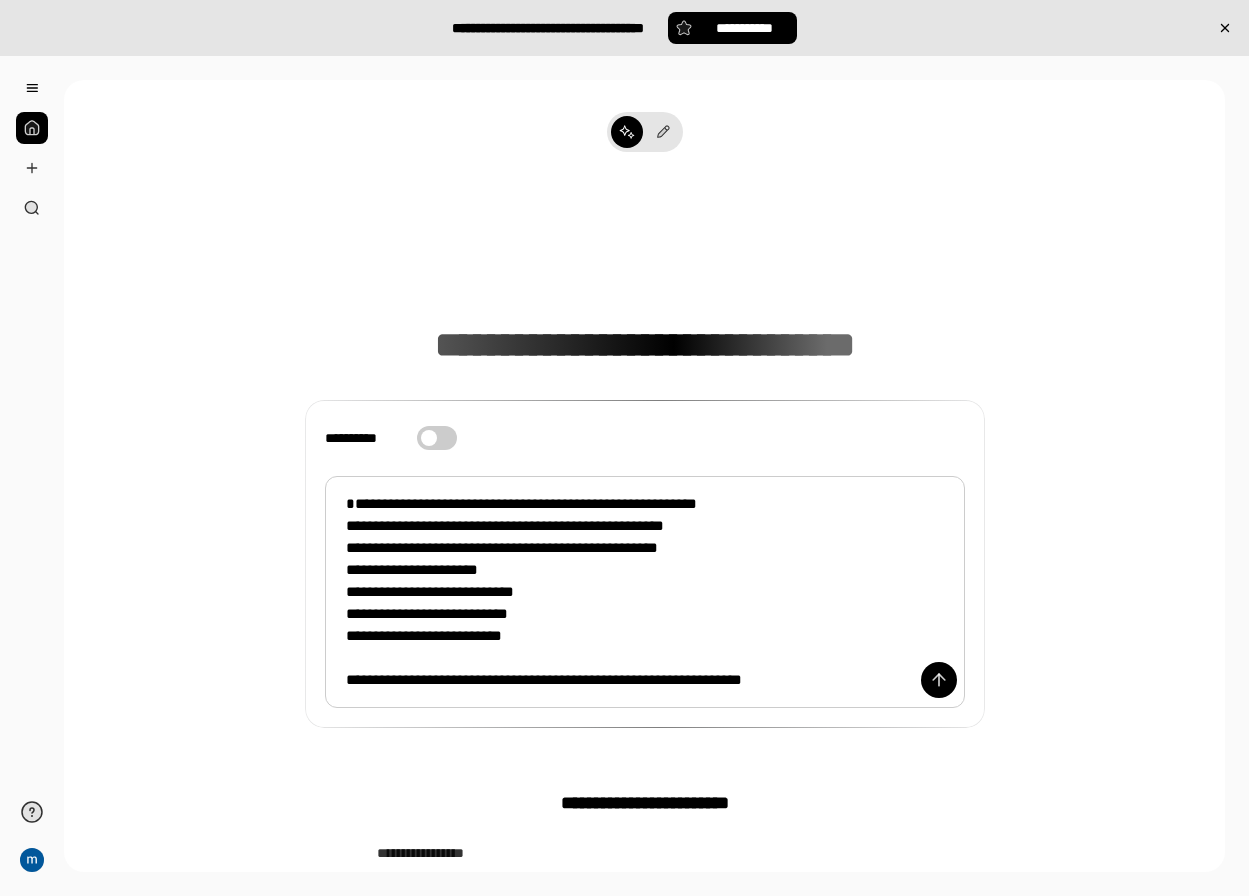 click on "**********" at bounding box center [645, 592] 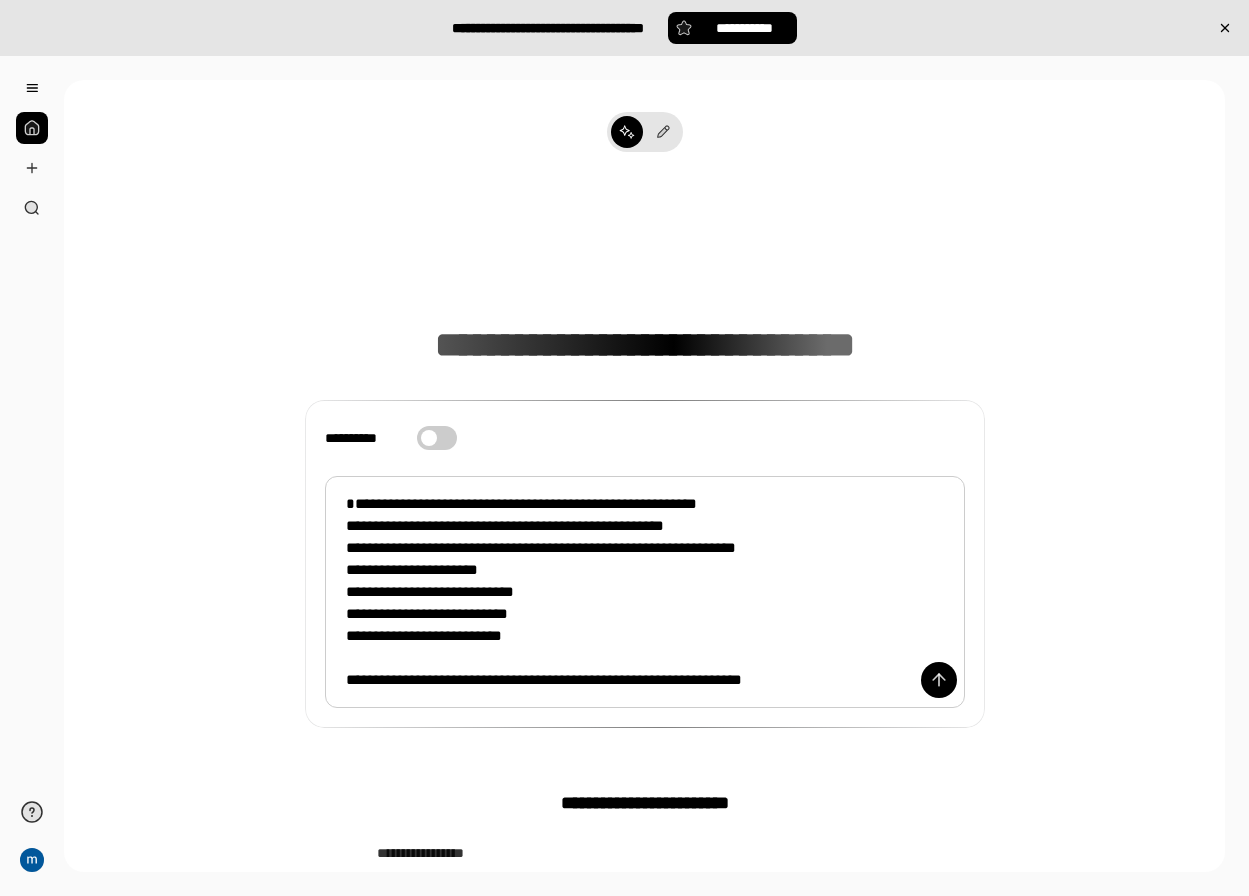 click on "**********" at bounding box center [645, 592] 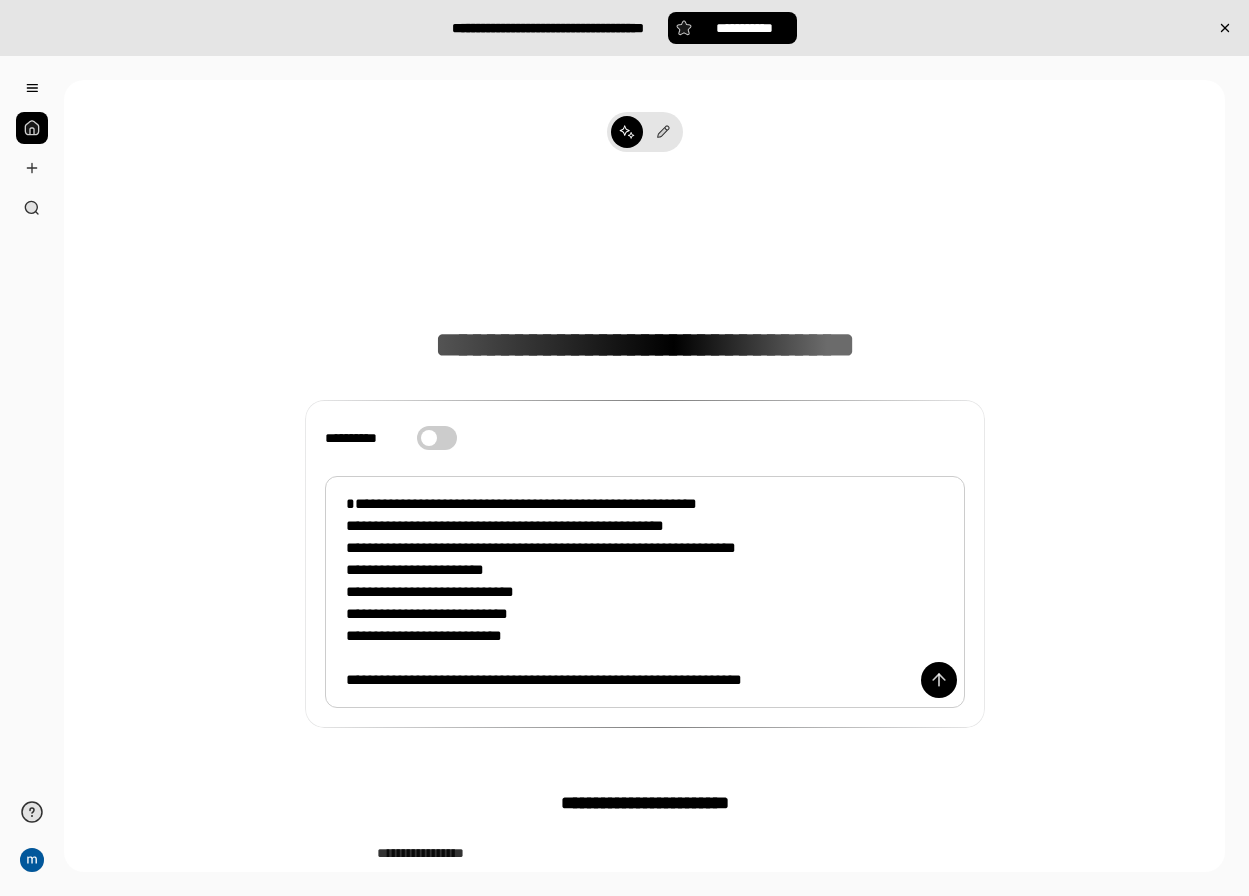 click on "**********" at bounding box center (645, 592) 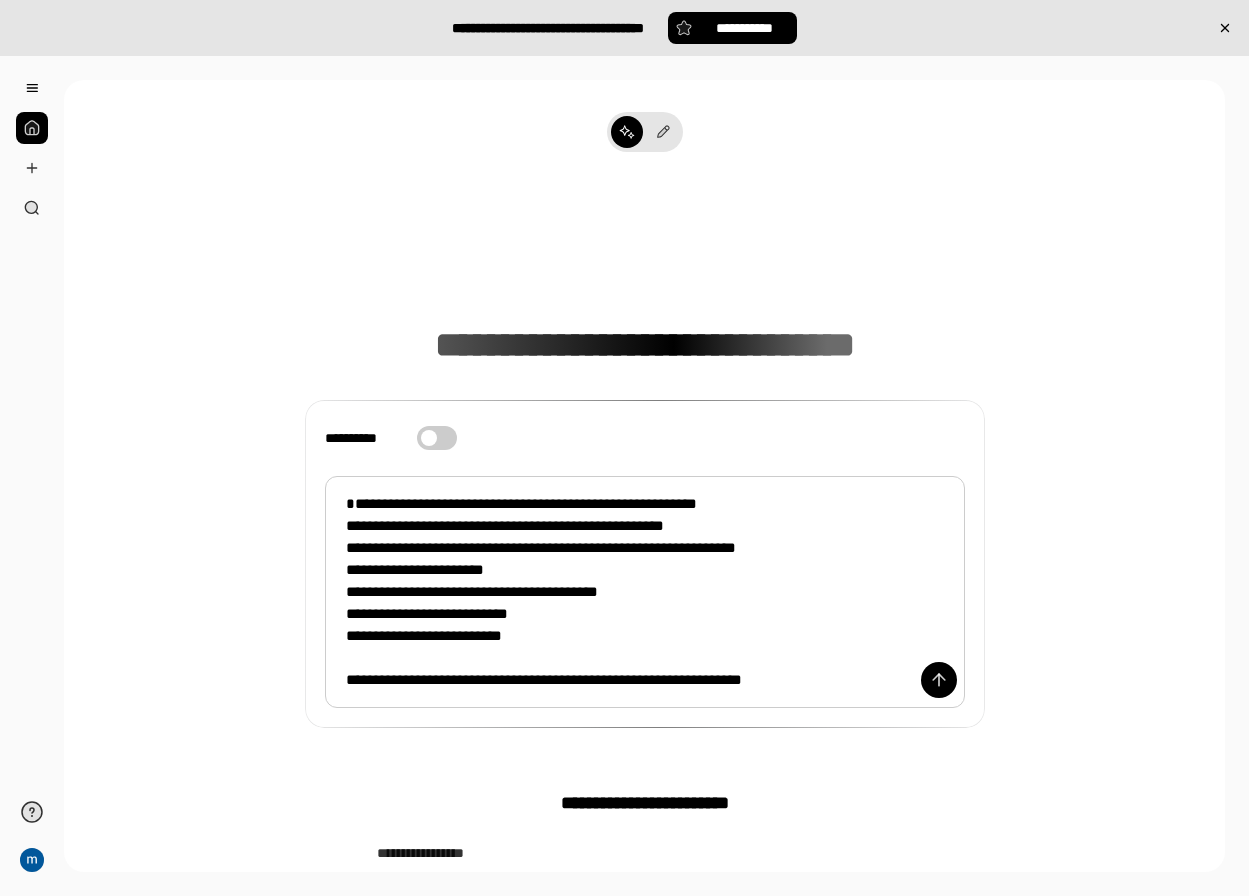 click on "**********" at bounding box center [645, 592] 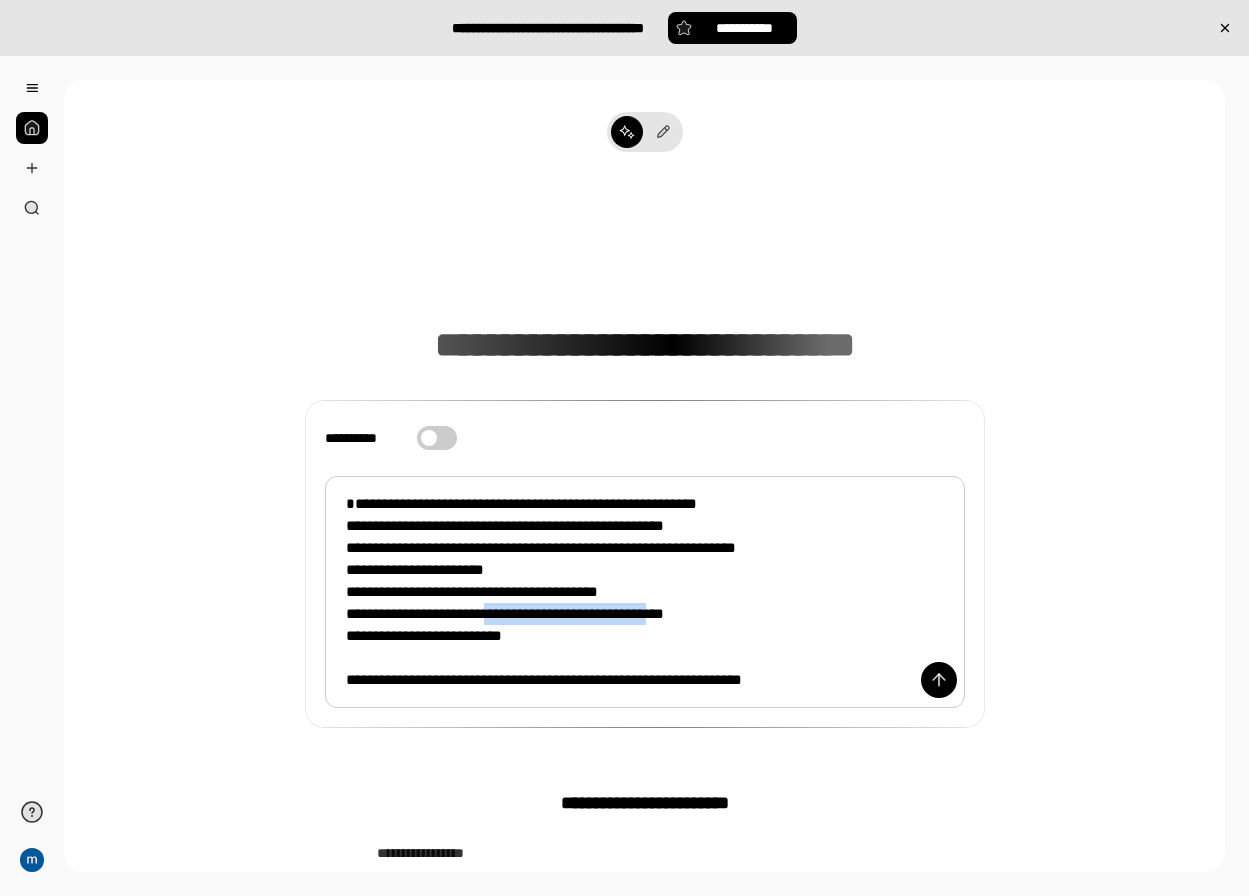 drag, startPoint x: 664, startPoint y: 616, endPoint x: 540, endPoint y: 611, distance: 124.10077 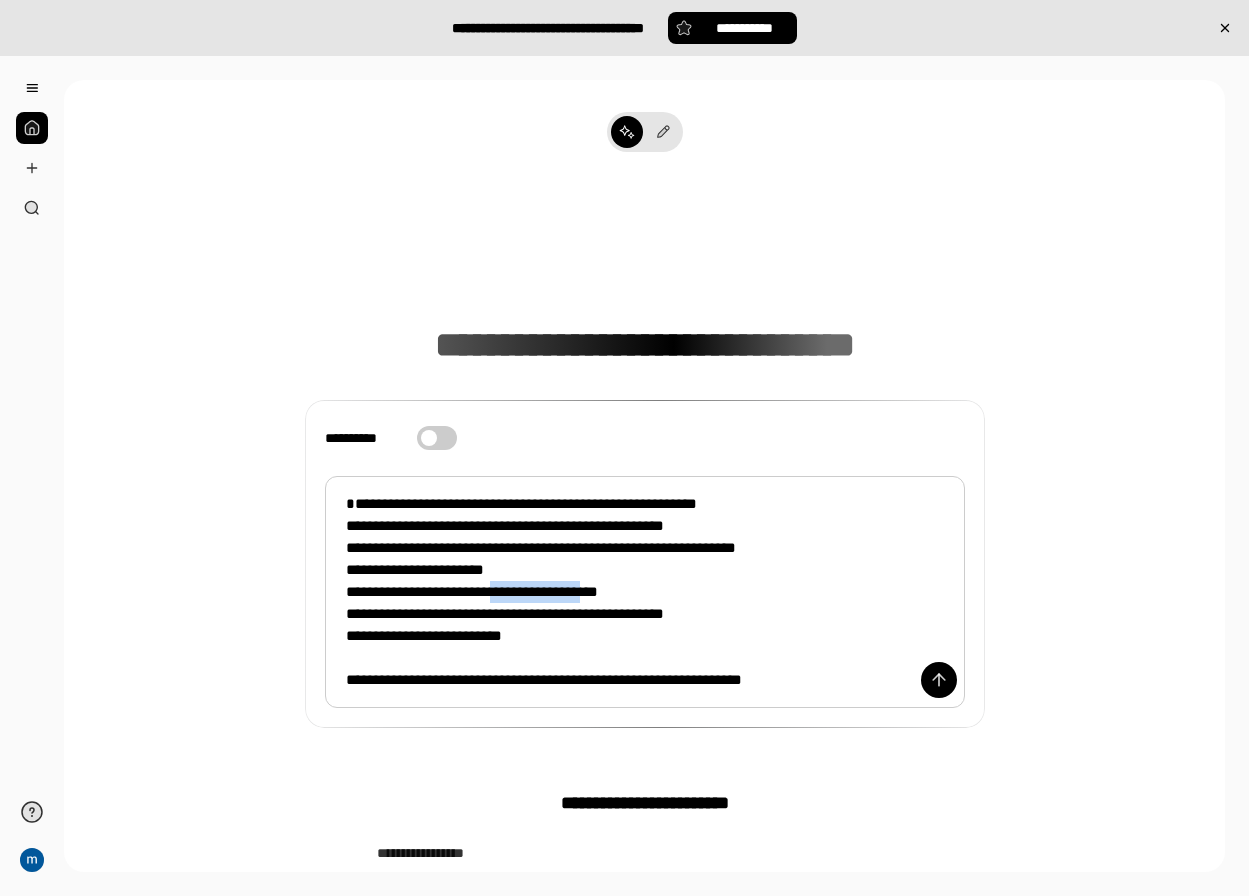 drag, startPoint x: 538, startPoint y: 589, endPoint x: 618, endPoint y: 587, distance: 80.024994 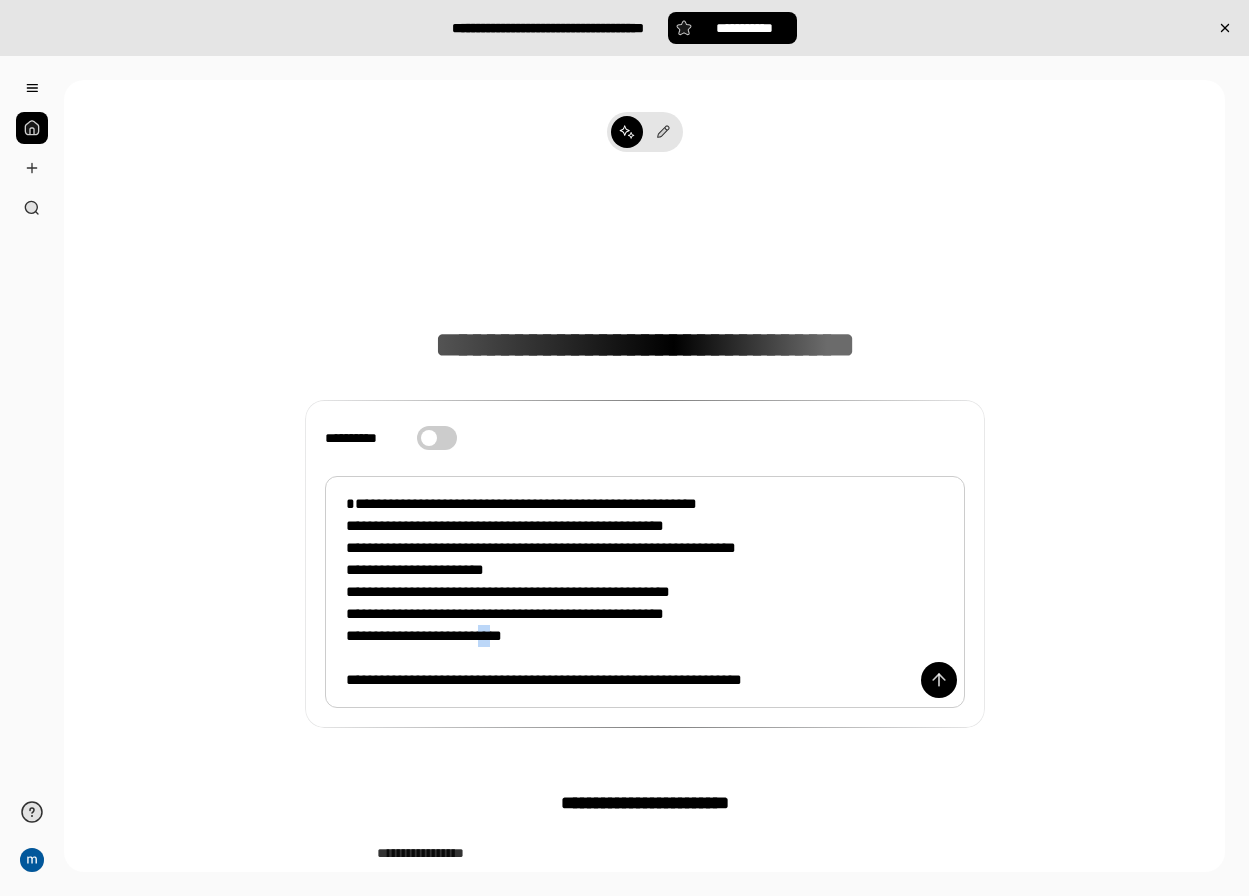 drag, startPoint x: 534, startPoint y: 637, endPoint x: 565, endPoint y: 637, distance: 31 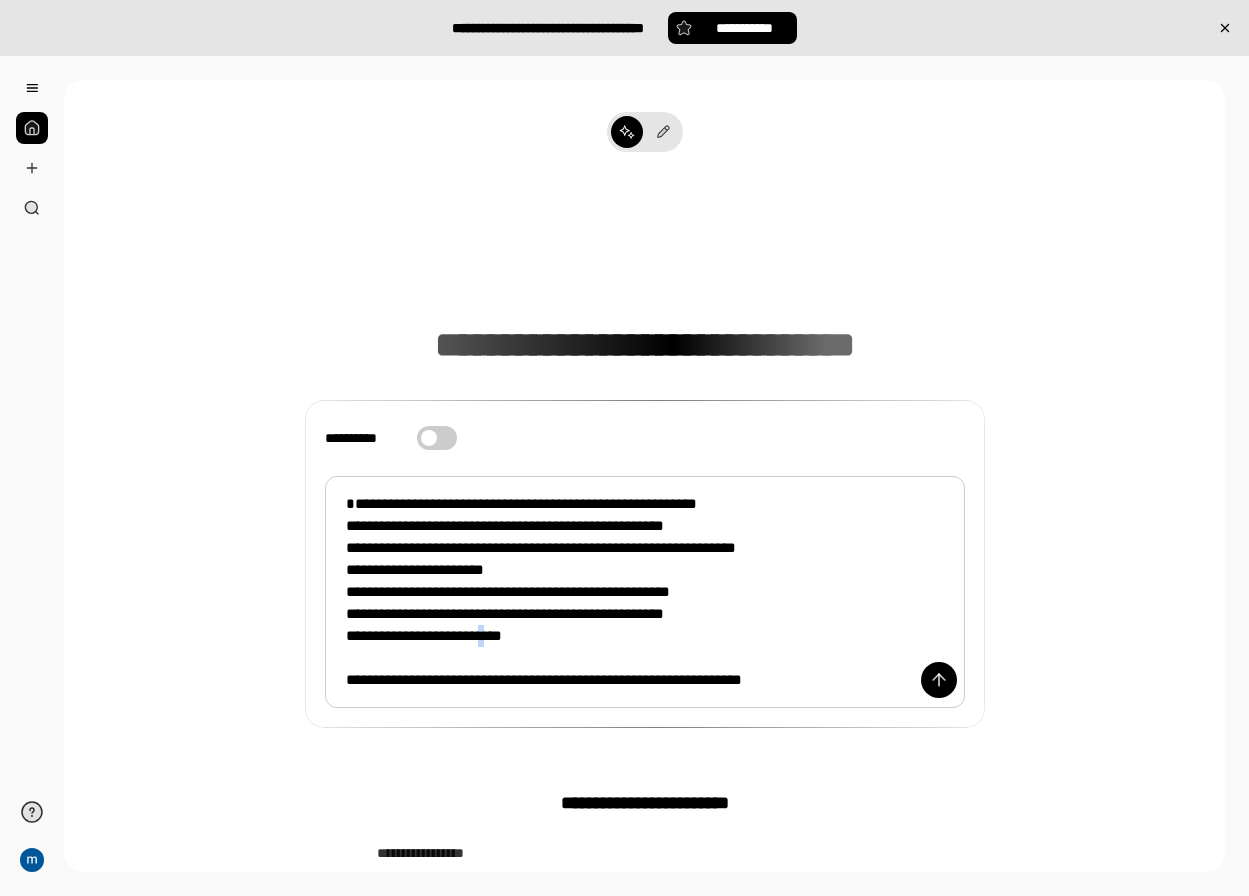 drag, startPoint x: 562, startPoint y: 634, endPoint x: 532, endPoint y: 631, distance: 30.149628 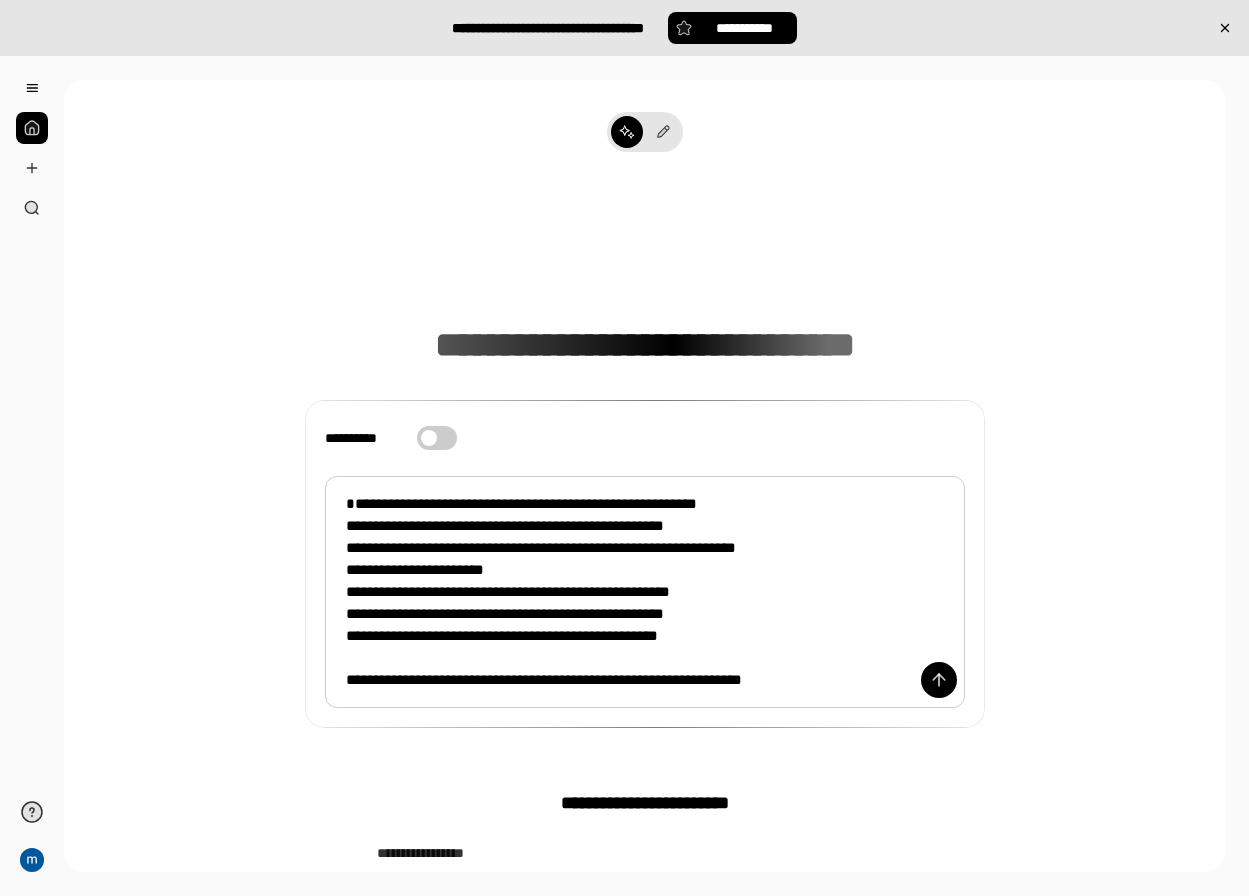 drag, startPoint x: 538, startPoint y: 563, endPoint x: 630, endPoint y: 564, distance: 92.00543 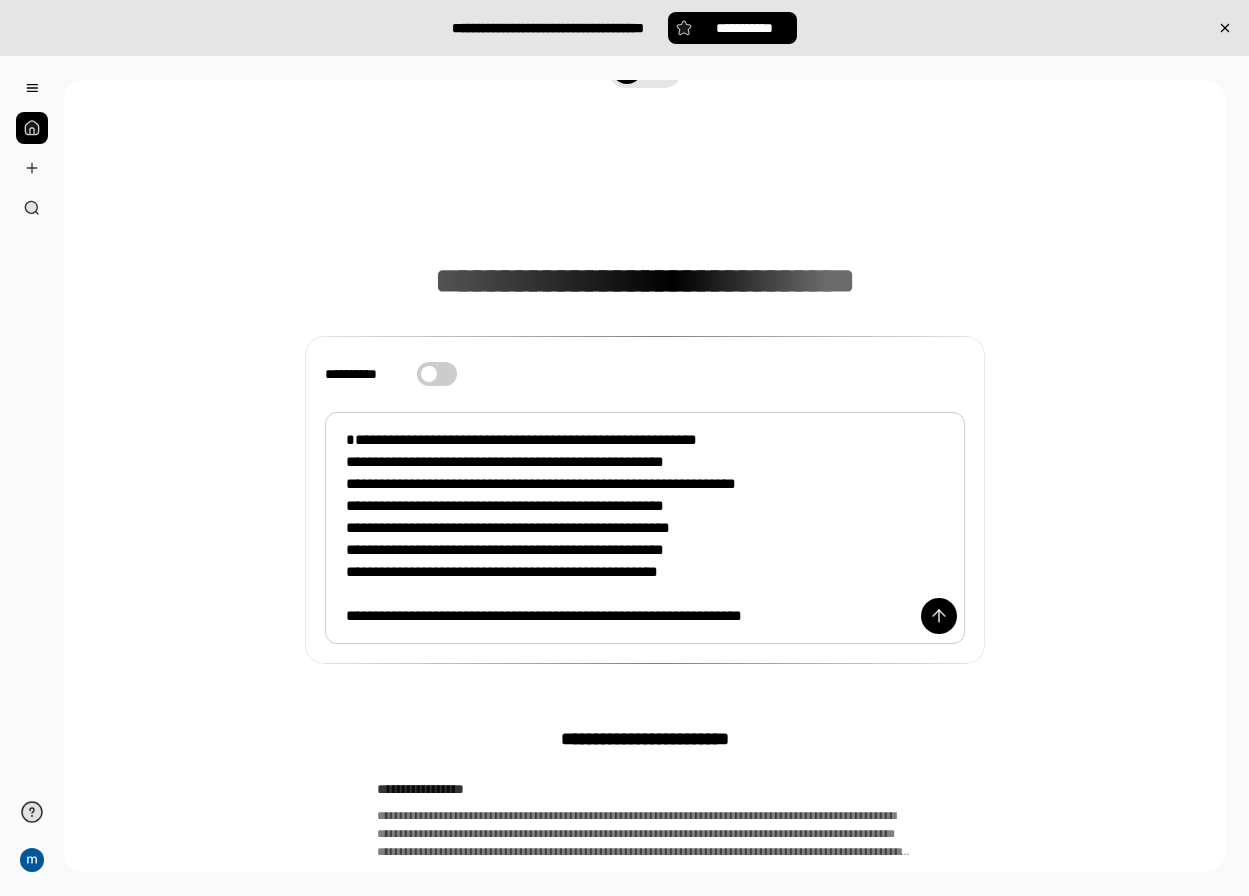 scroll, scrollTop: 100, scrollLeft: 0, axis: vertical 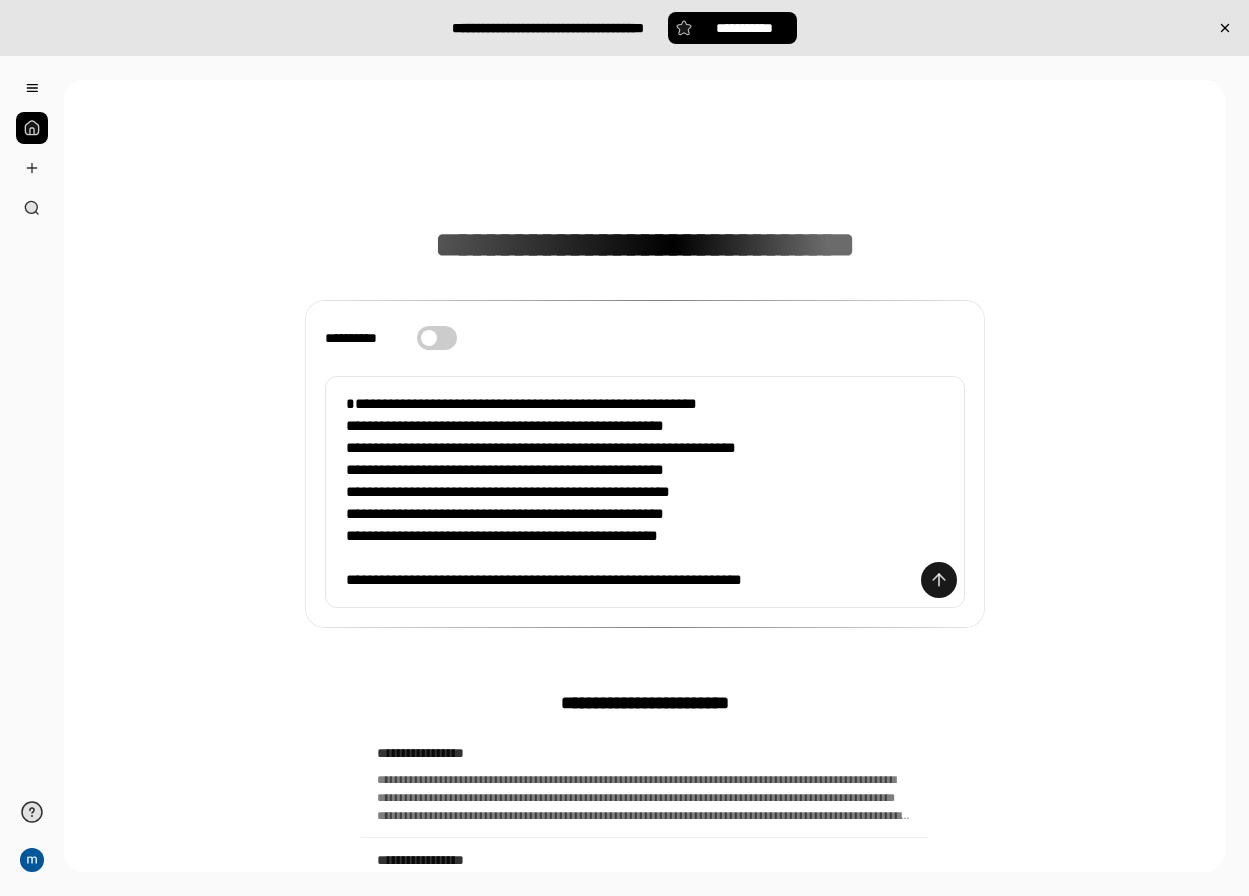click at bounding box center (939, 580) 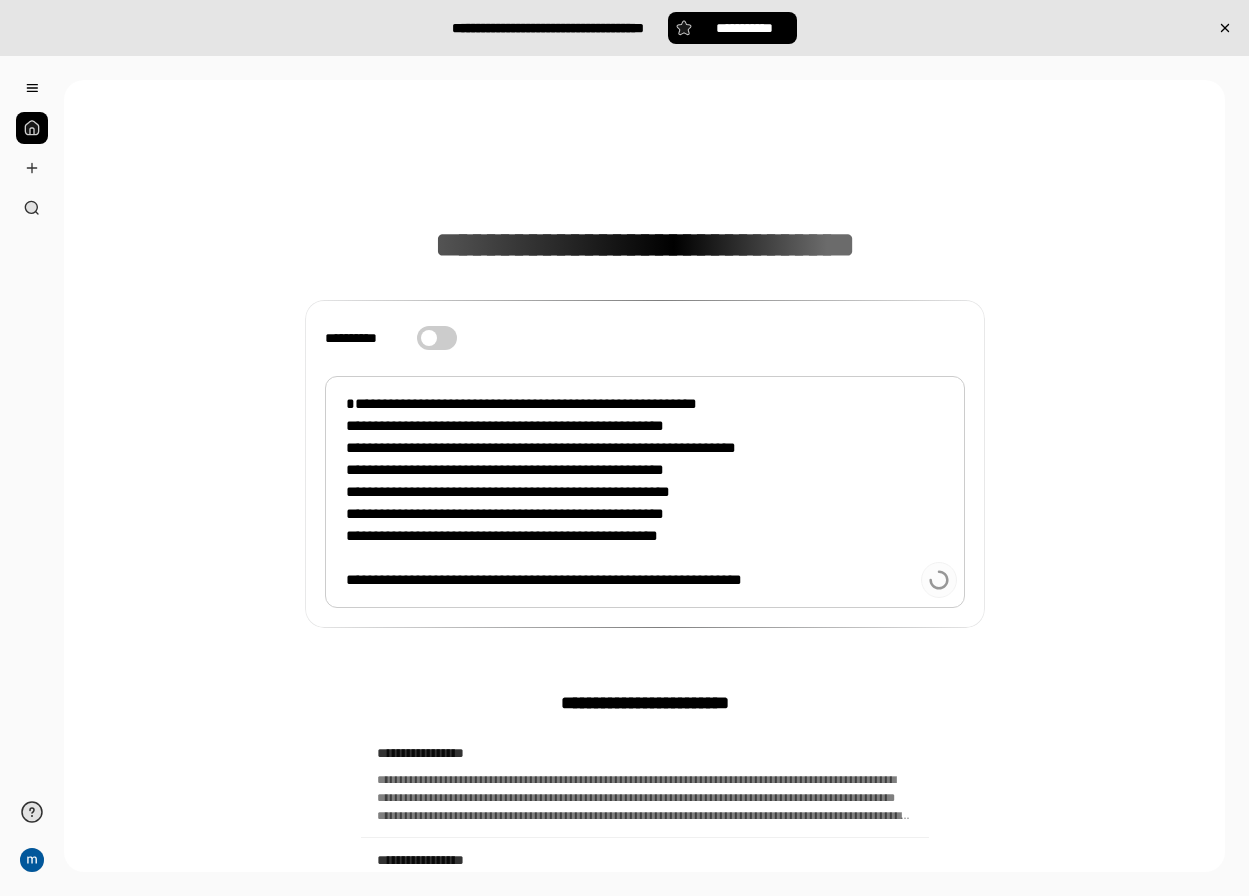 scroll, scrollTop: 28, scrollLeft: 0, axis: vertical 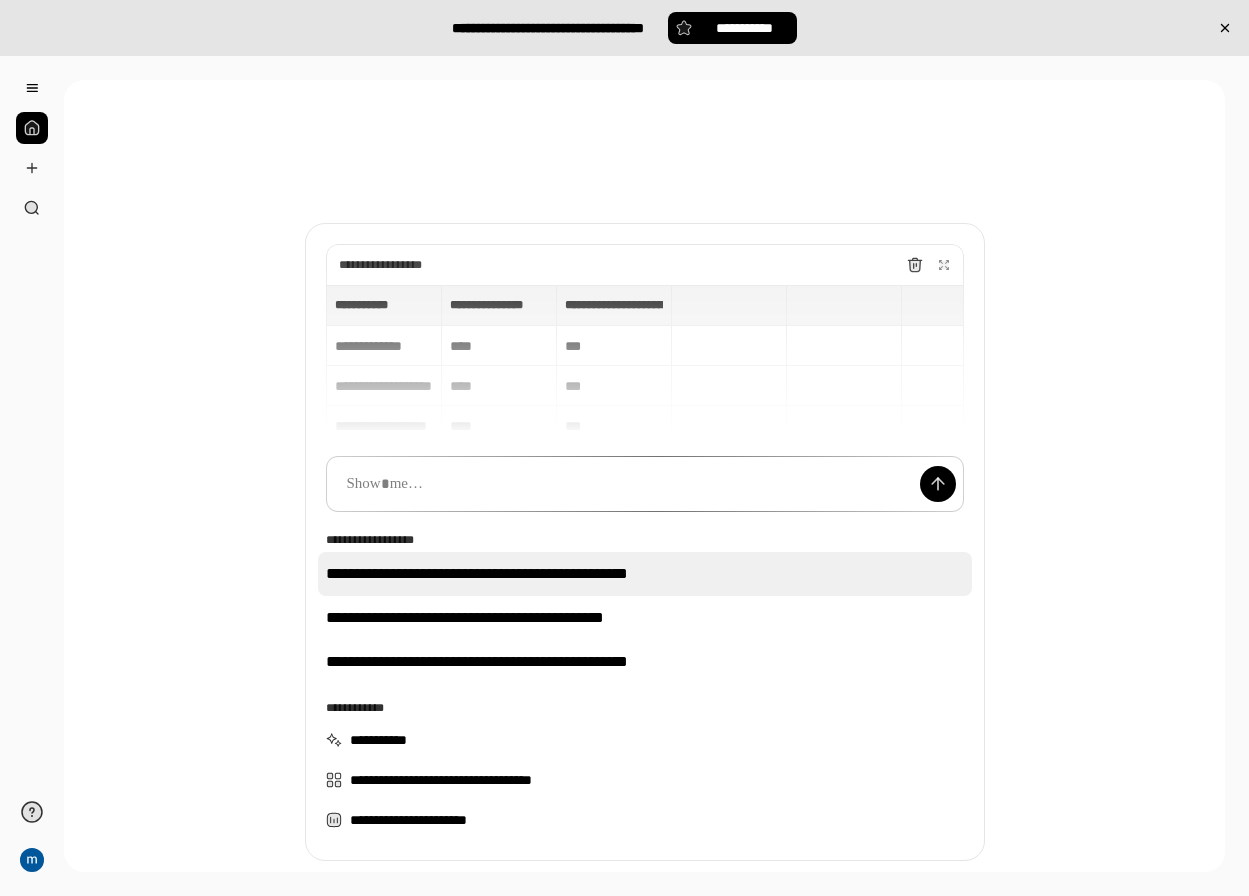 click on "**********" at bounding box center [645, 574] 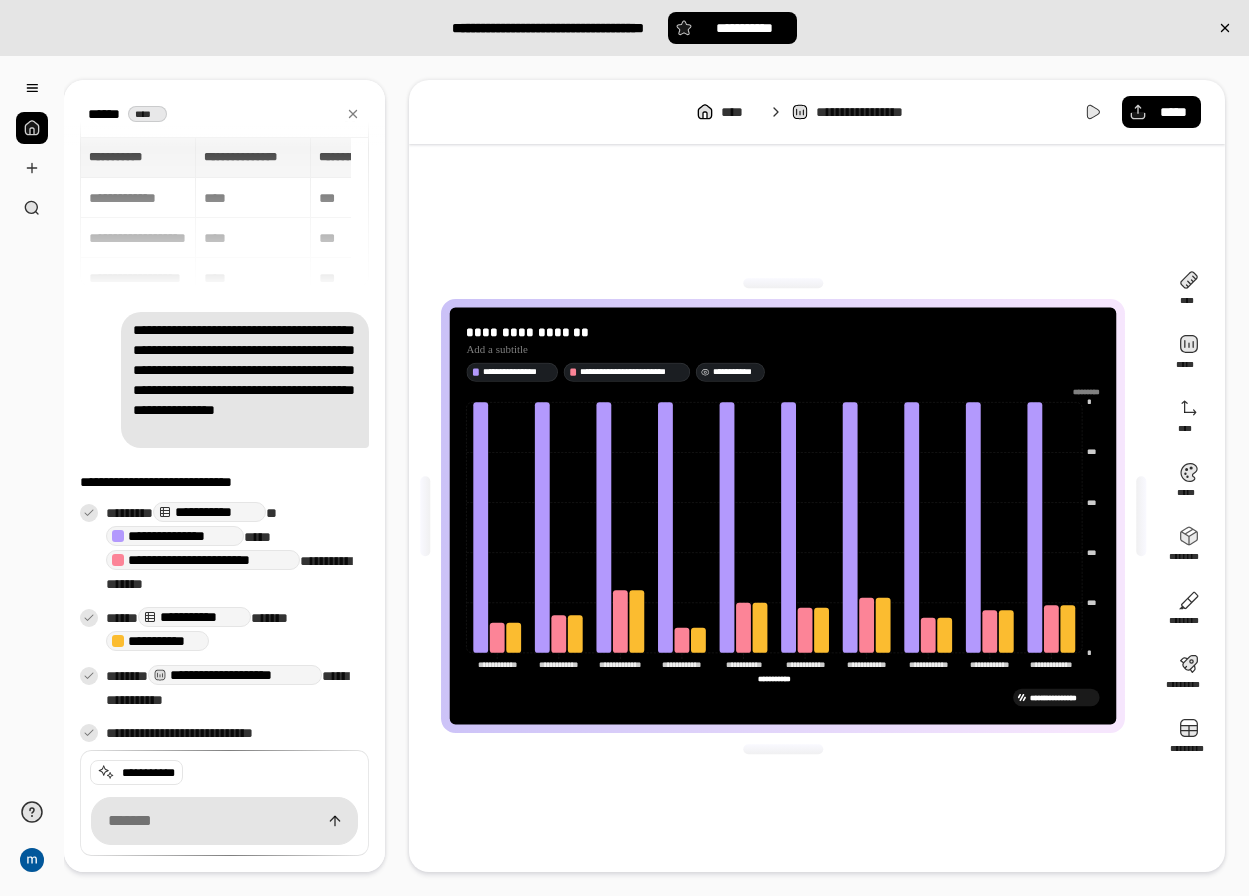 click on "**********" at bounding box center [737, 372] 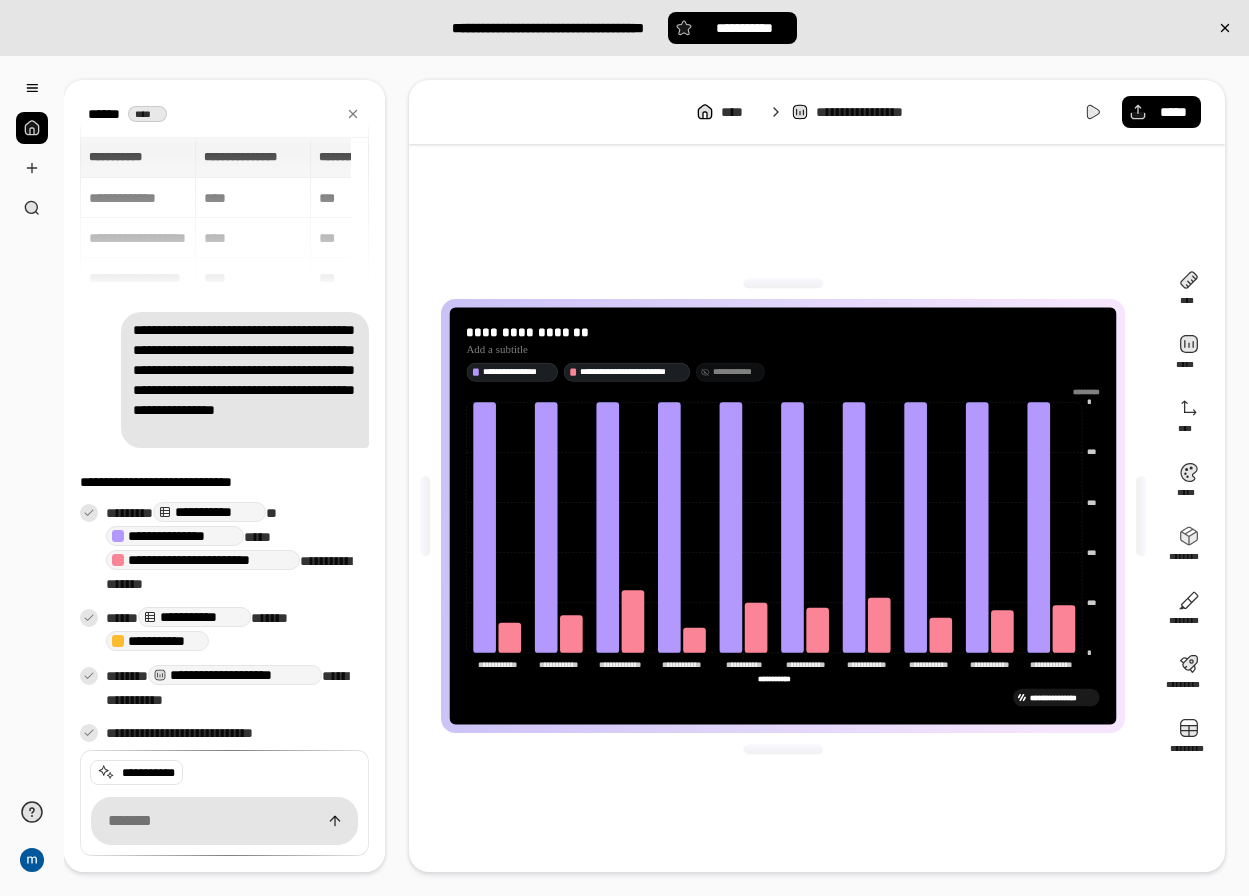 click on "**********" at bounding box center [737, 372] 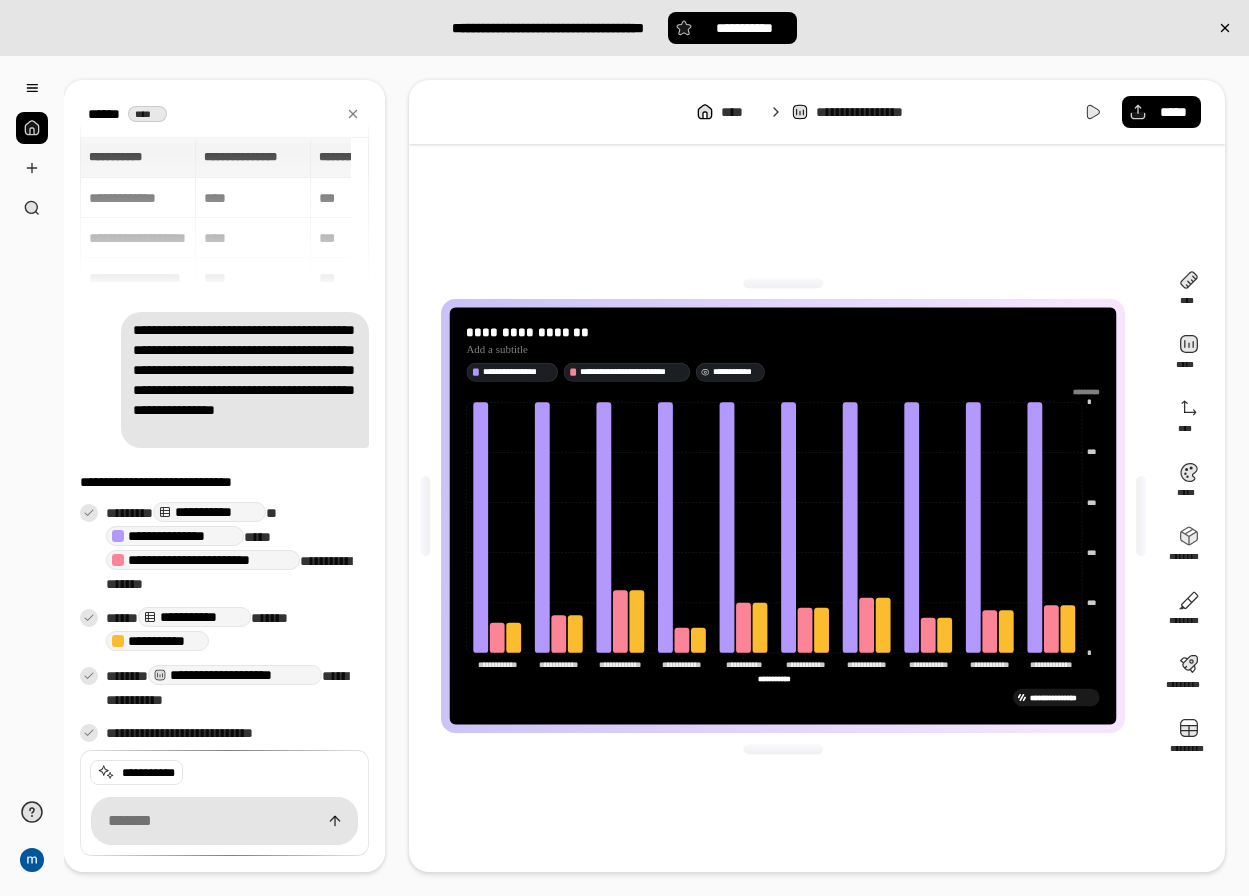 click on "**********" at bounding box center (737, 372) 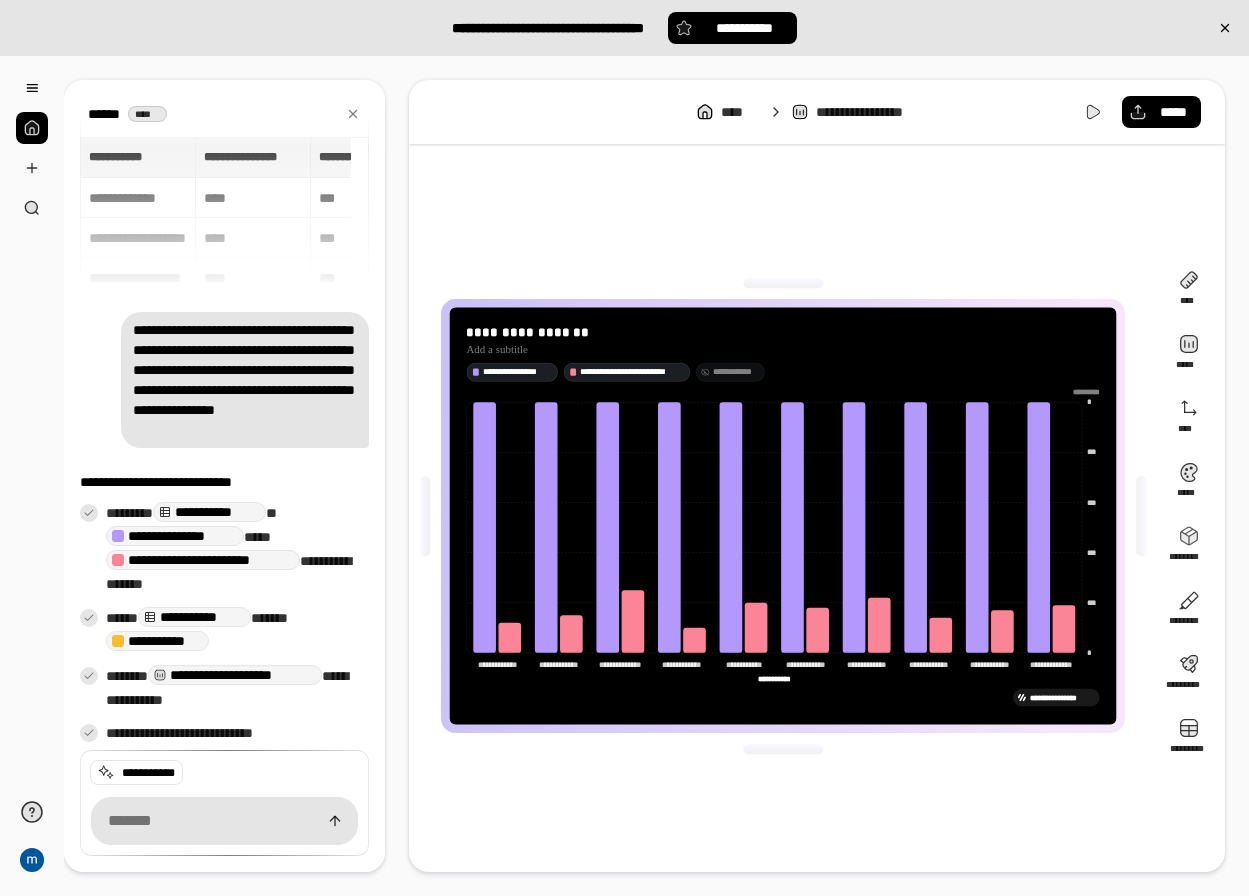 click on "**********" at bounding box center [224, 212] 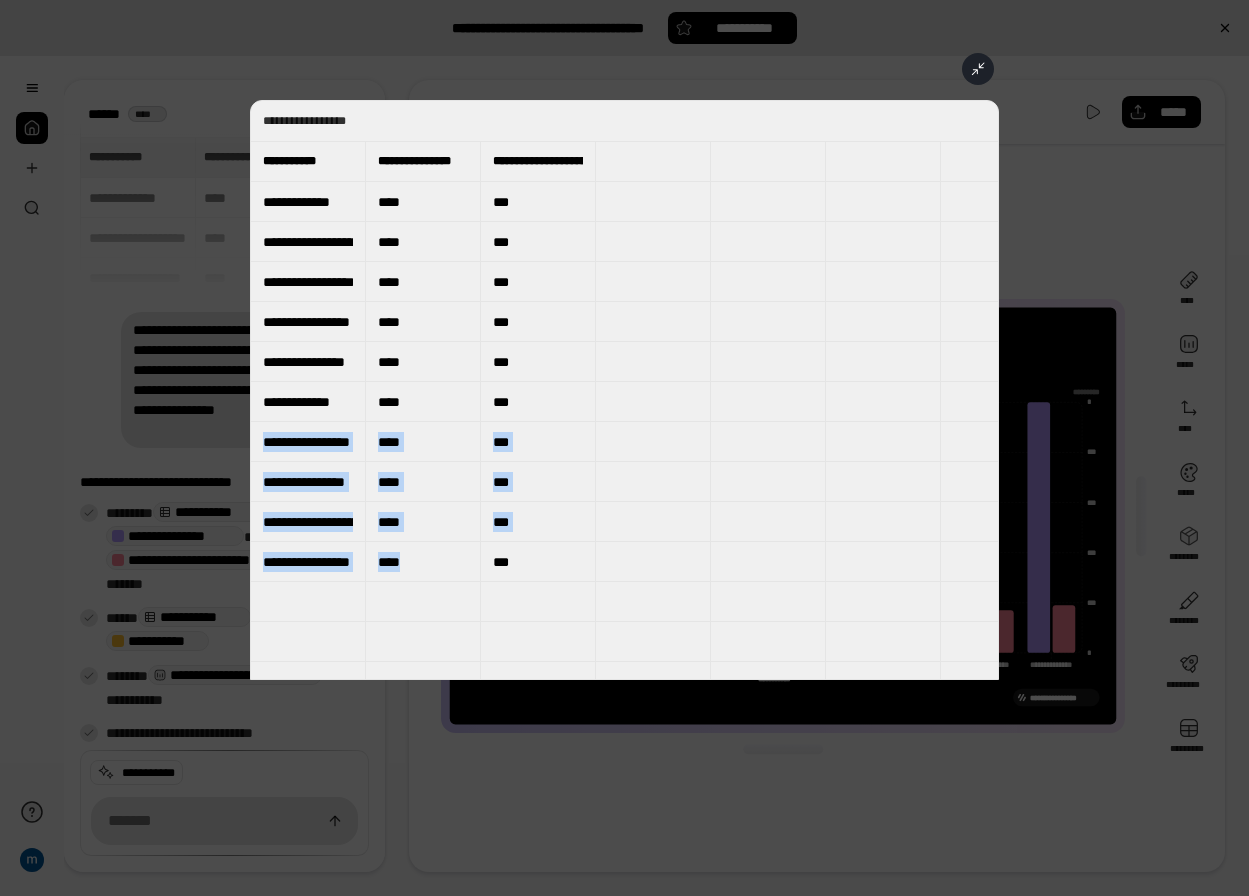 drag, startPoint x: 534, startPoint y: 575, endPoint x: 421, endPoint y: 376, distance: 228.84492 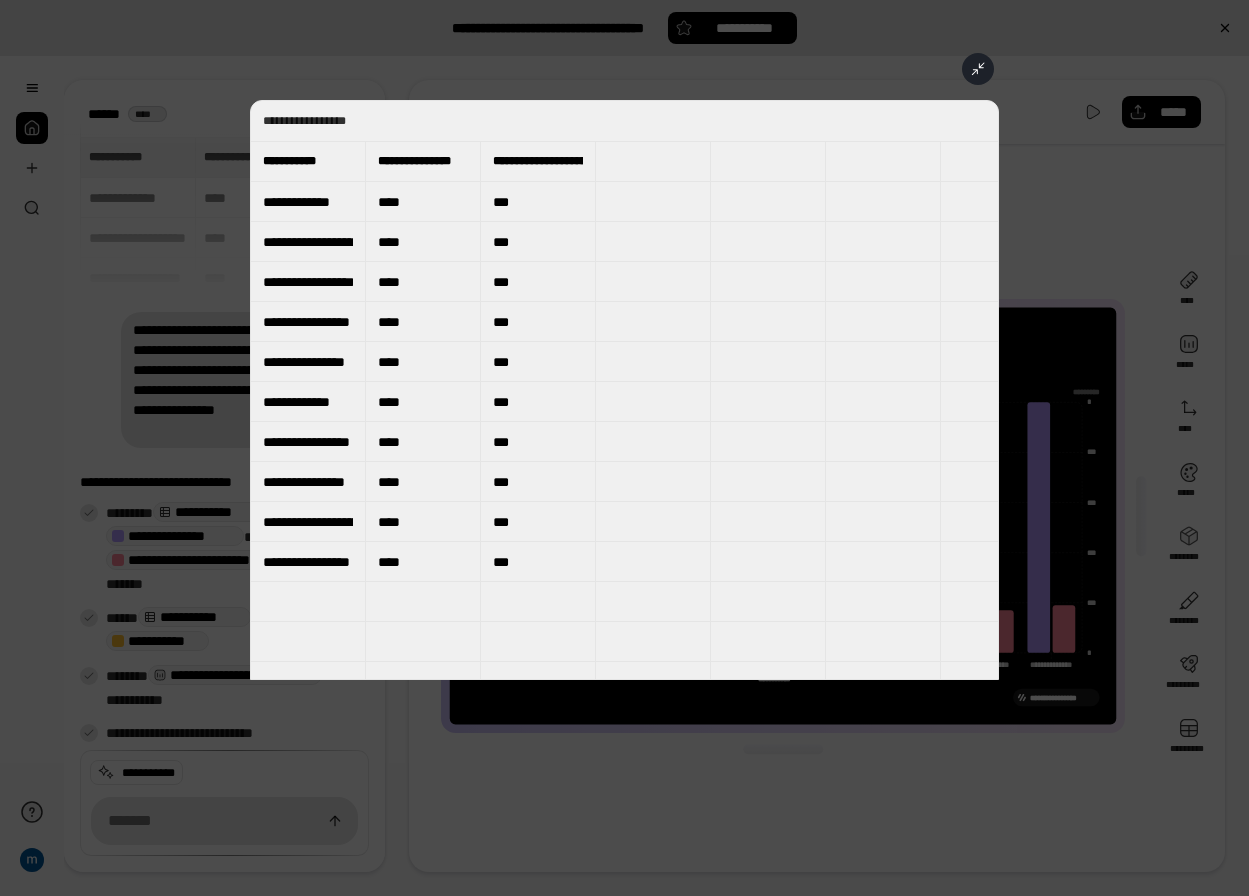 click on "**********" at bounding box center [624, 390] 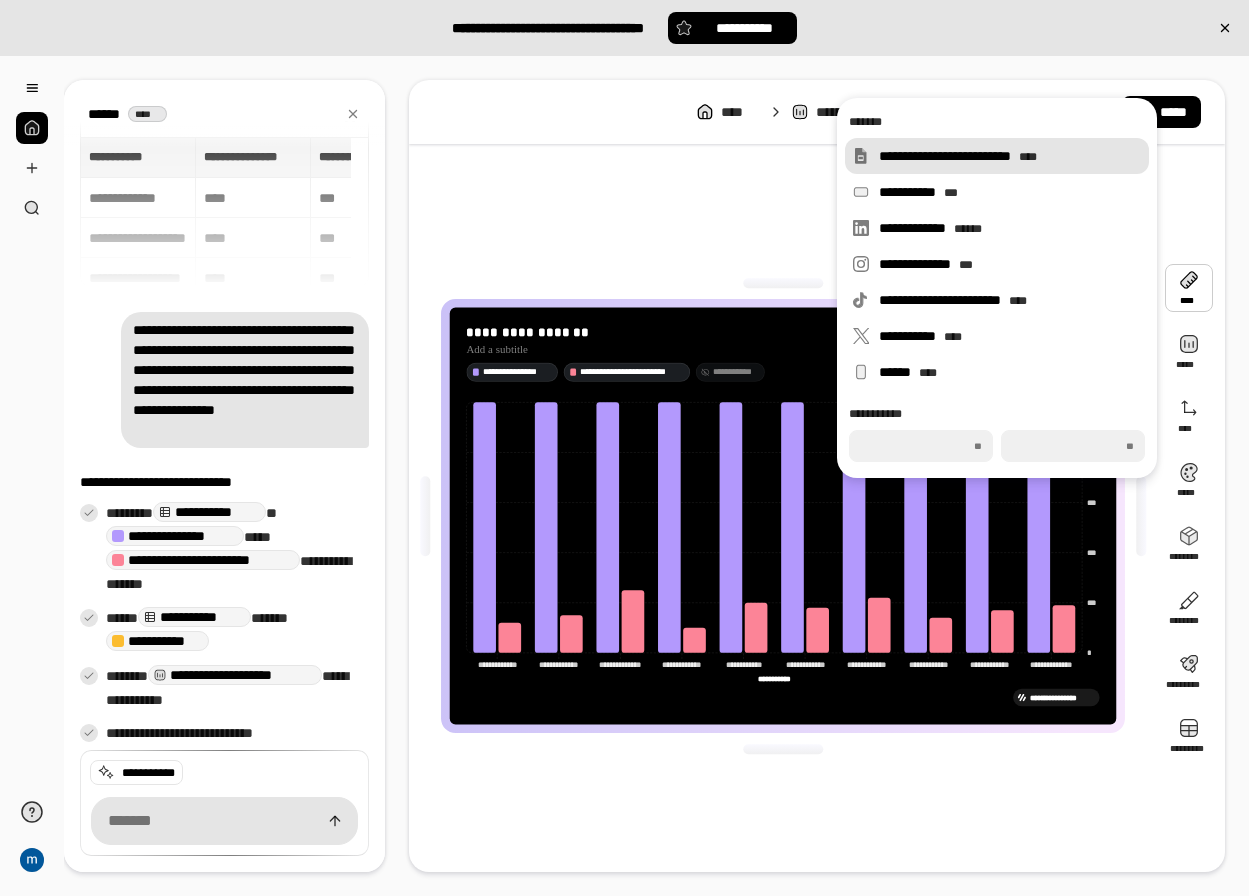 click on "**********" at bounding box center [997, 156] 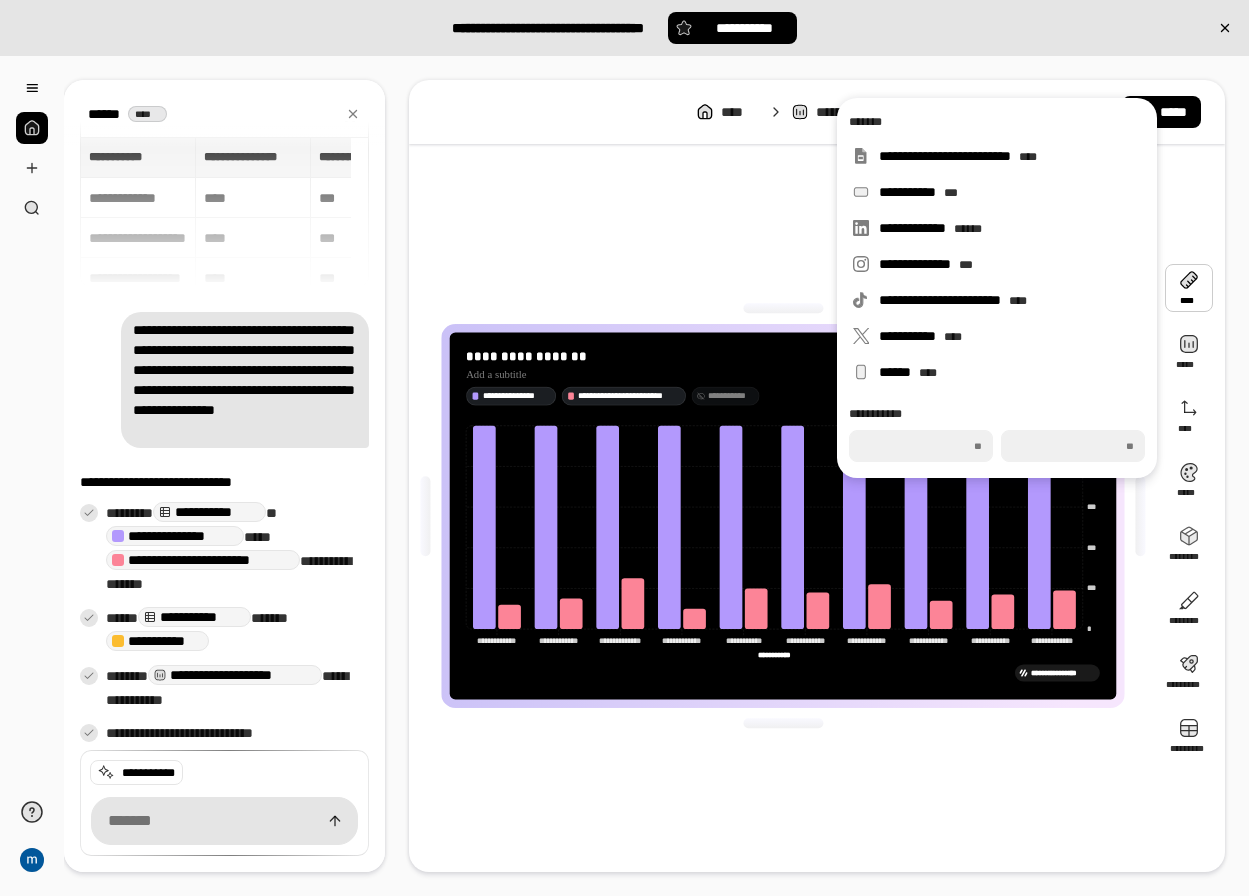 click on "**********" 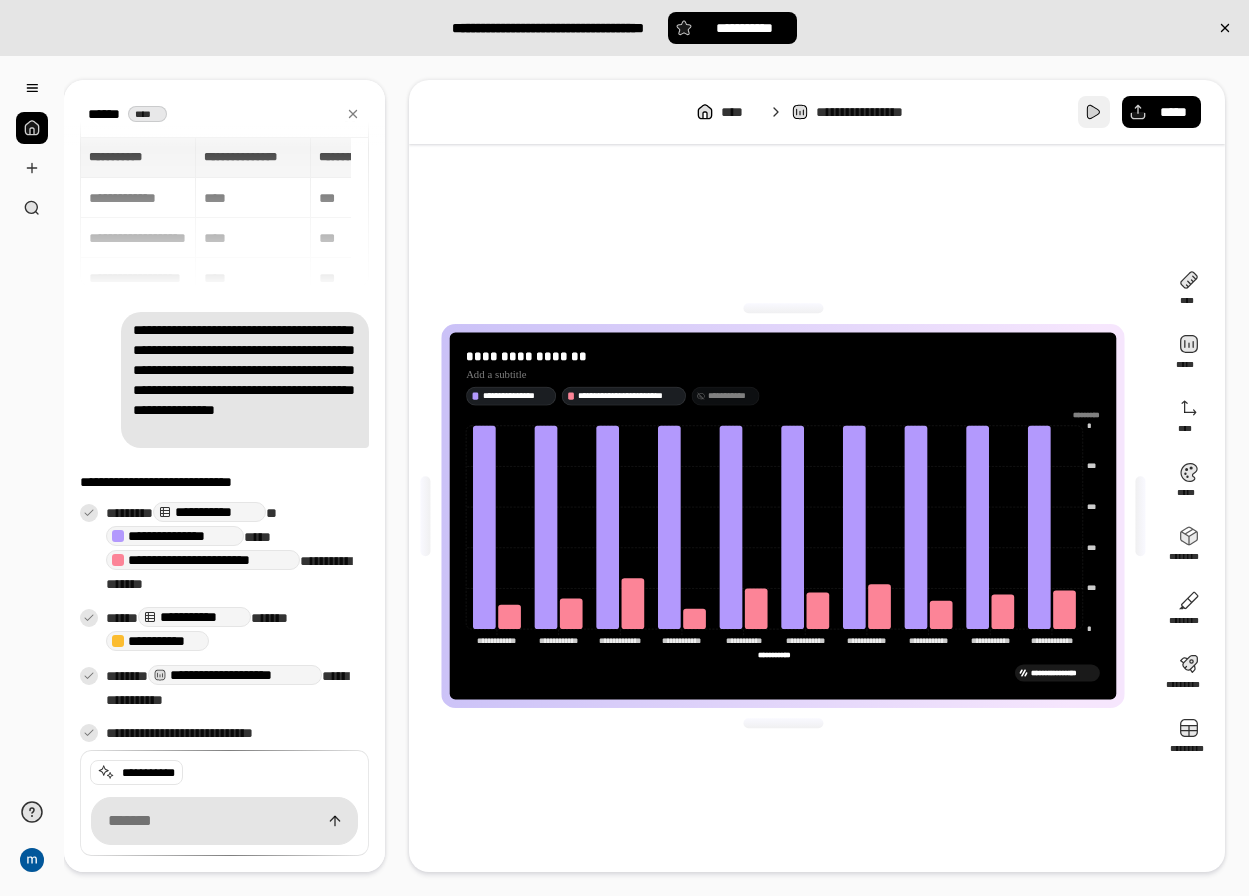 click at bounding box center (1094, 112) 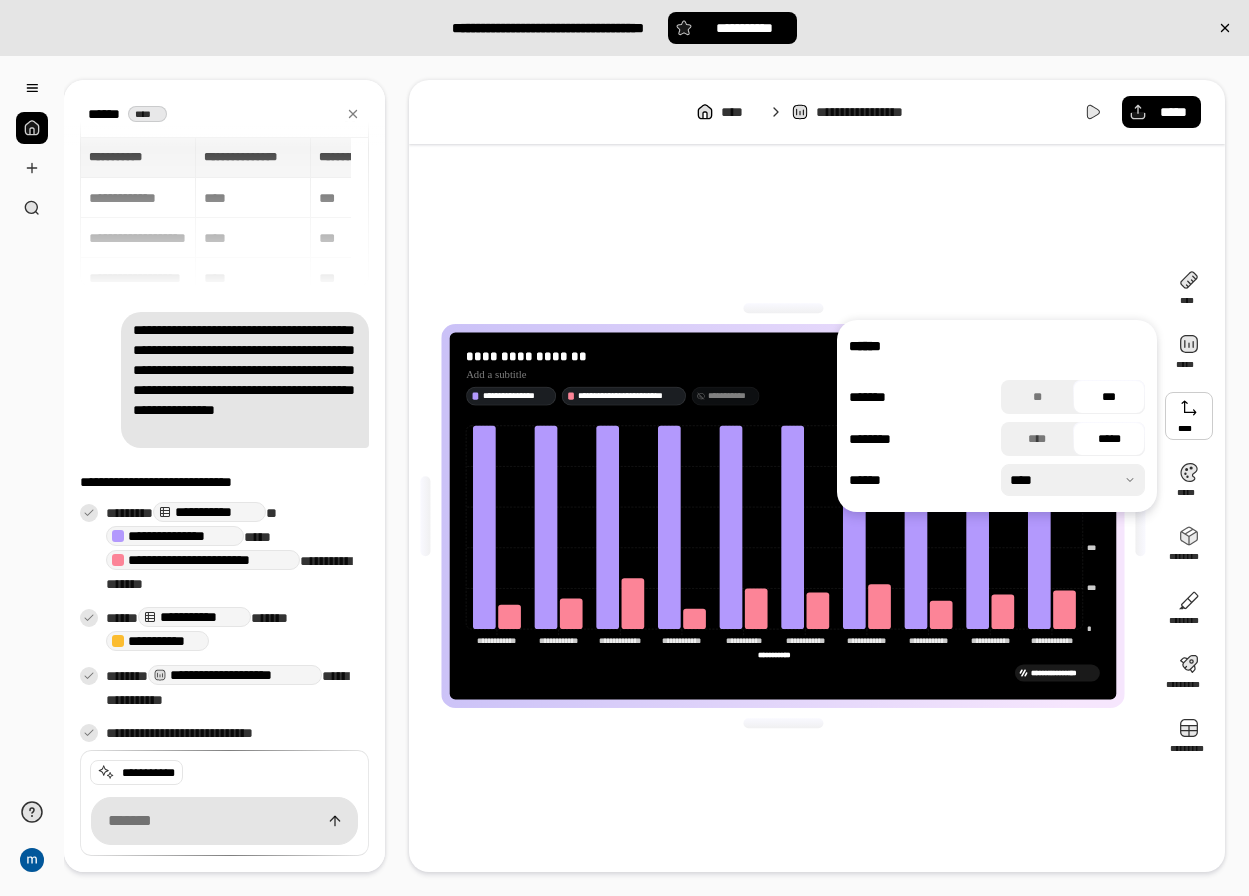 click at bounding box center [1189, 416] 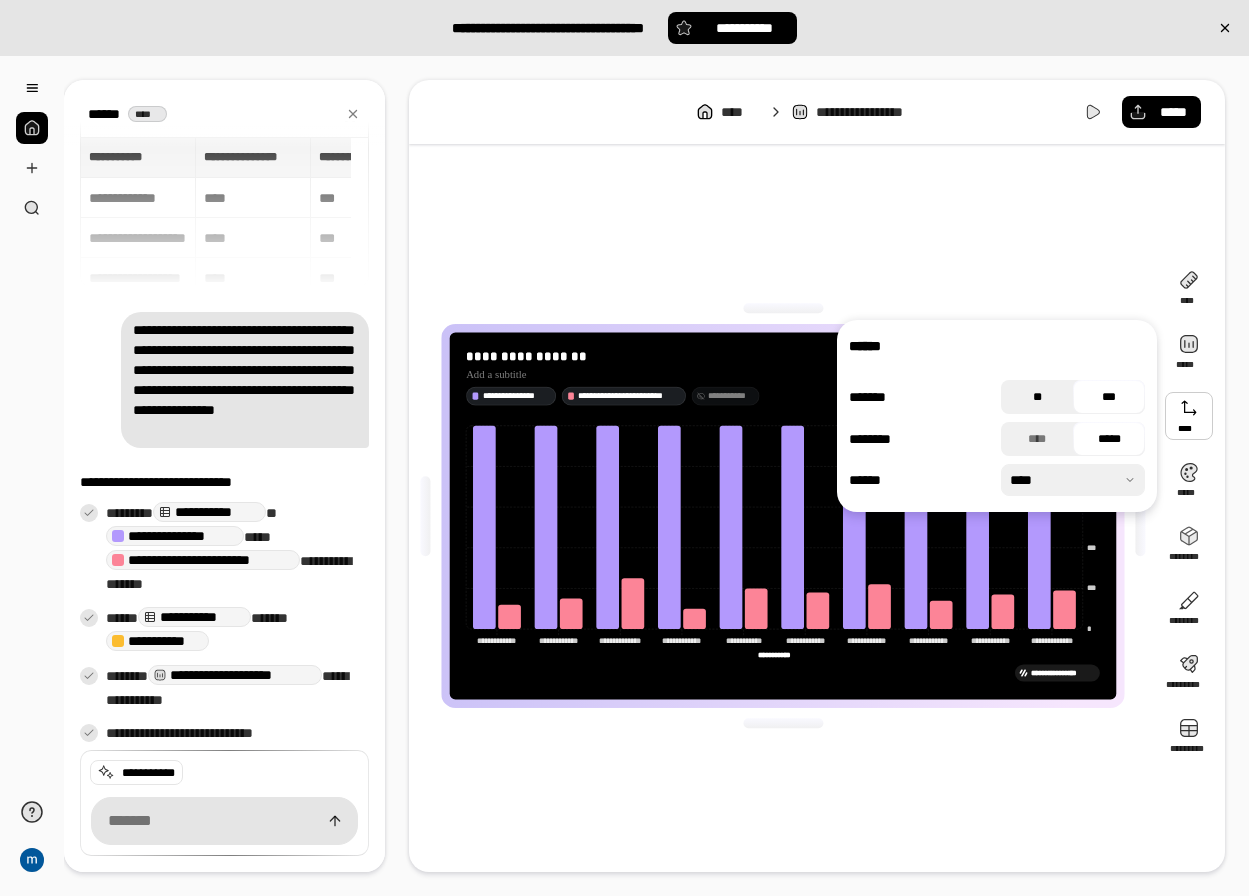 click on "**" at bounding box center [1037, 397] 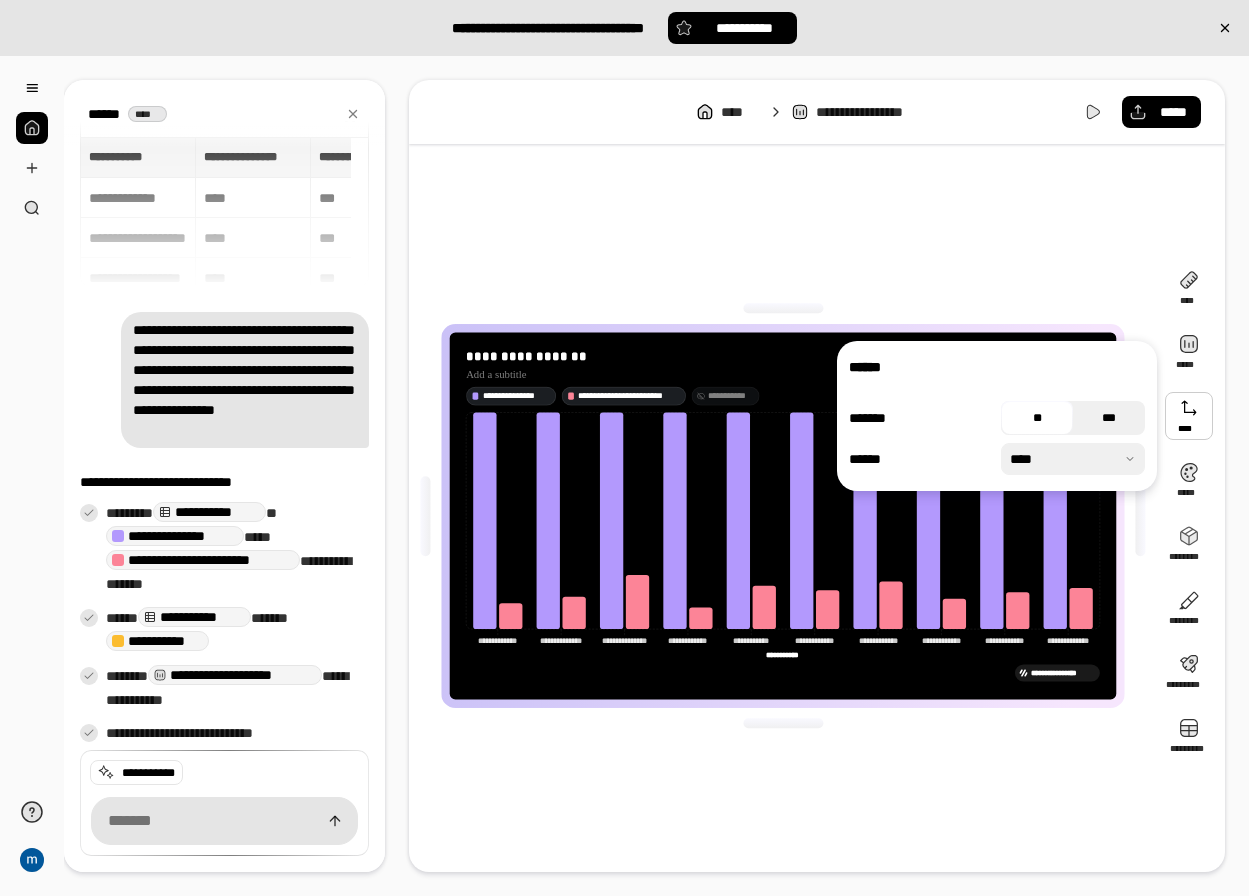 click on "***" at bounding box center [1109, 418] 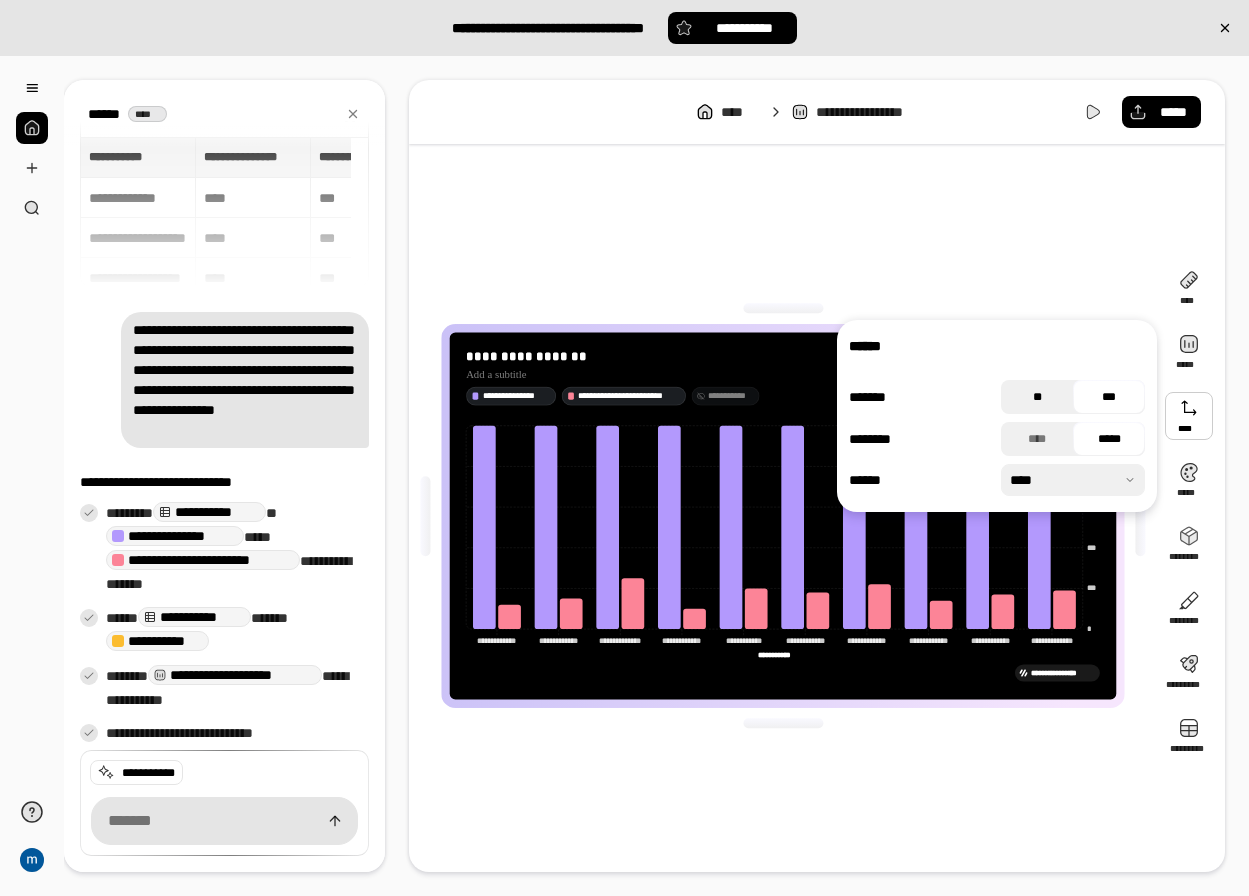 click on "**" at bounding box center [1037, 397] 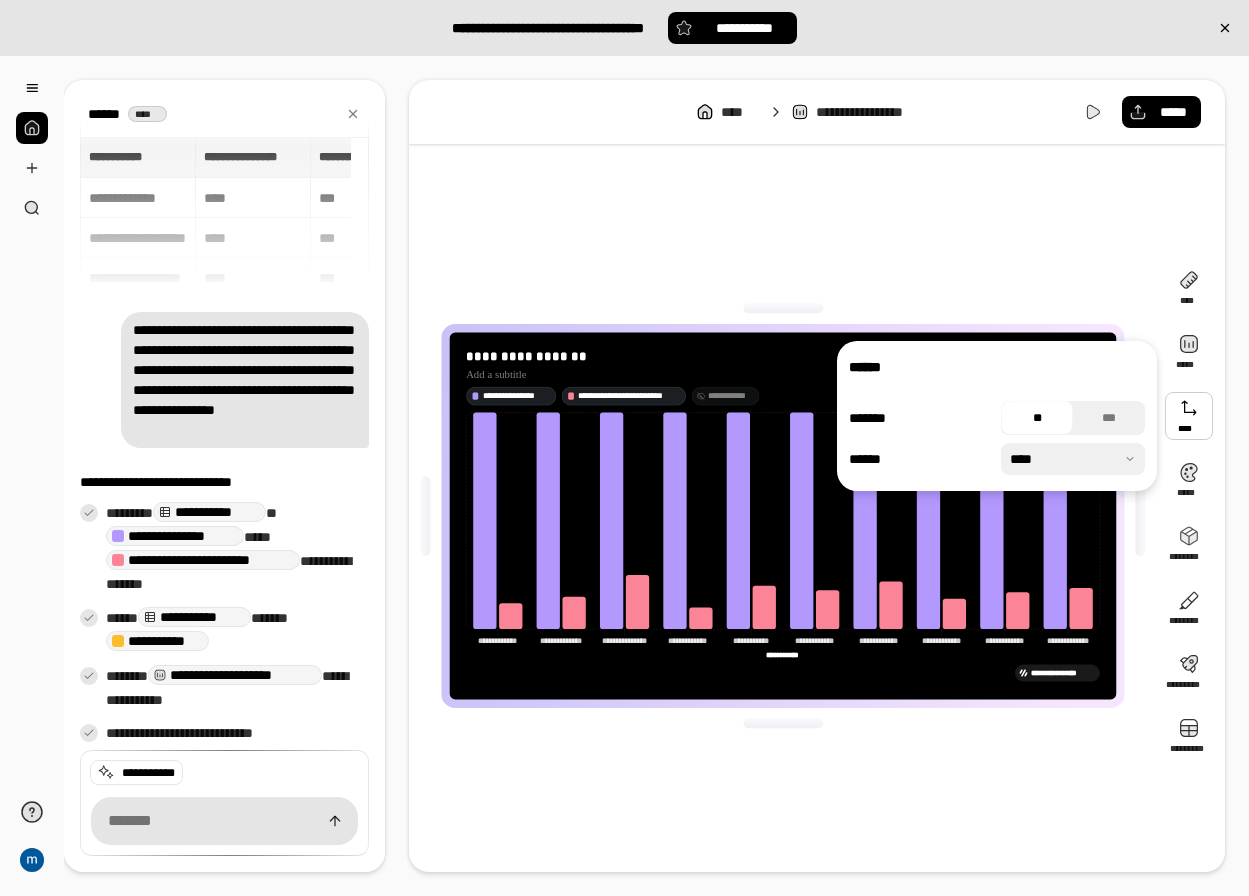 click at bounding box center [1073, 459] 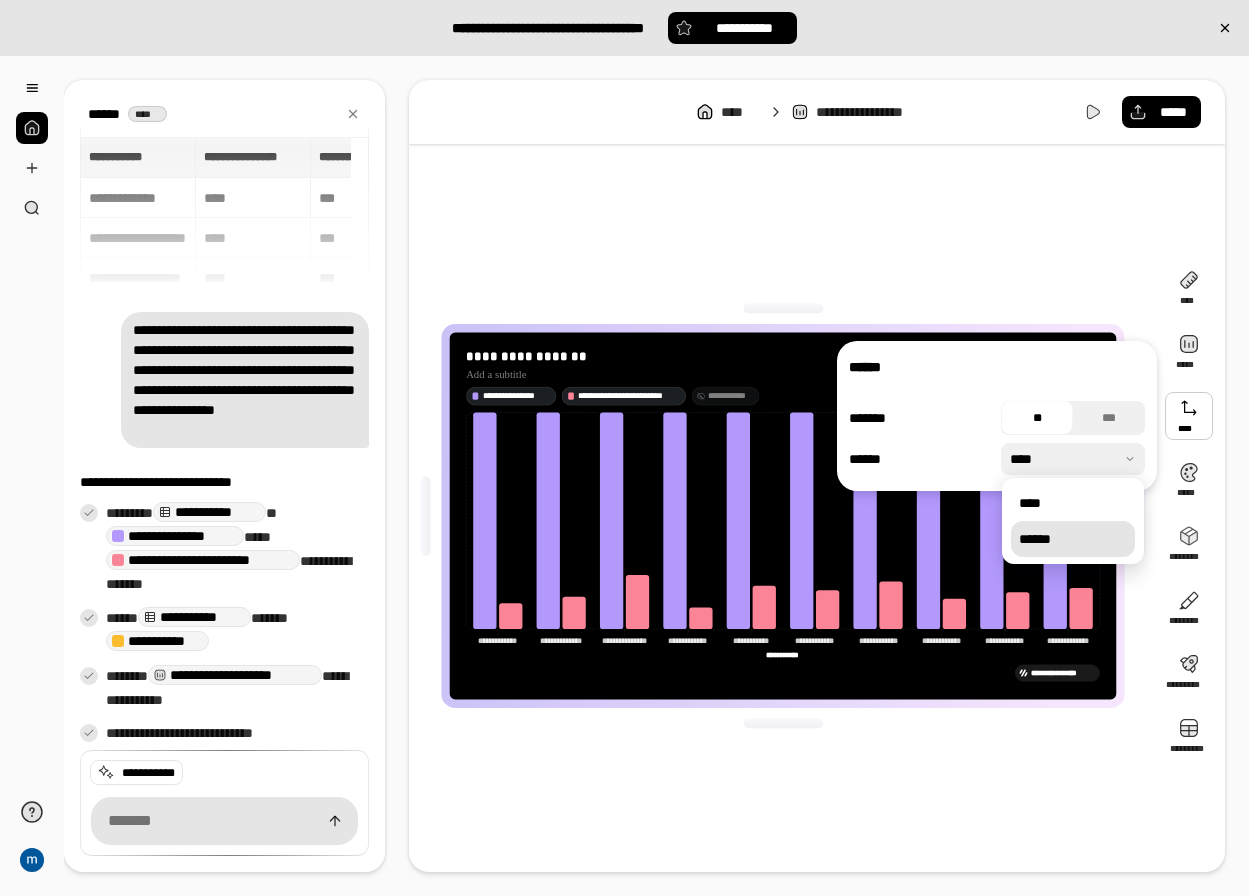 click on "******" at bounding box center [1073, 539] 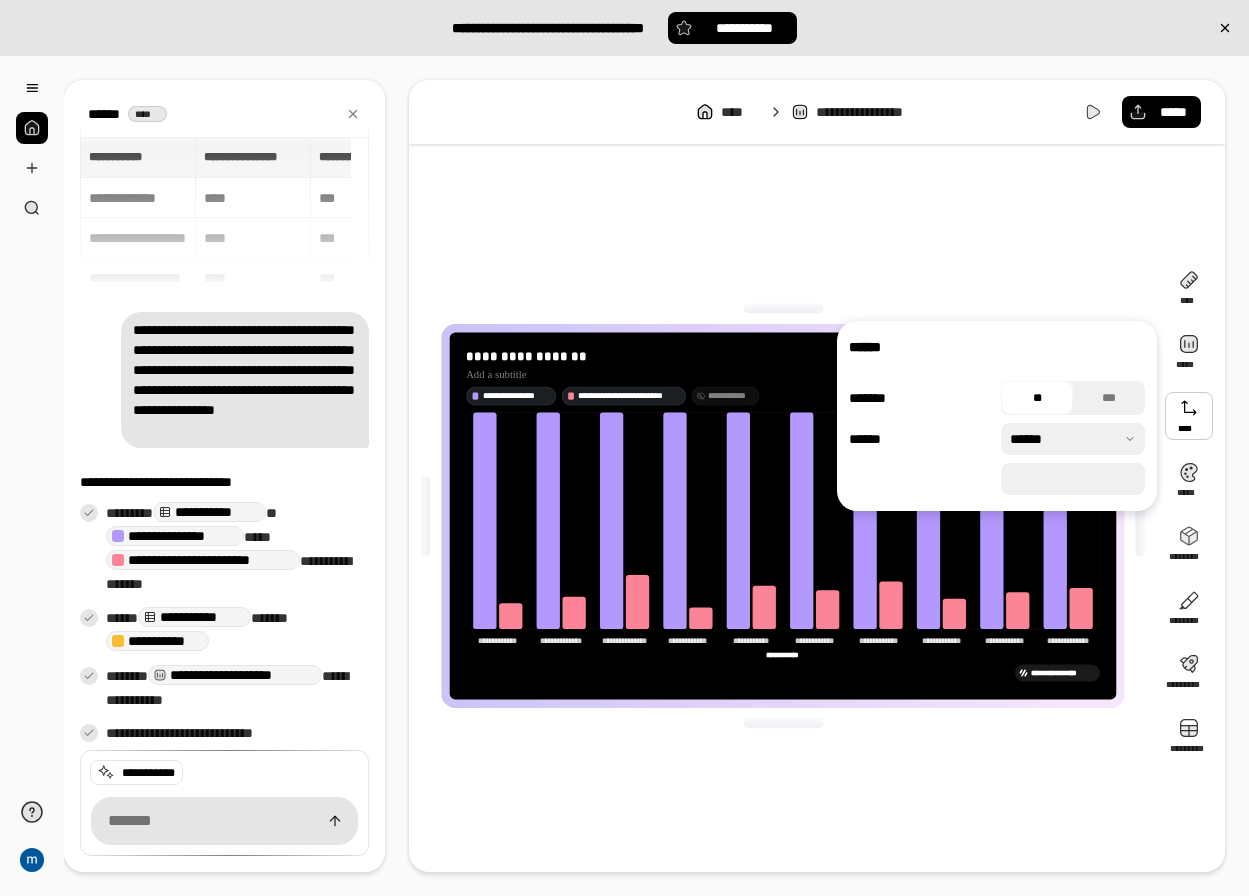 click at bounding box center (1073, 439) 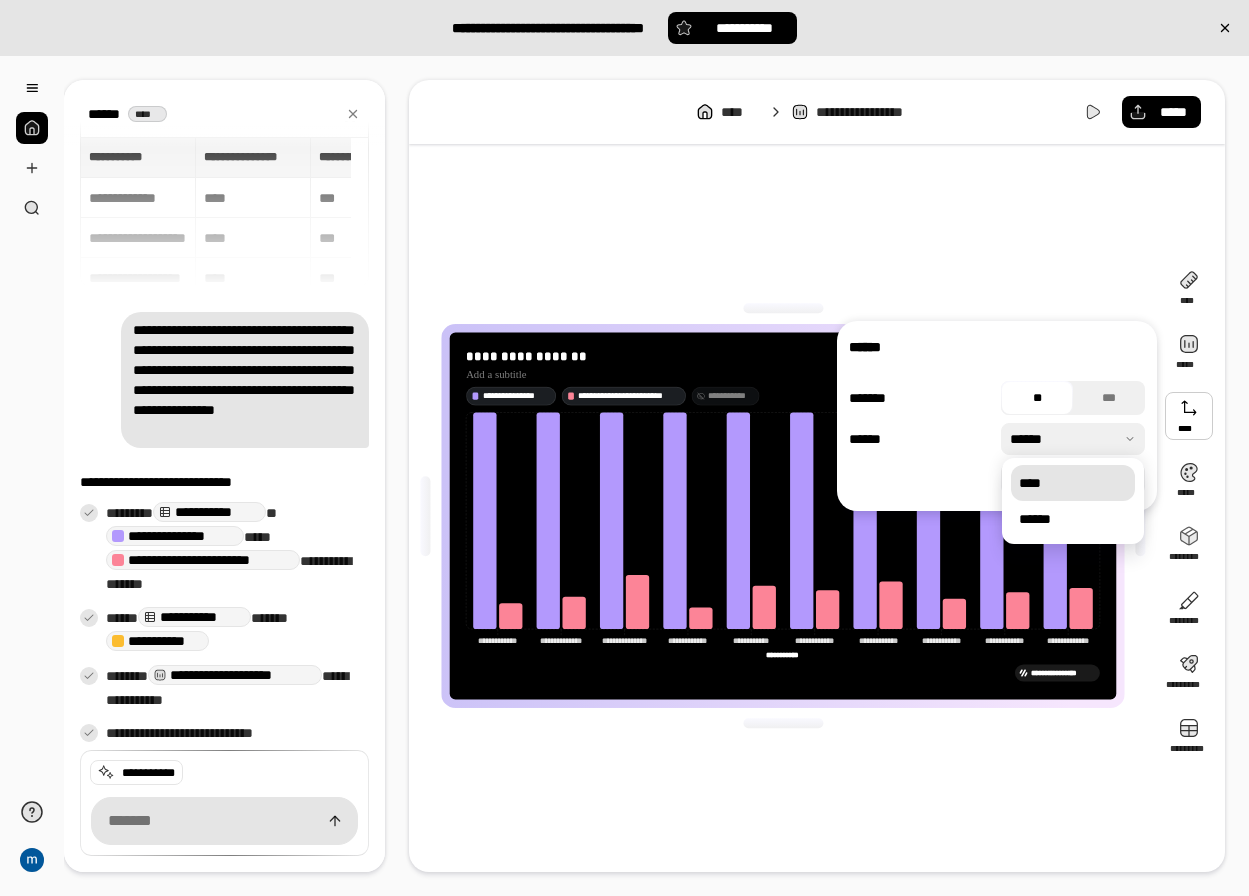 click on "****" at bounding box center [1073, 483] 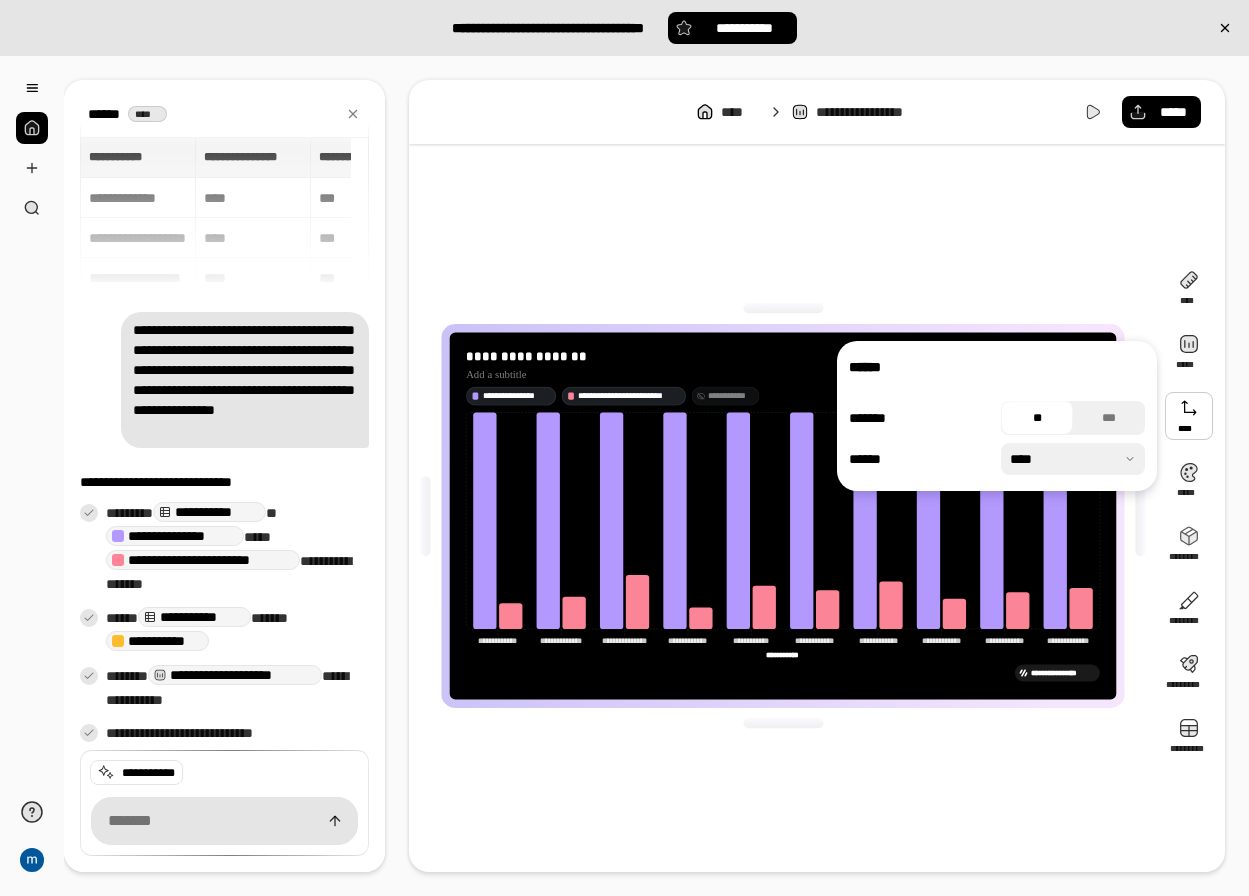 click on "**********" at bounding box center [783, 516] 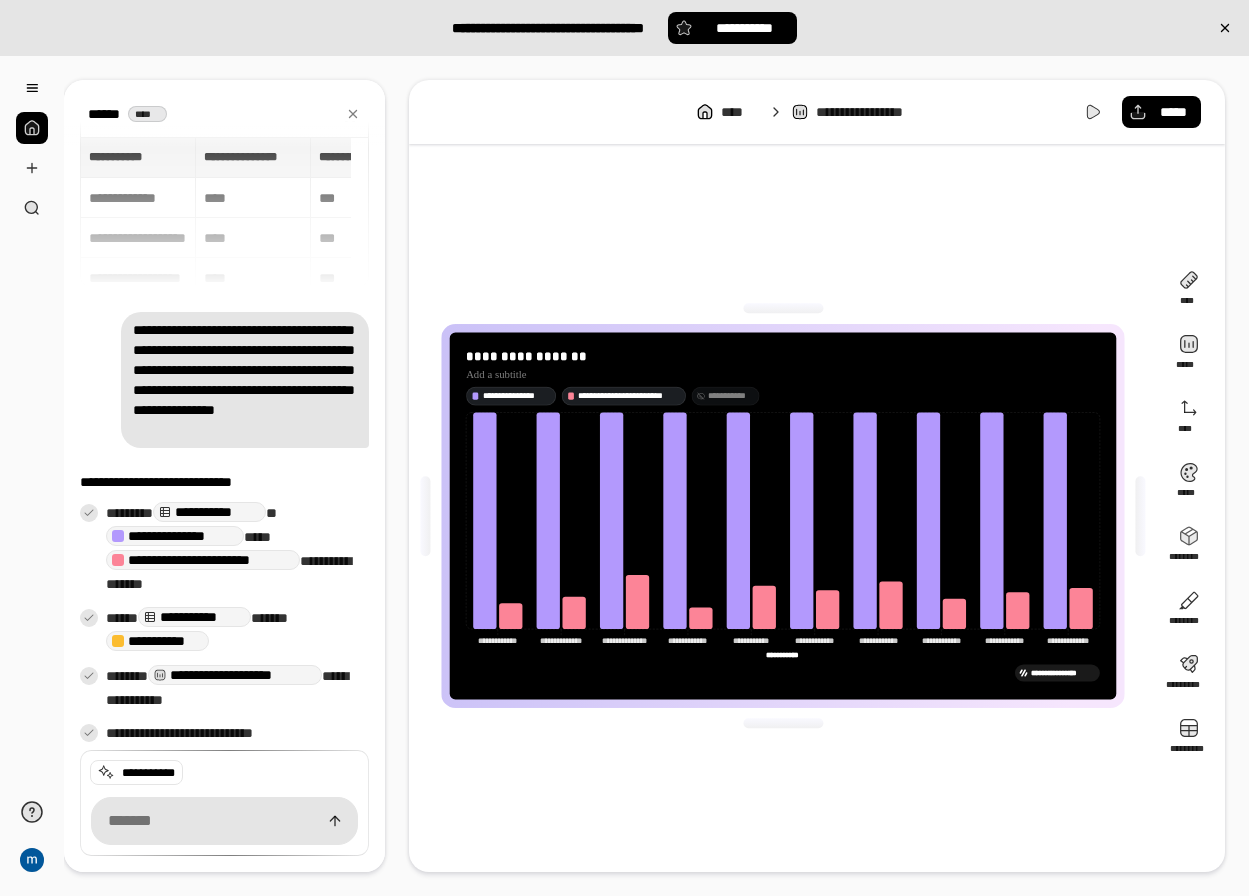 click on "**********" at bounding box center [731, 396] 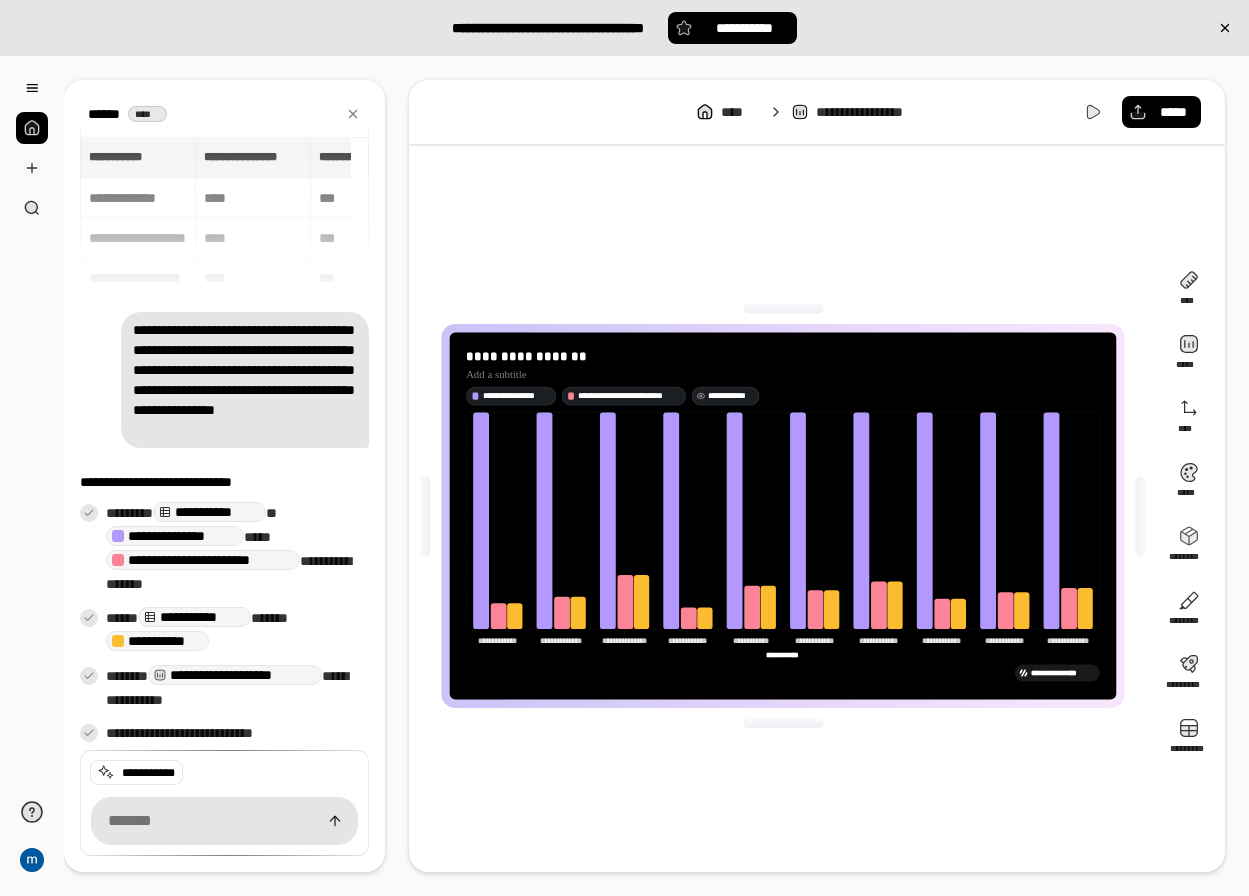 click on "**********" at bounding box center [731, 396] 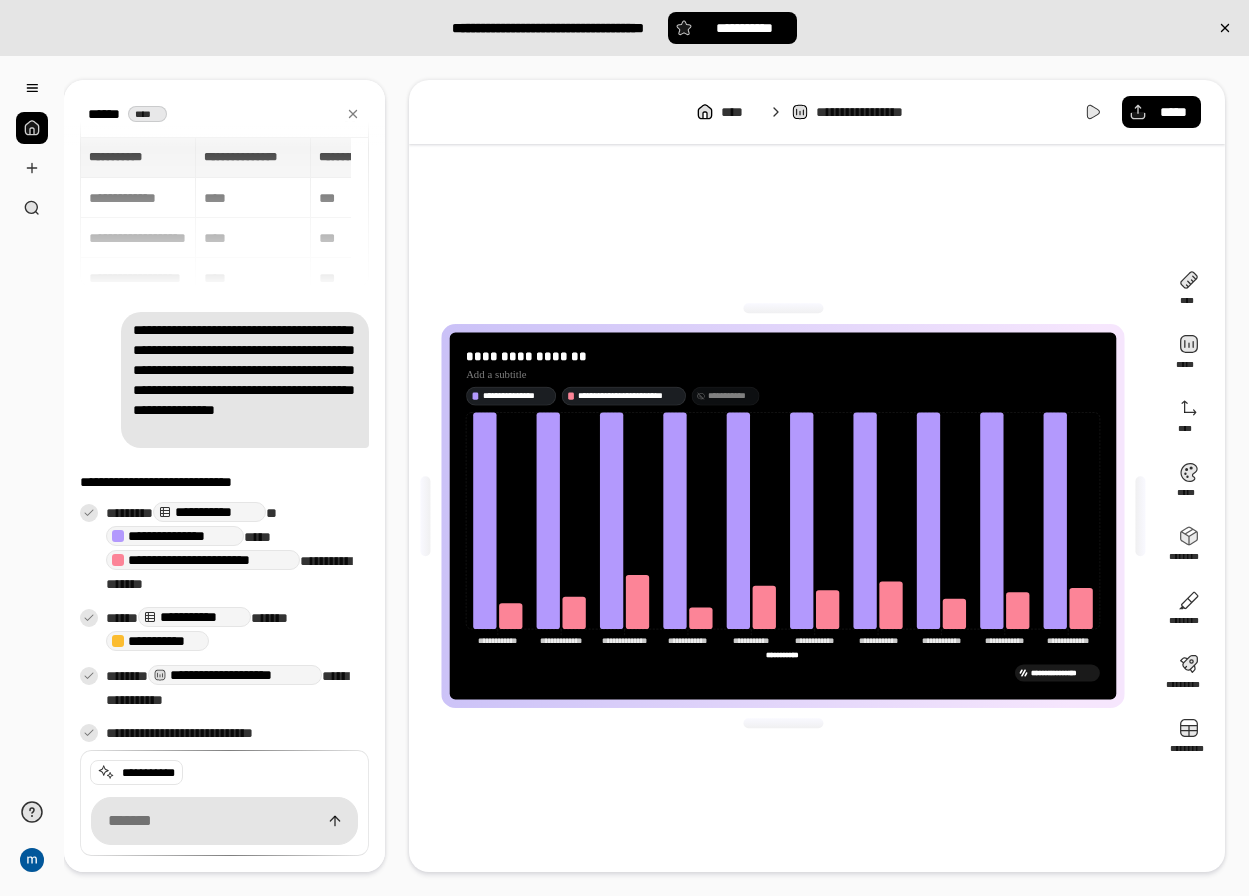 scroll, scrollTop: 11, scrollLeft: 0, axis: vertical 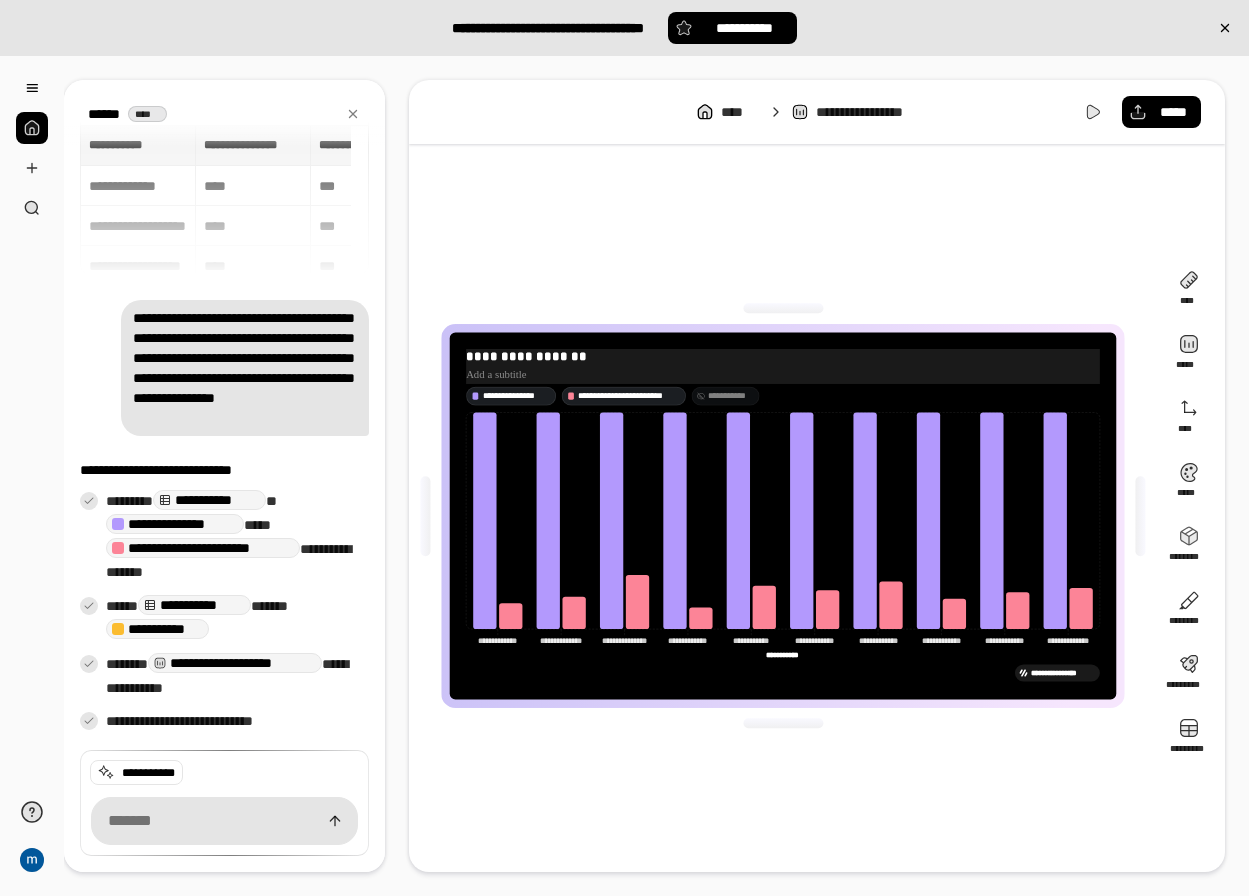 click on "**********" at bounding box center (783, 357) 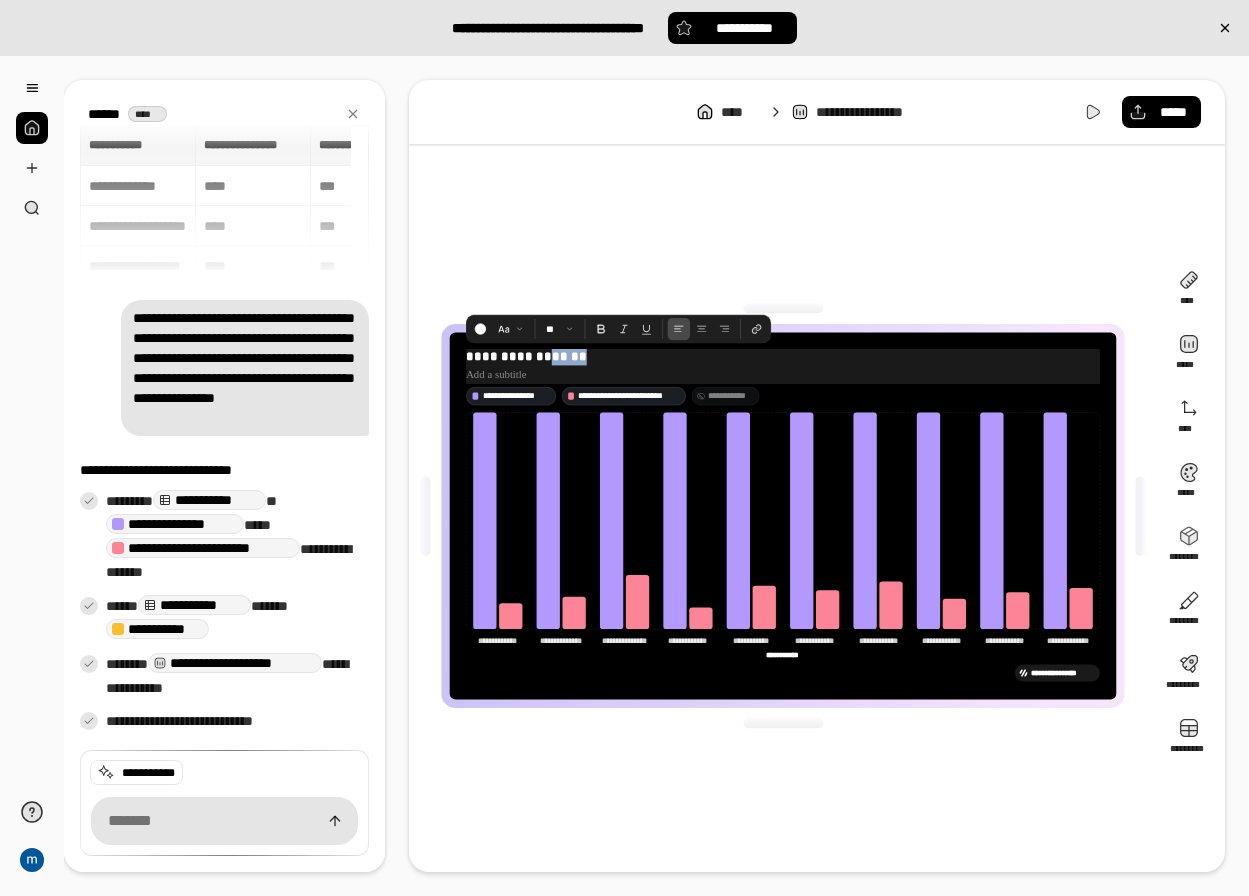 click on "**********" at bounding box center (783, 357) 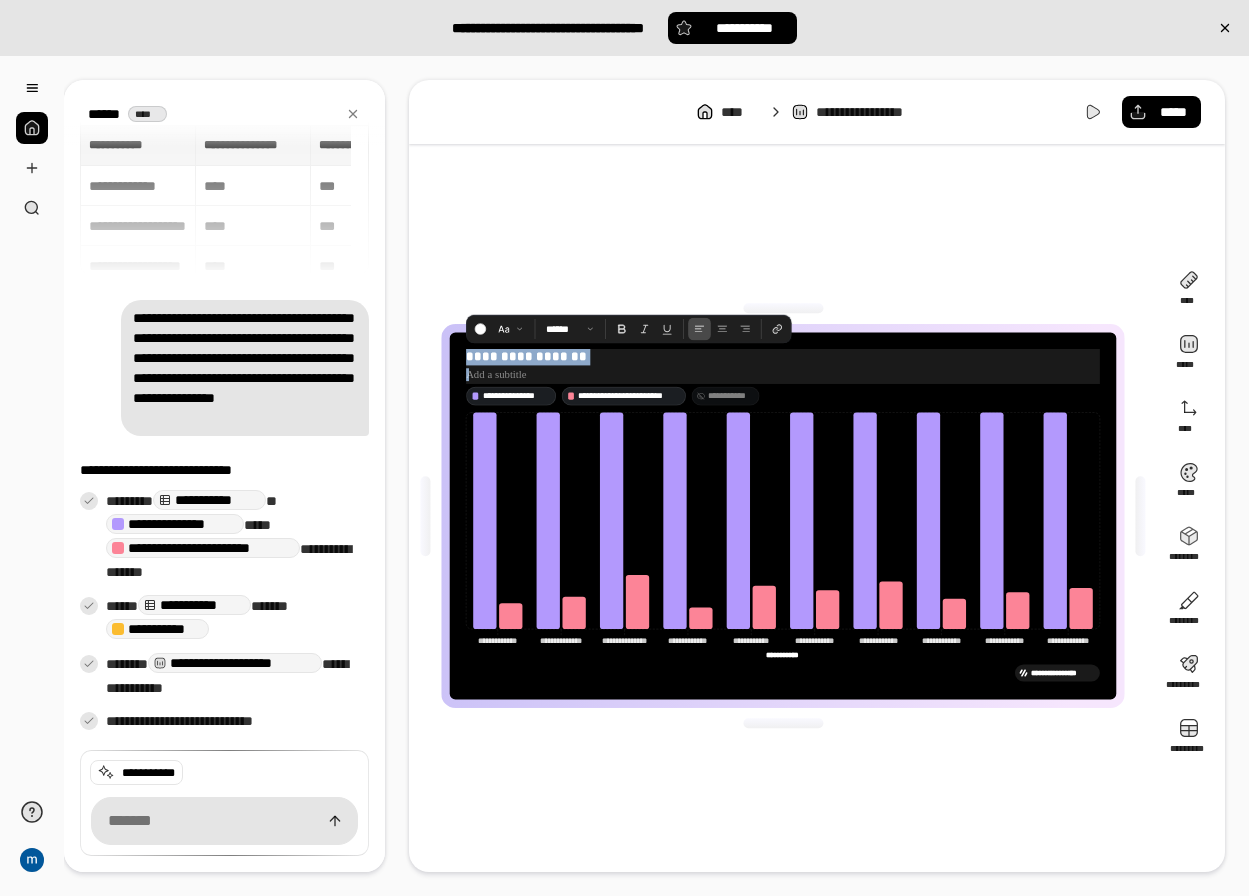 paste 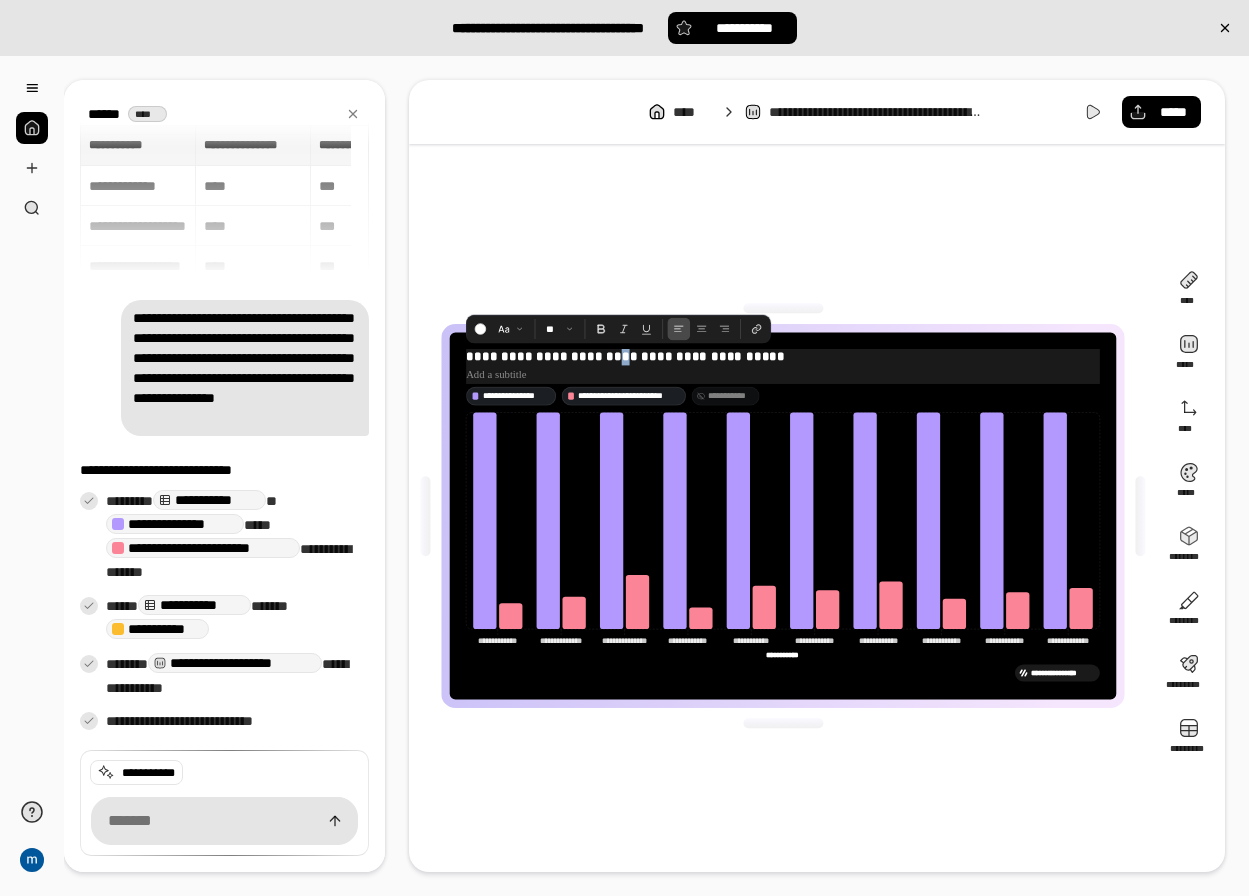 click on "**********" at bounding box center (783, 357) 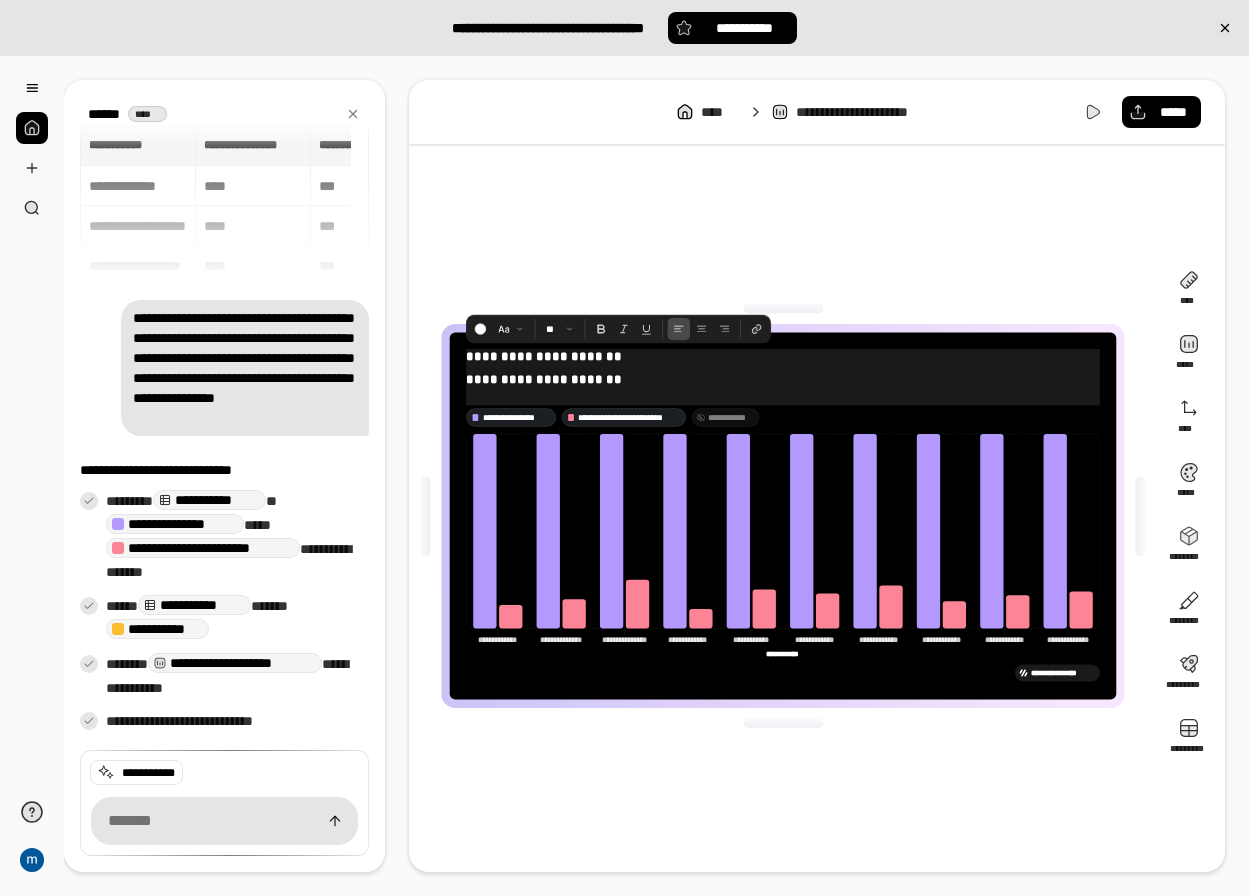 click on "**********" at bounding box center (783, 376) 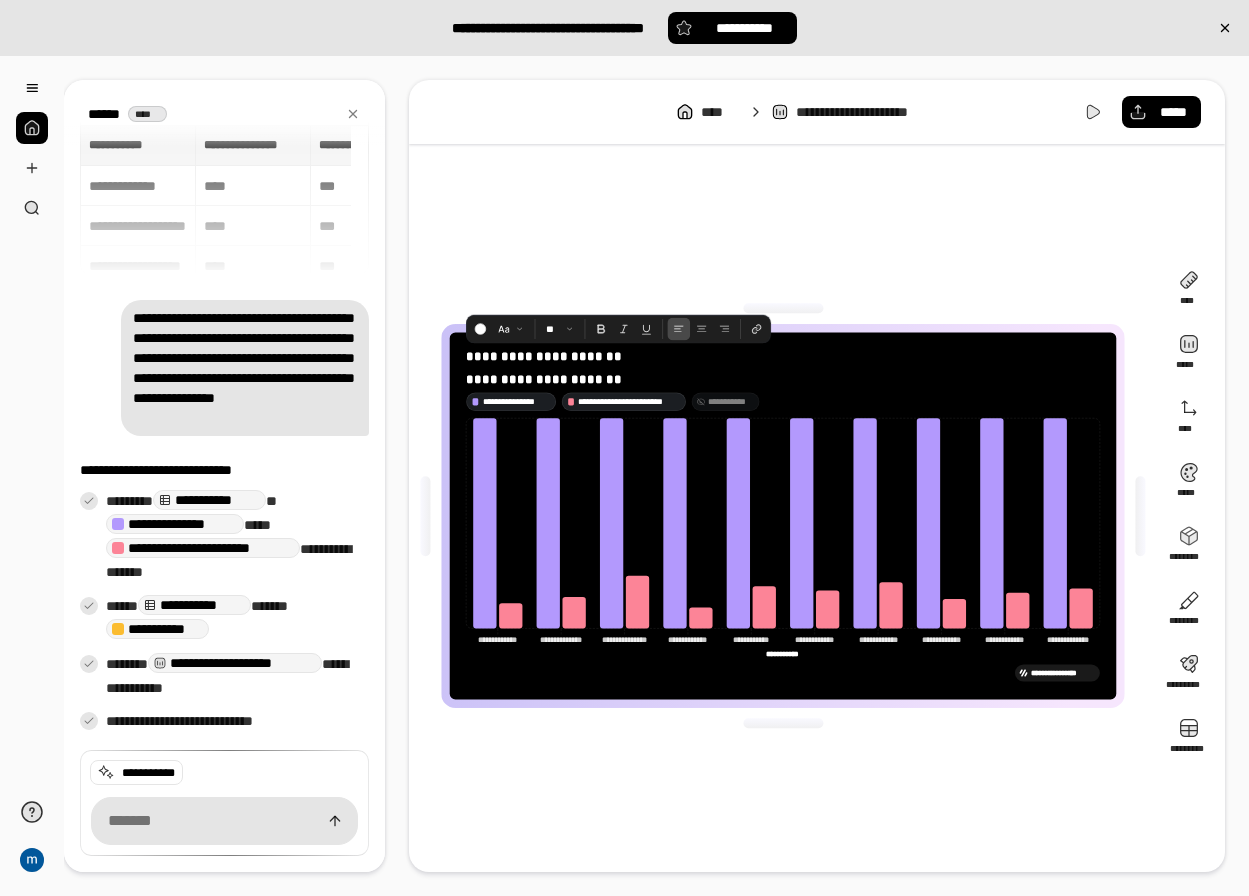 click on "**********" at bounding box center (783, 516) 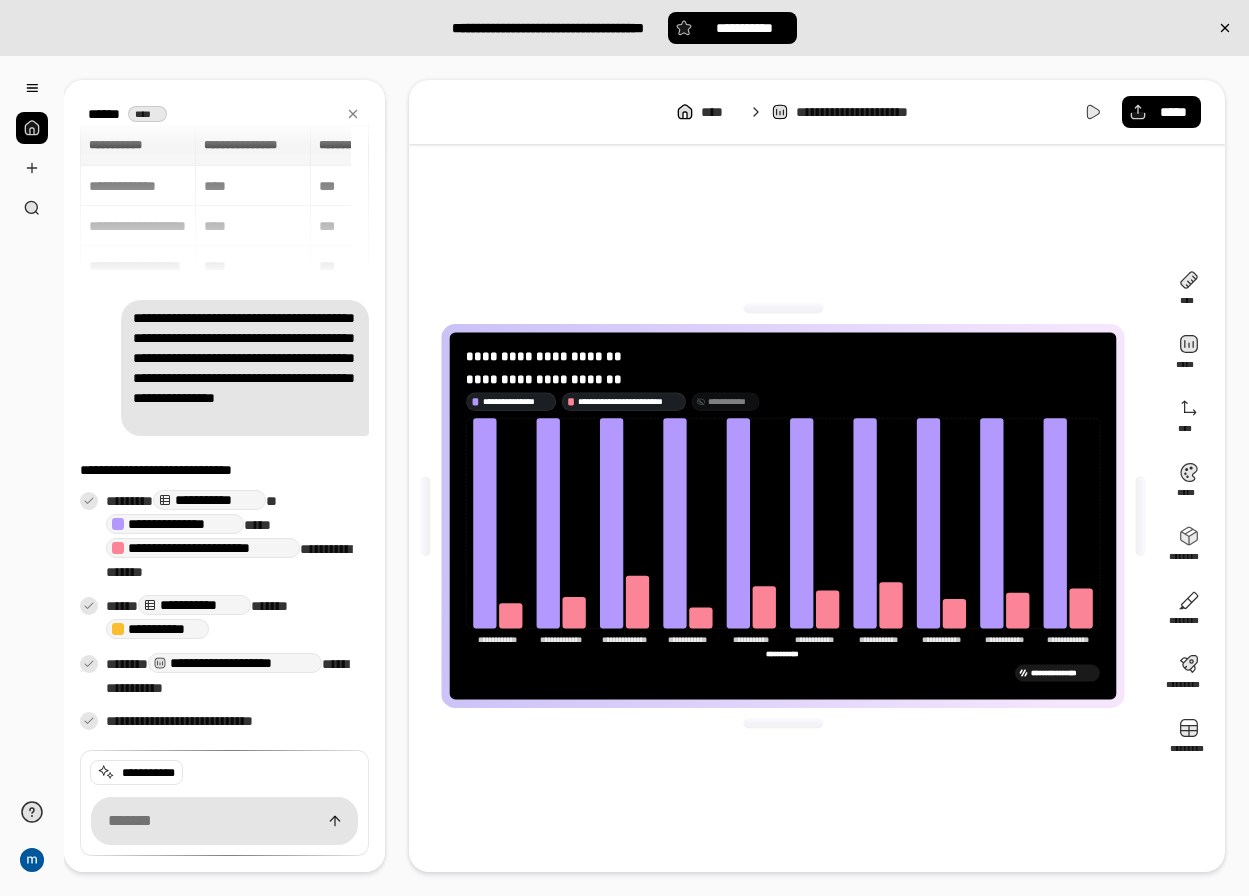 click on "**********" at bounding box center (224, 200) 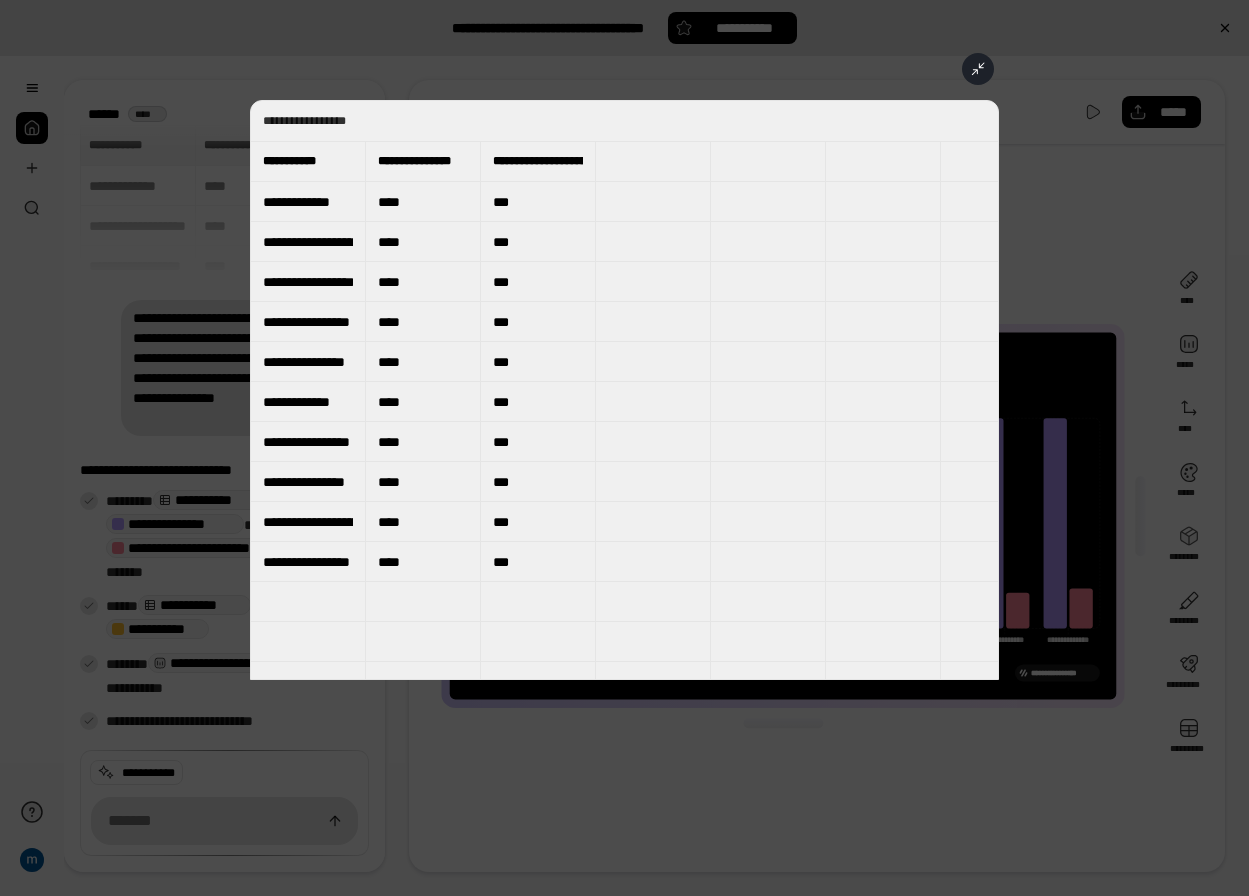 click at bounding box center [624, 448] 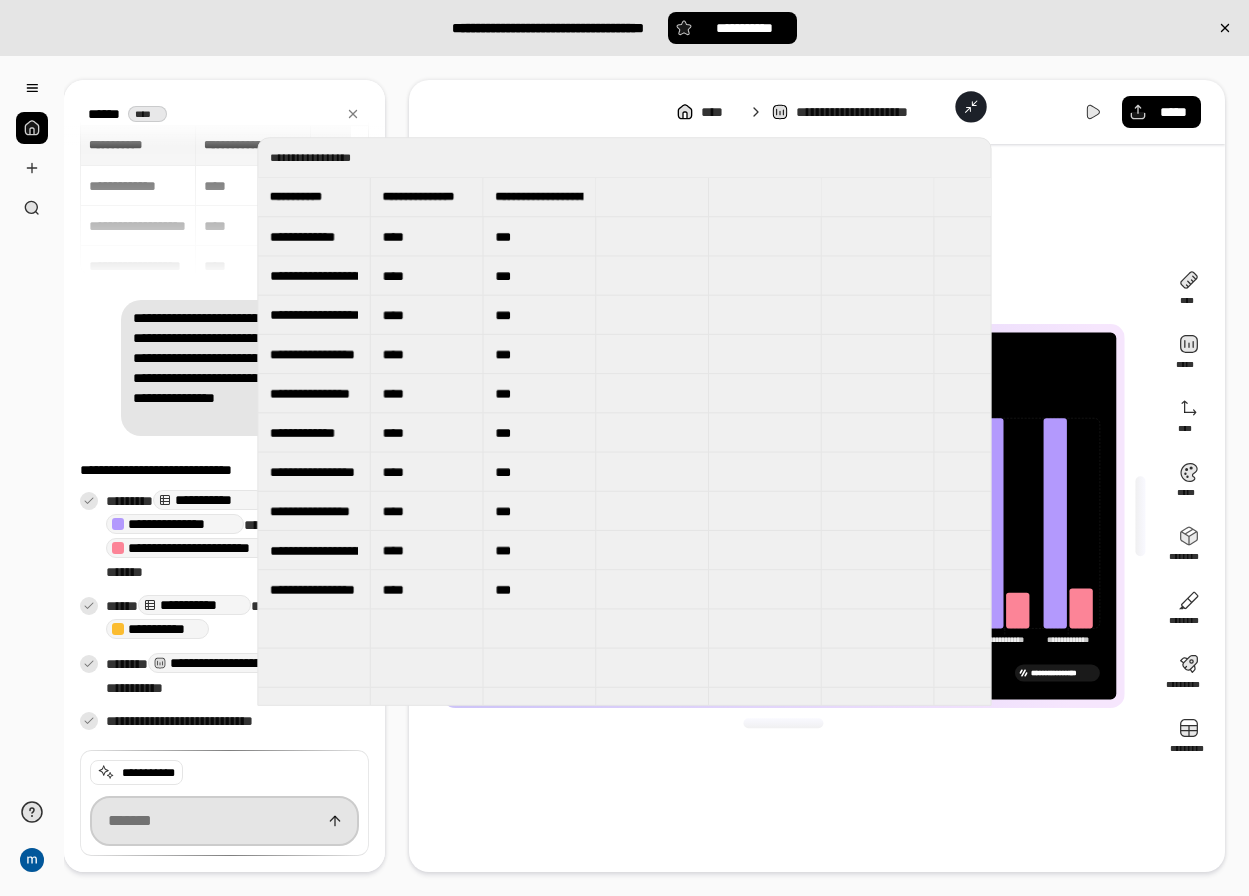 click at bounding box center (224, 821) 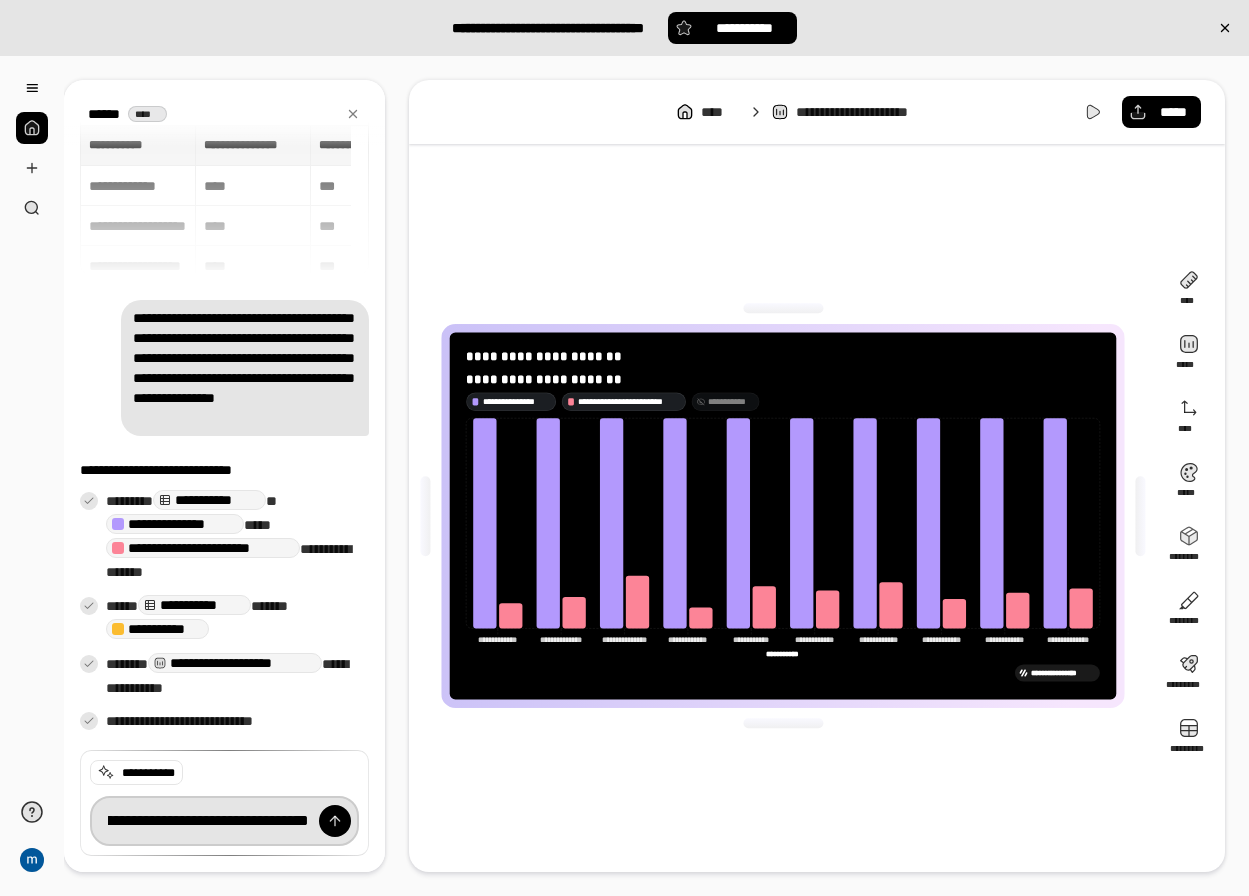 scroll, scrollTop: 0, scrollLeft: 238, axis: horizontal 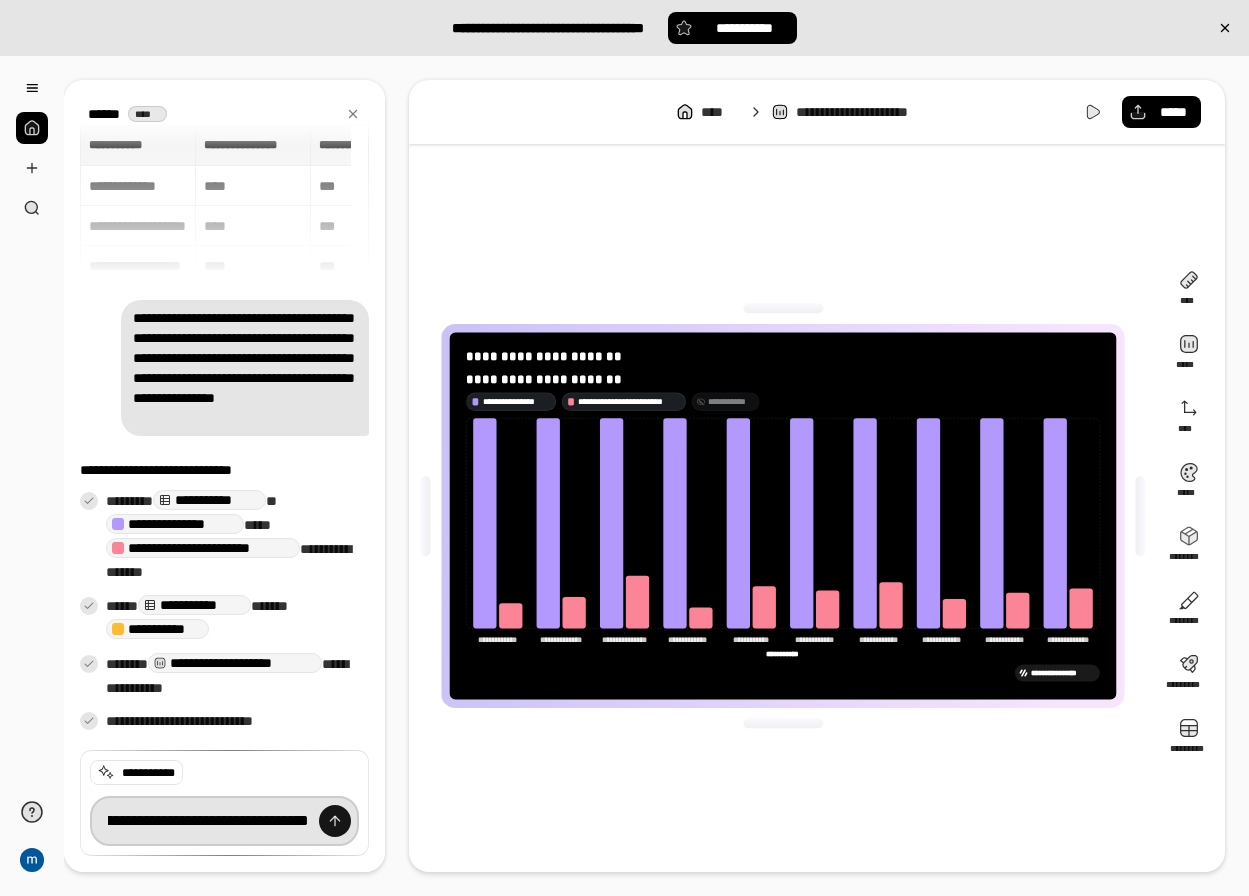 type on "**********" 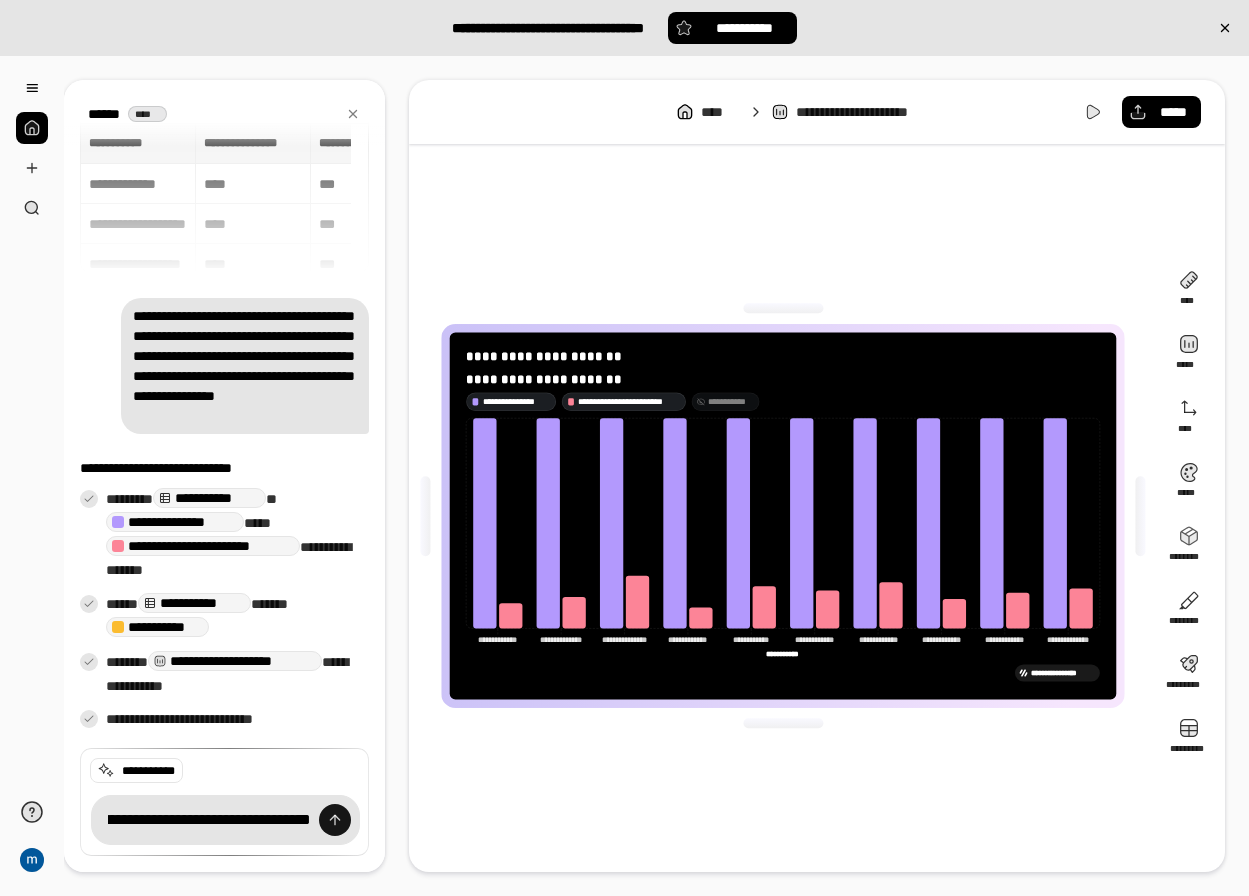 scroll, scrollTop: 0, scrollLeft: 0, axis: both 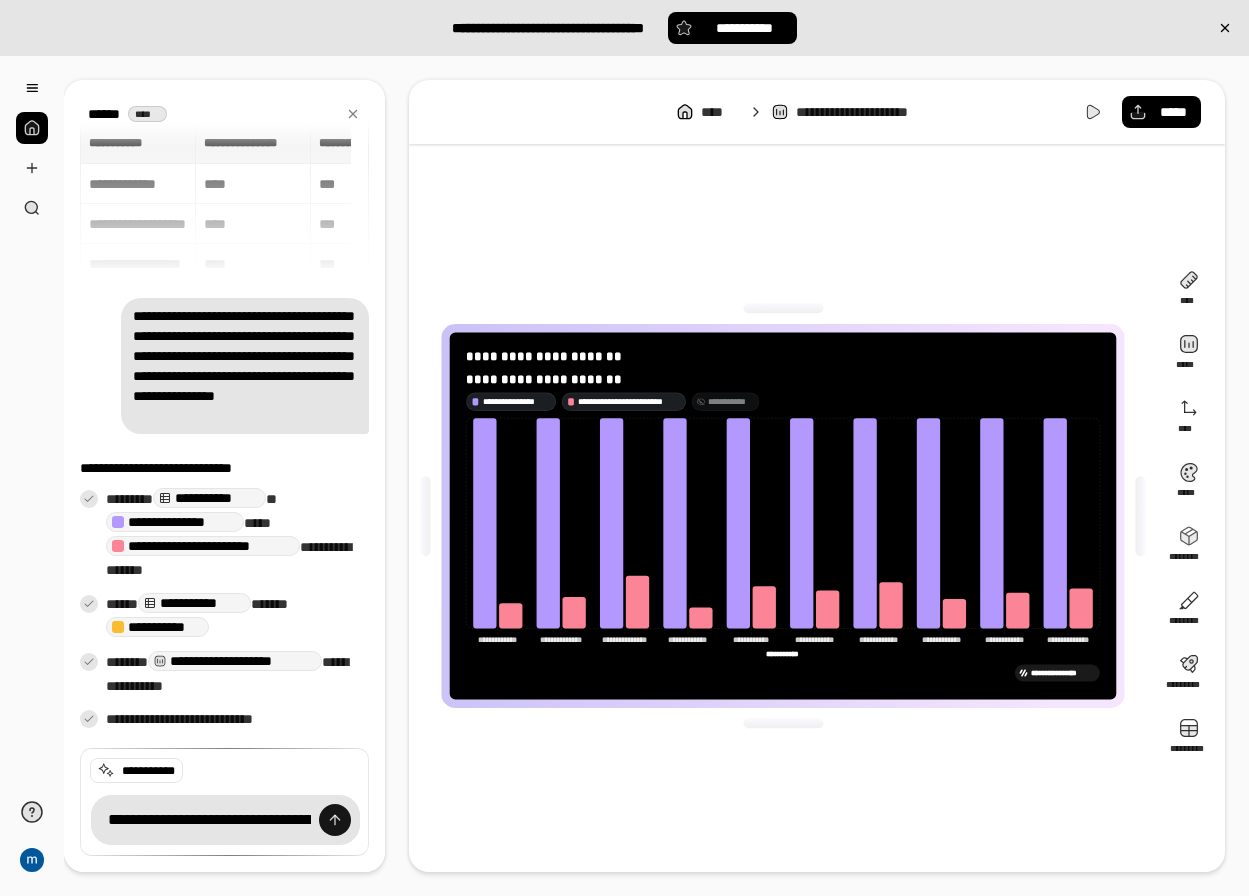 click at bounding box center [335, 820] 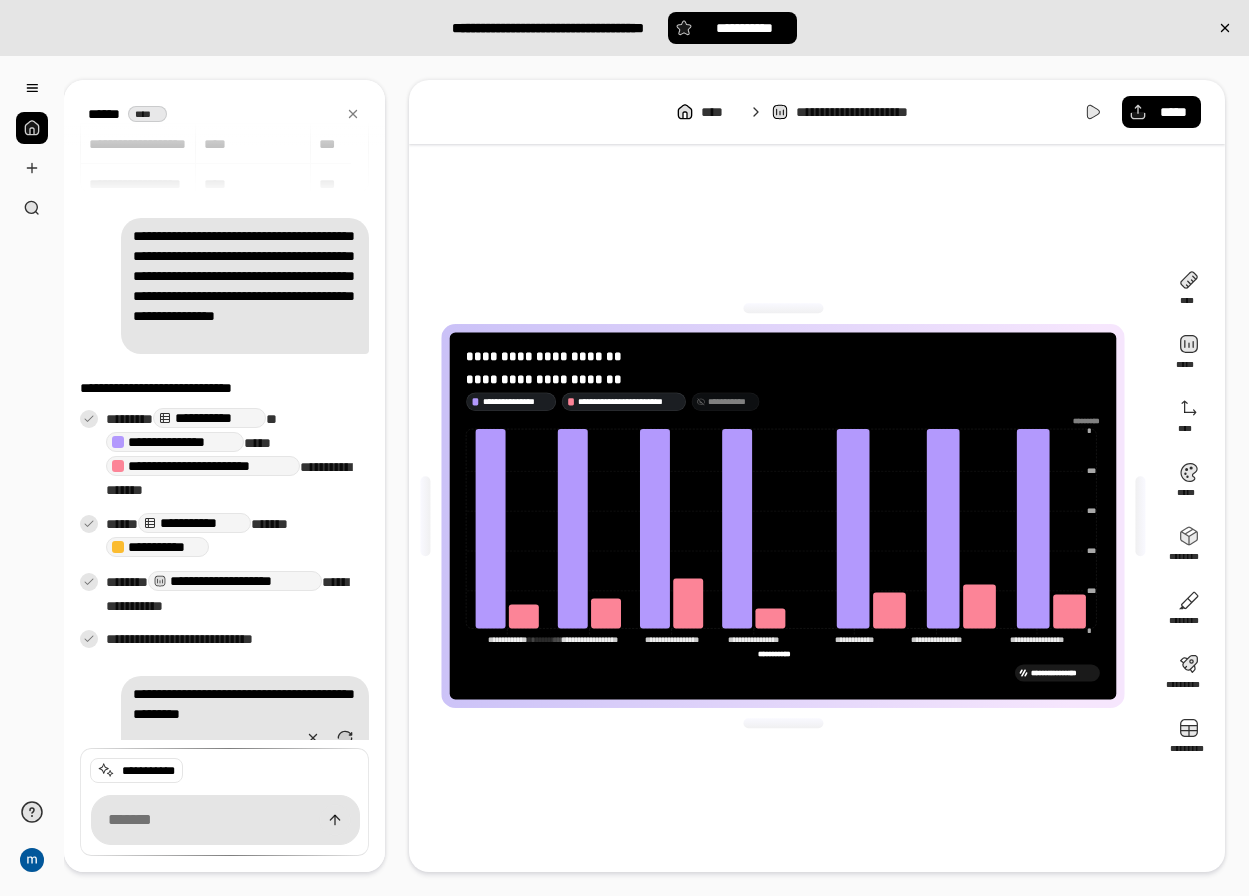 scroll, scrollTop: 458, scrollLeft: 0, axis: vertical 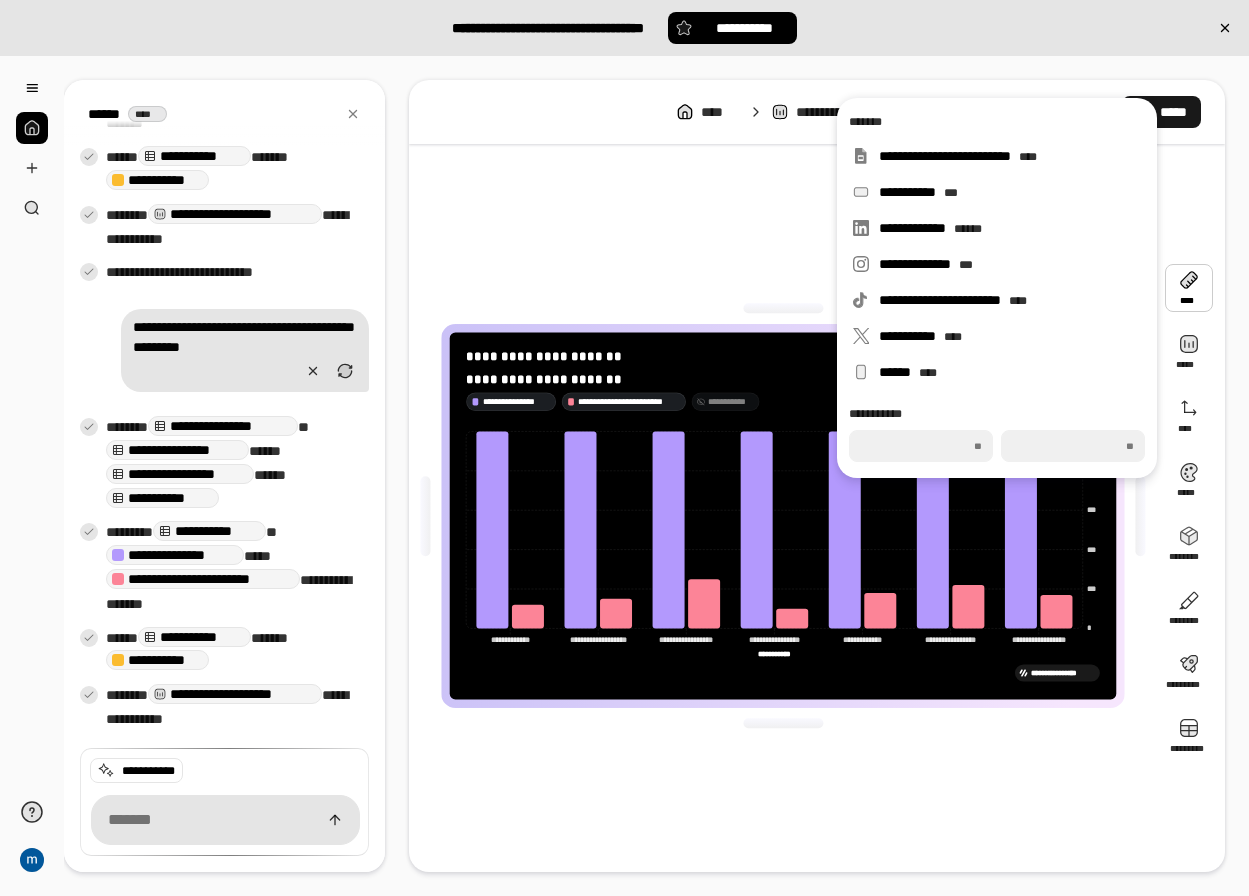 click on "*****" at bounding box center [1173, 112] 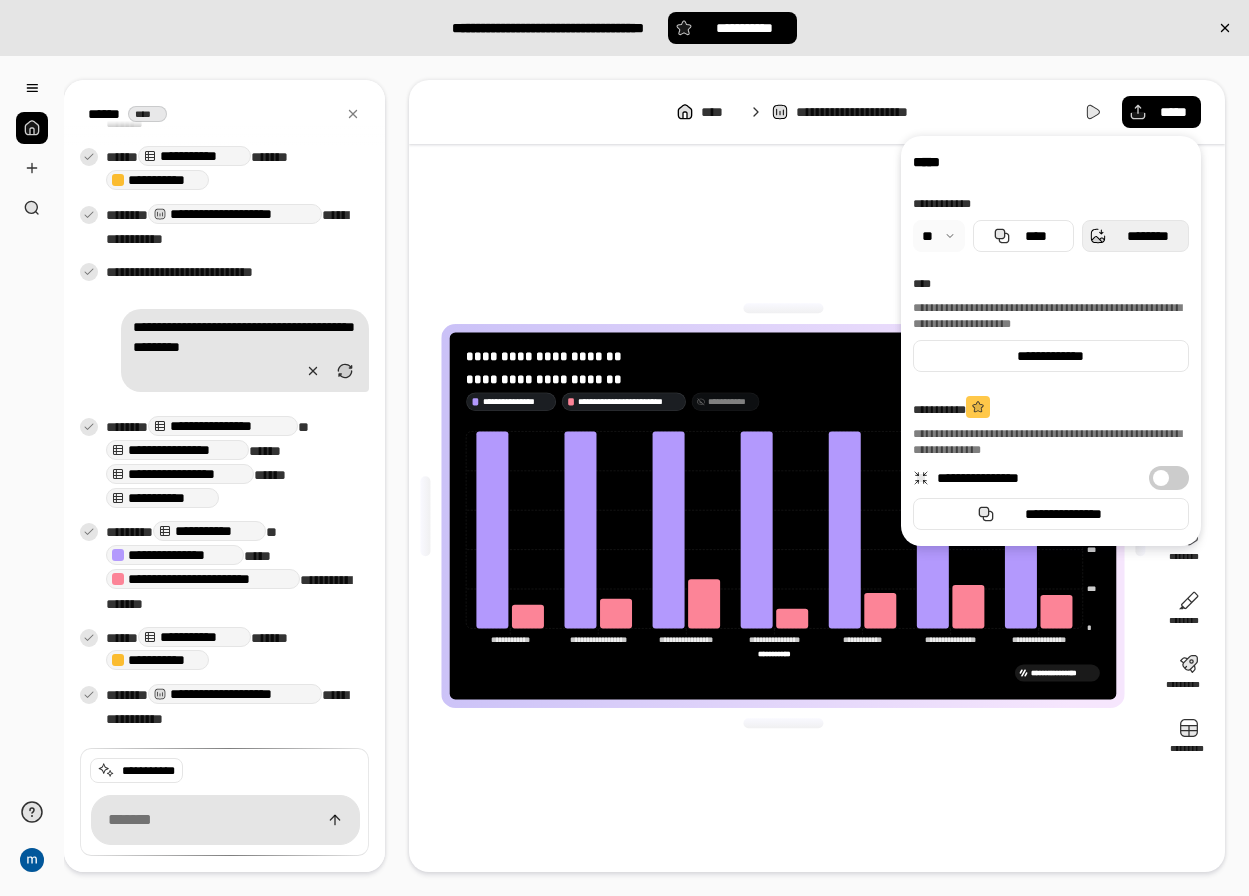 click on "********" at bounding box center [1135, 236] 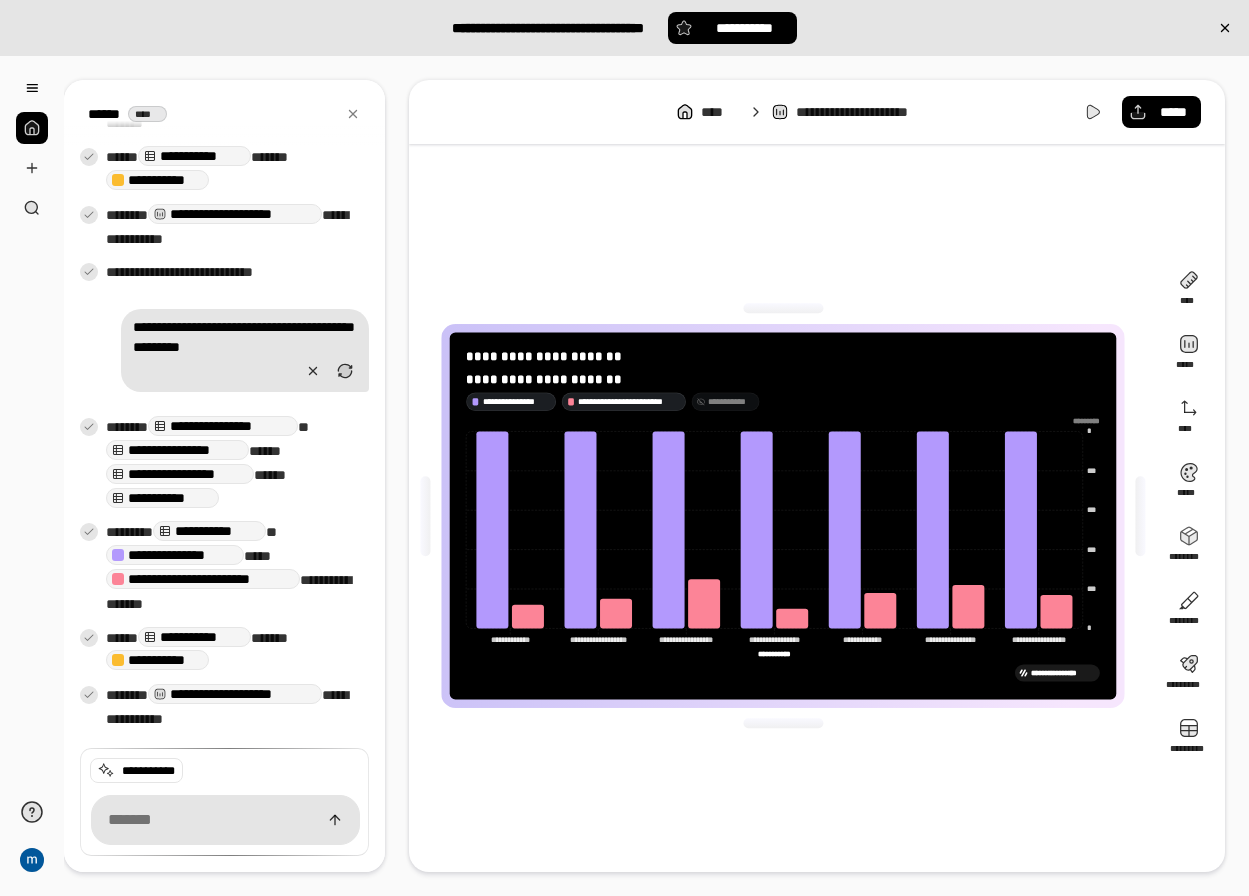 click on "**********" at bounding box center (783, 516) 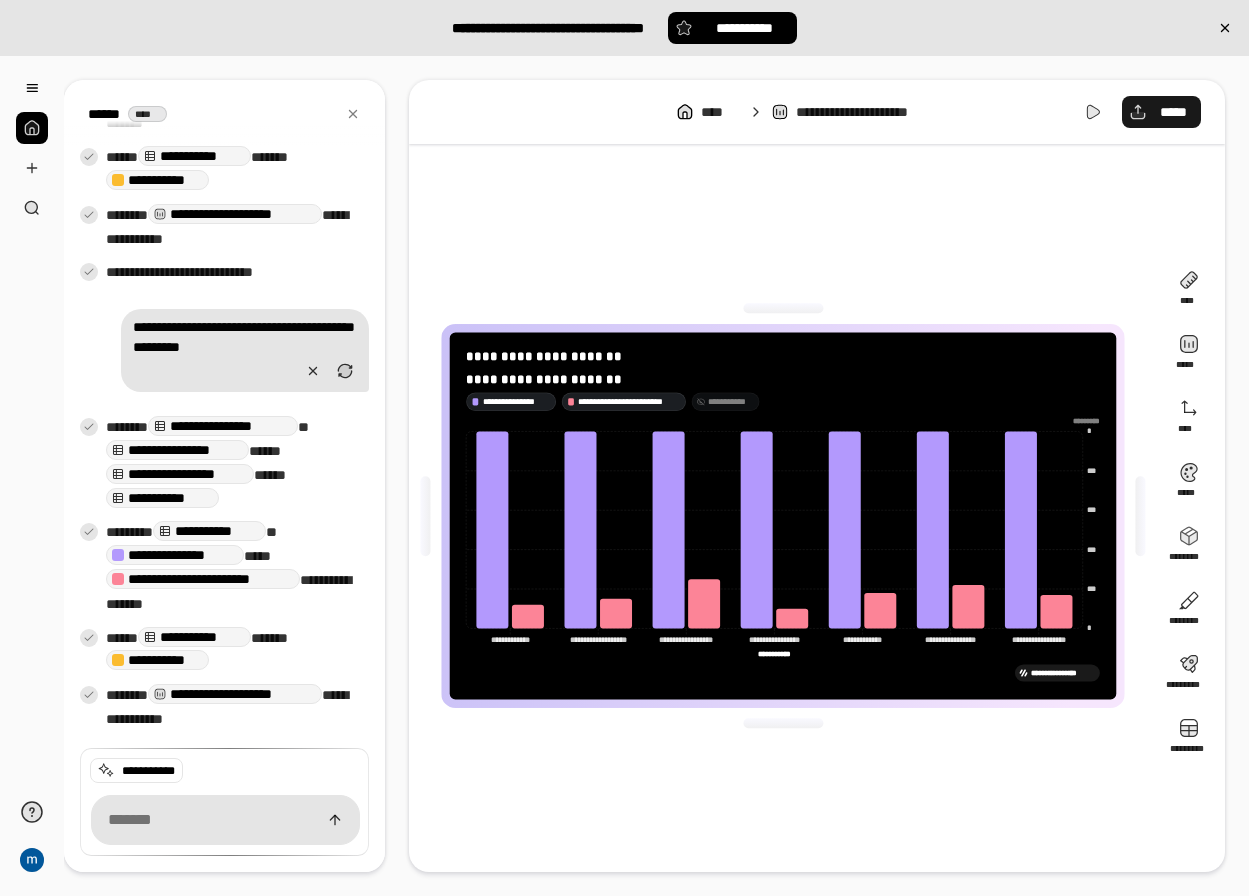 click on "*****" at bounding box center (1161, 112) 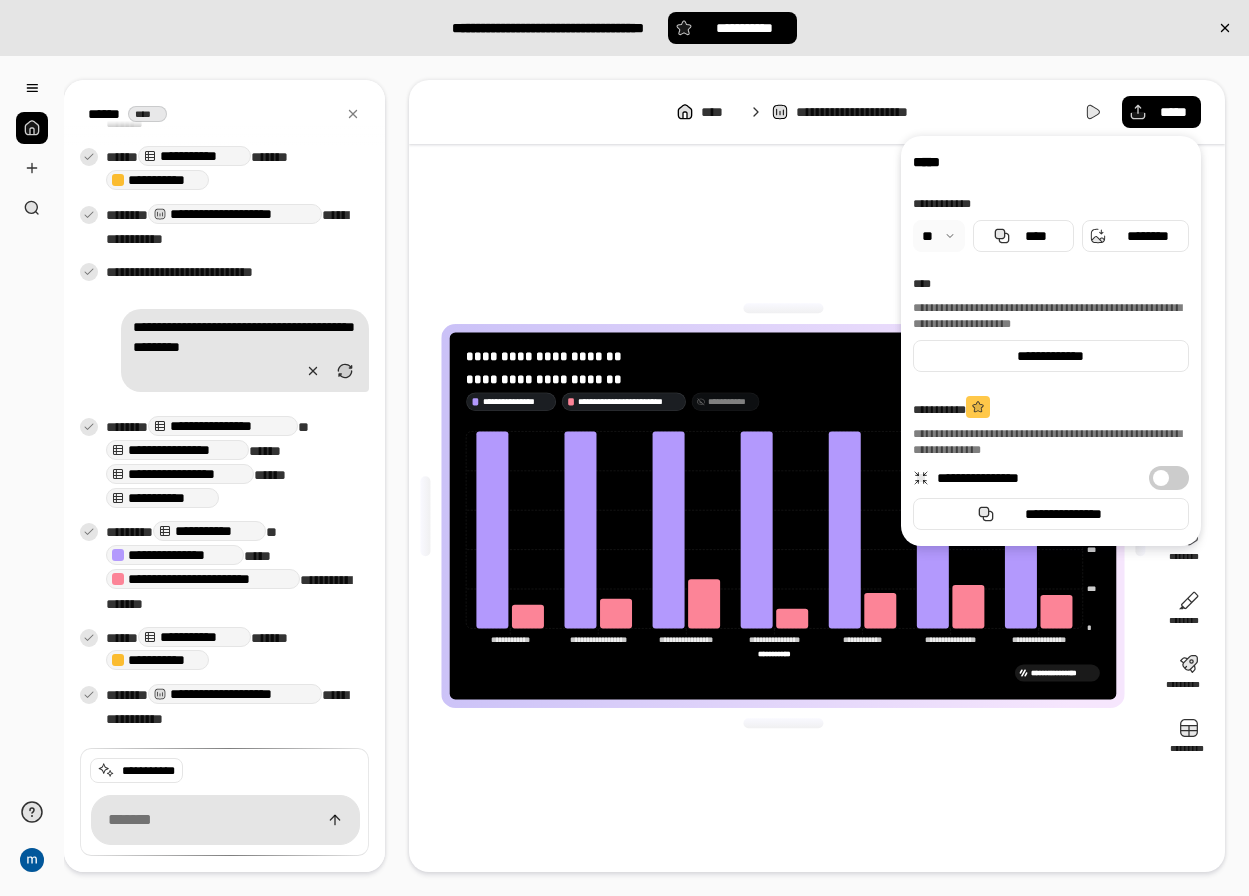 click at bounding box center [939, 236] 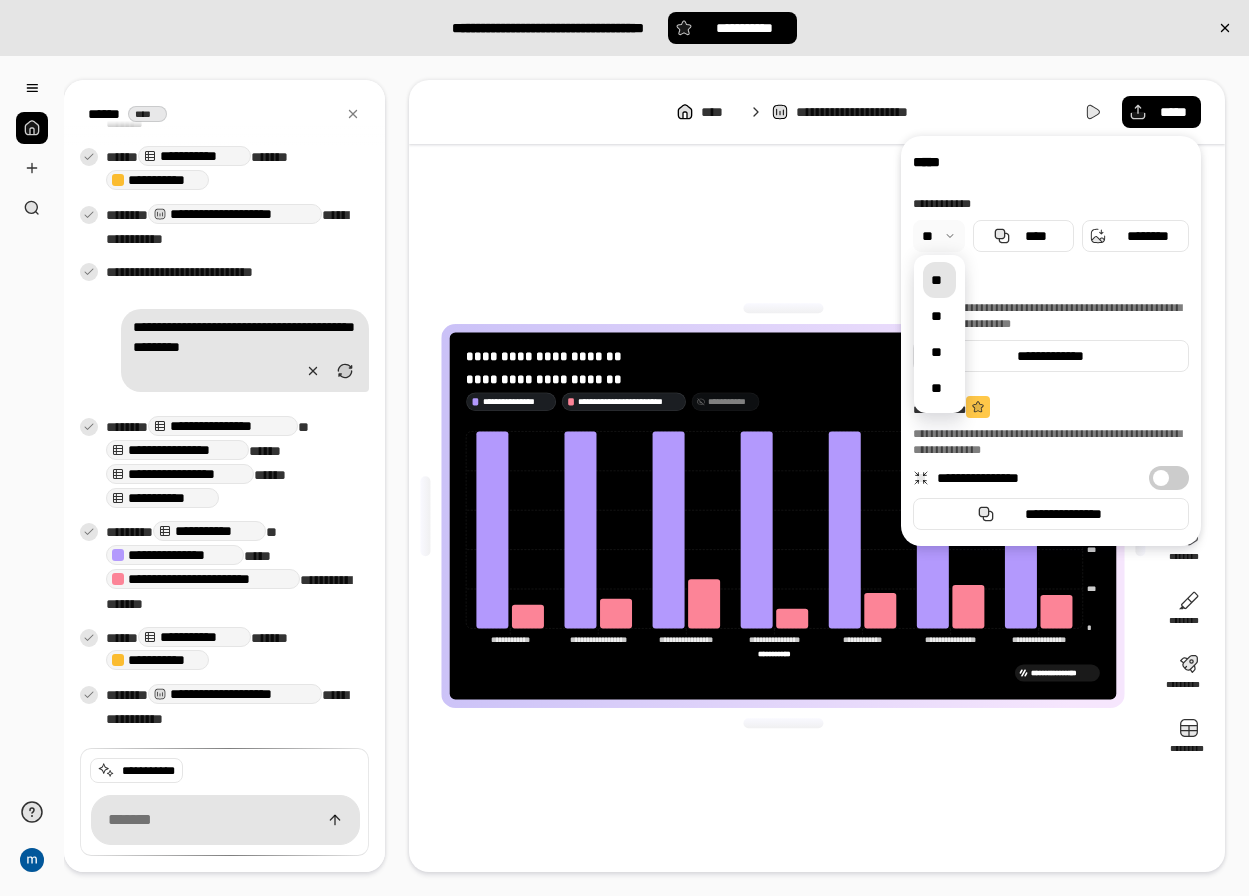 click at bounding box center [939, 236] 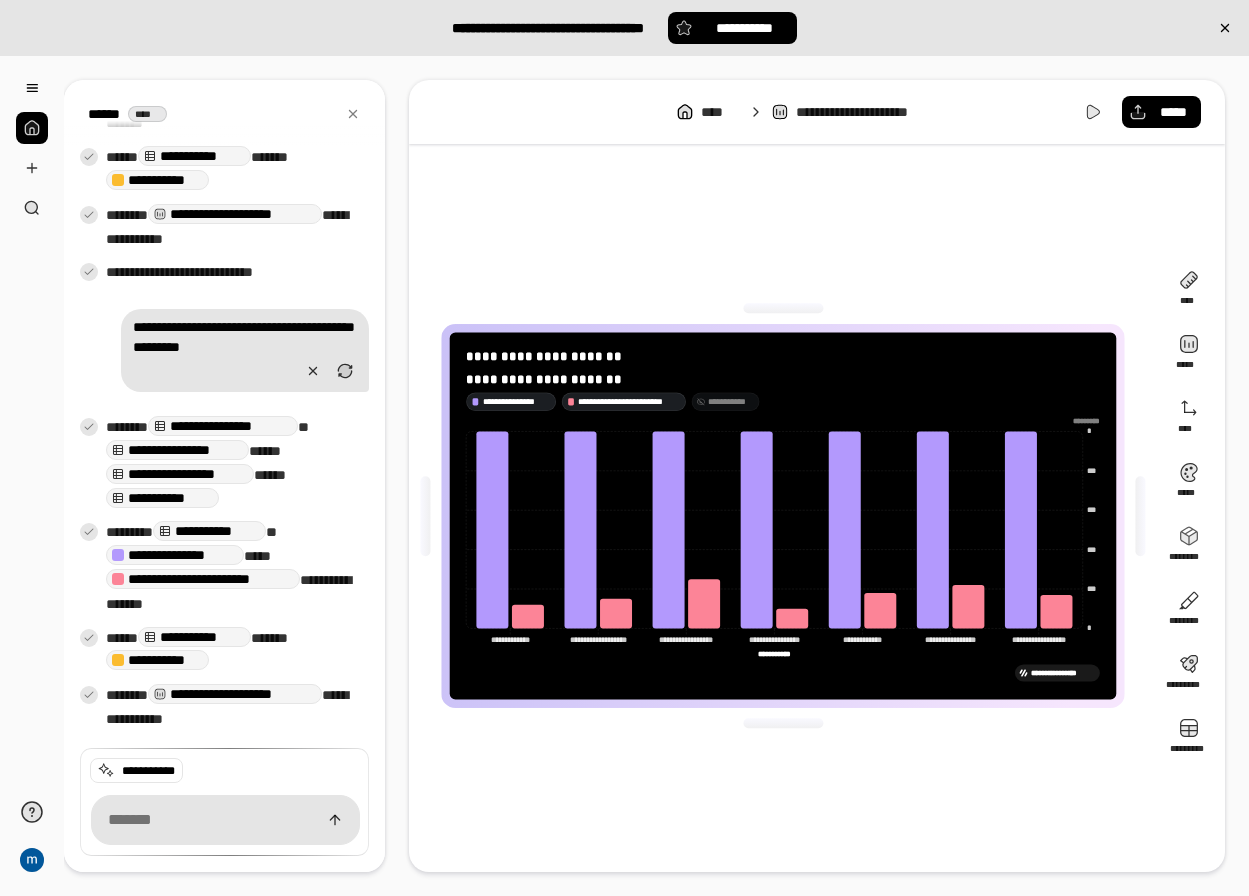 click on "**********" at bounding box center (783, 516) 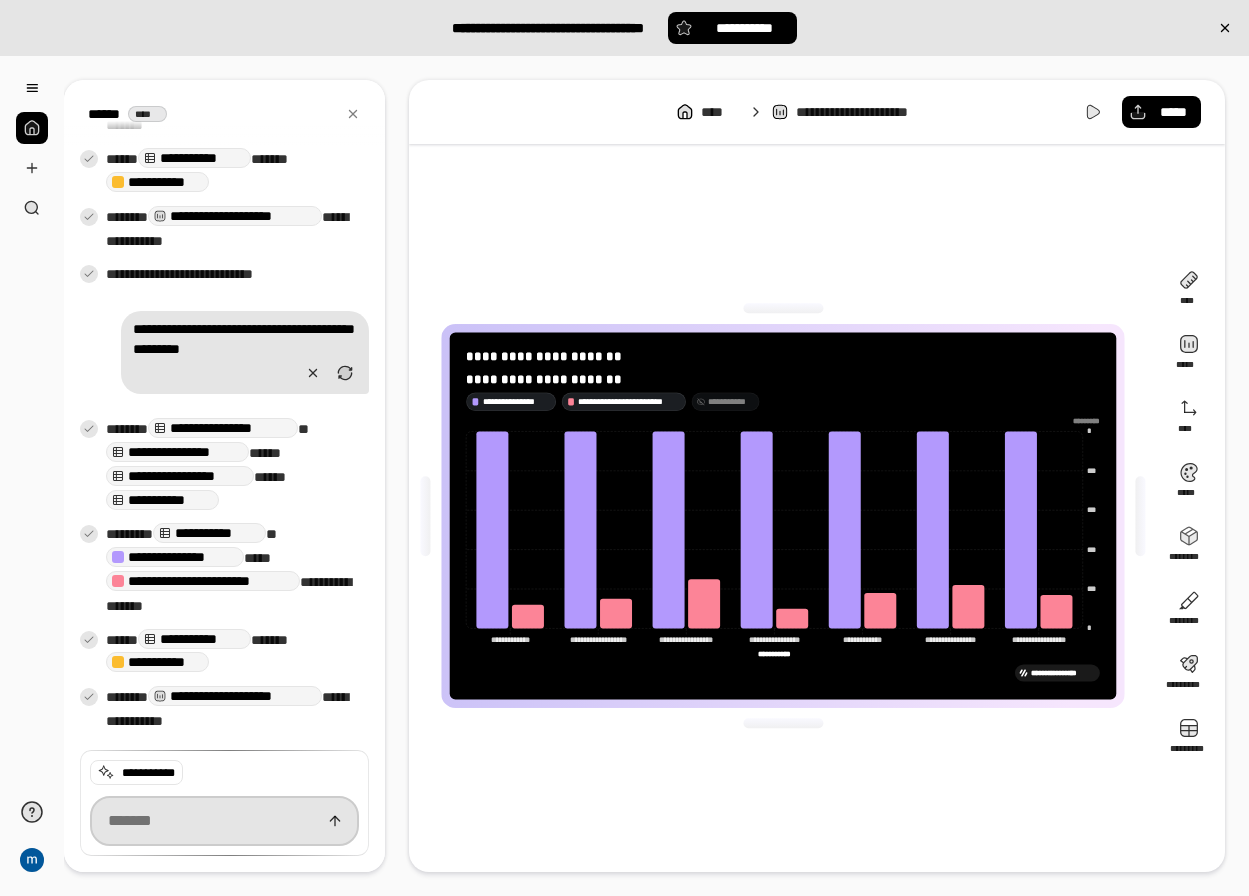 click at bounding box center [224, 821] 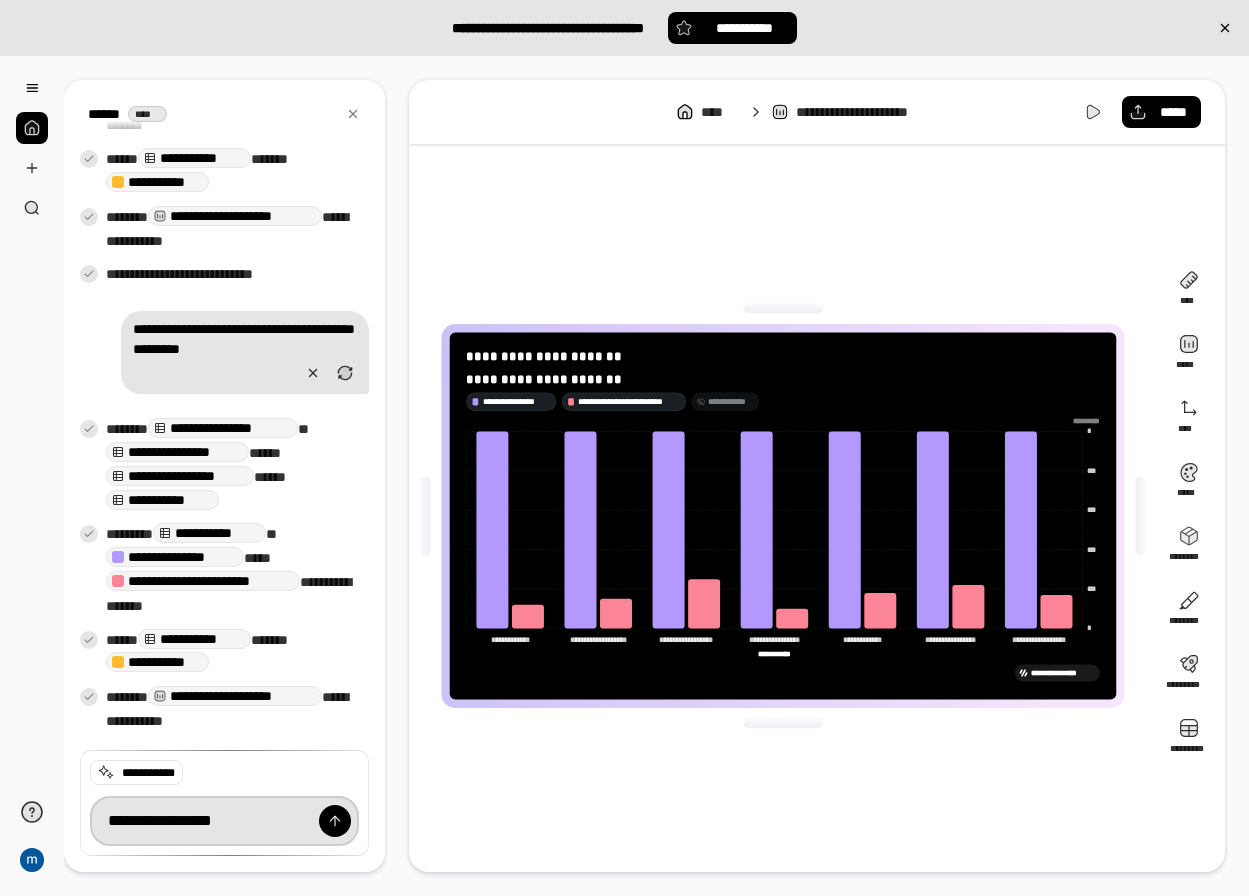 type on "**********" 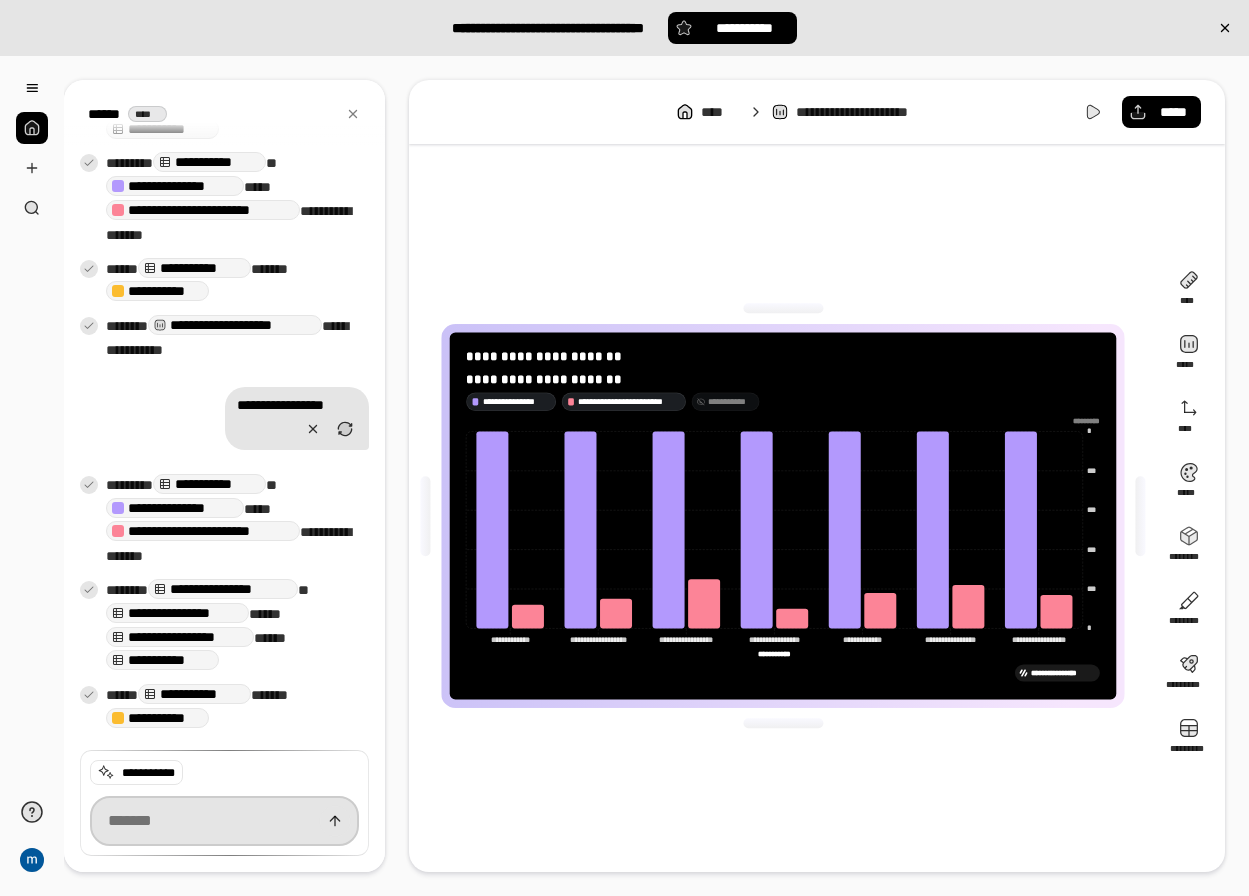 scroll, scrollTop: 857, scrollLeft: 0, axis: vertical 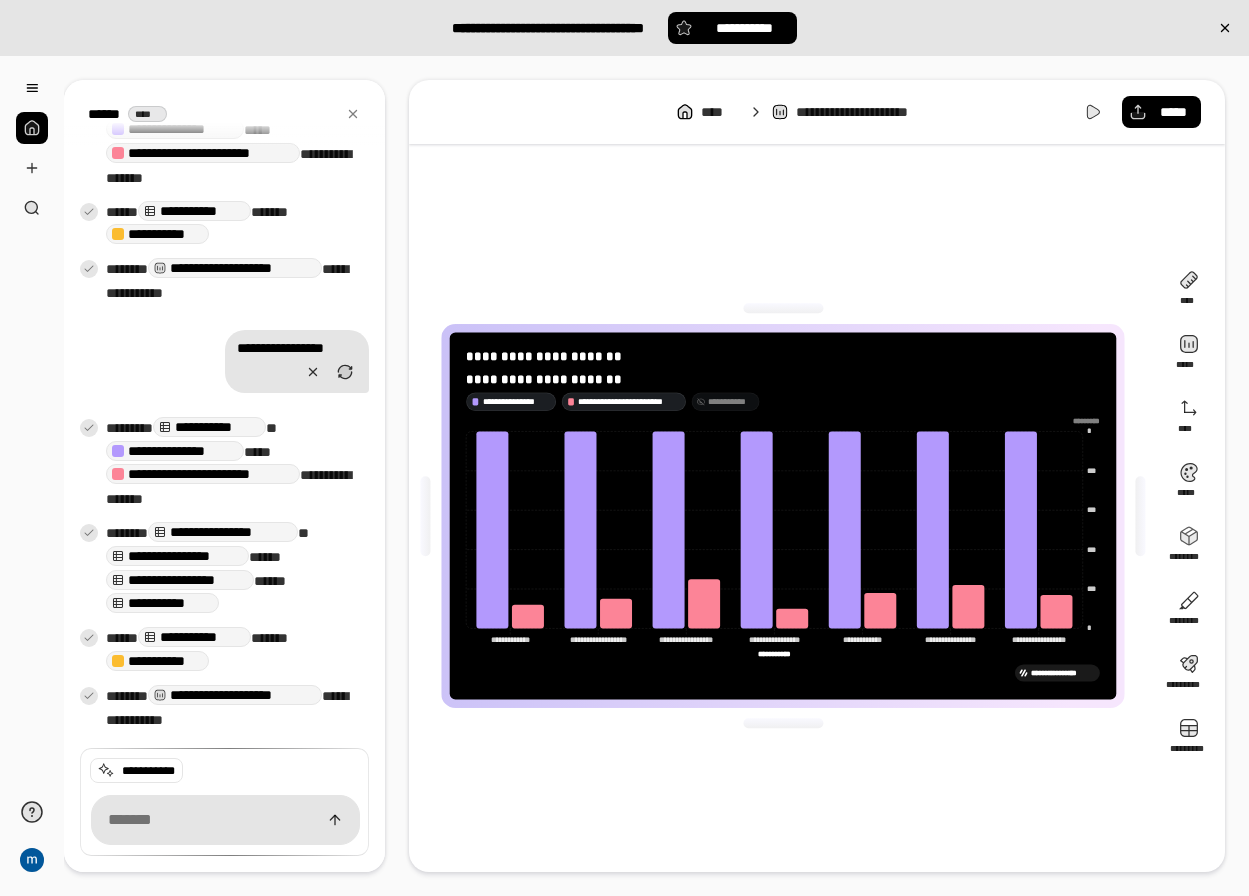 click on "**********" at bounding box center (783, 402) 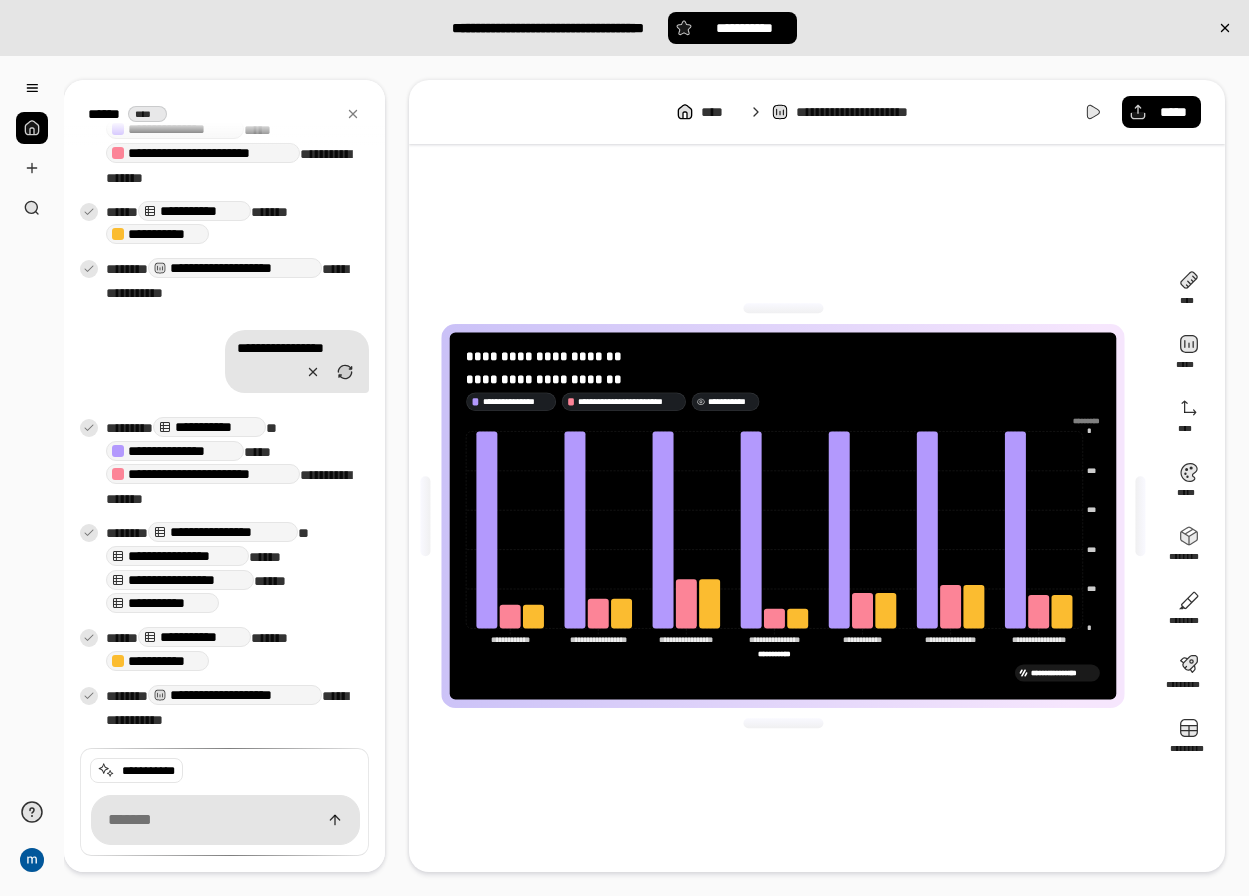 click 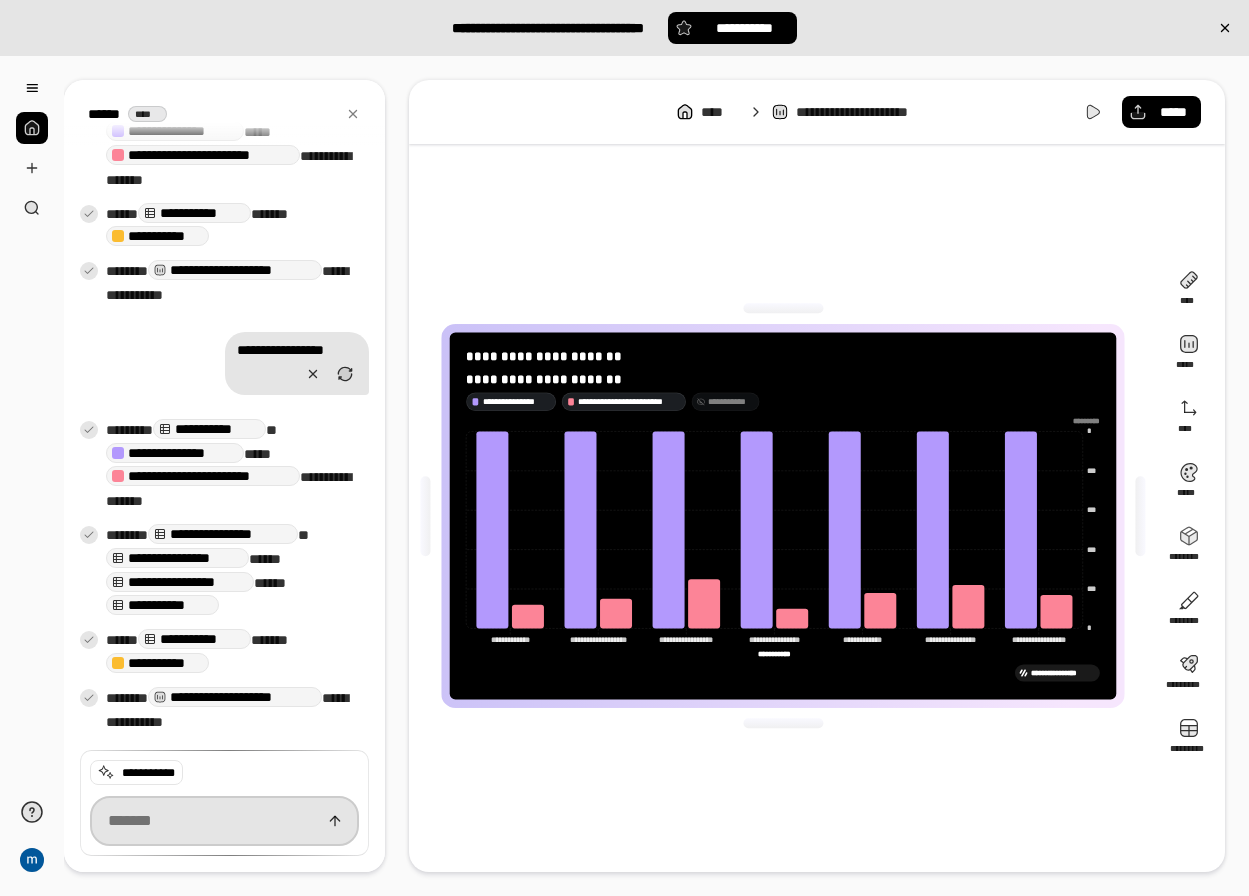 click at bounding box center (224, 821) 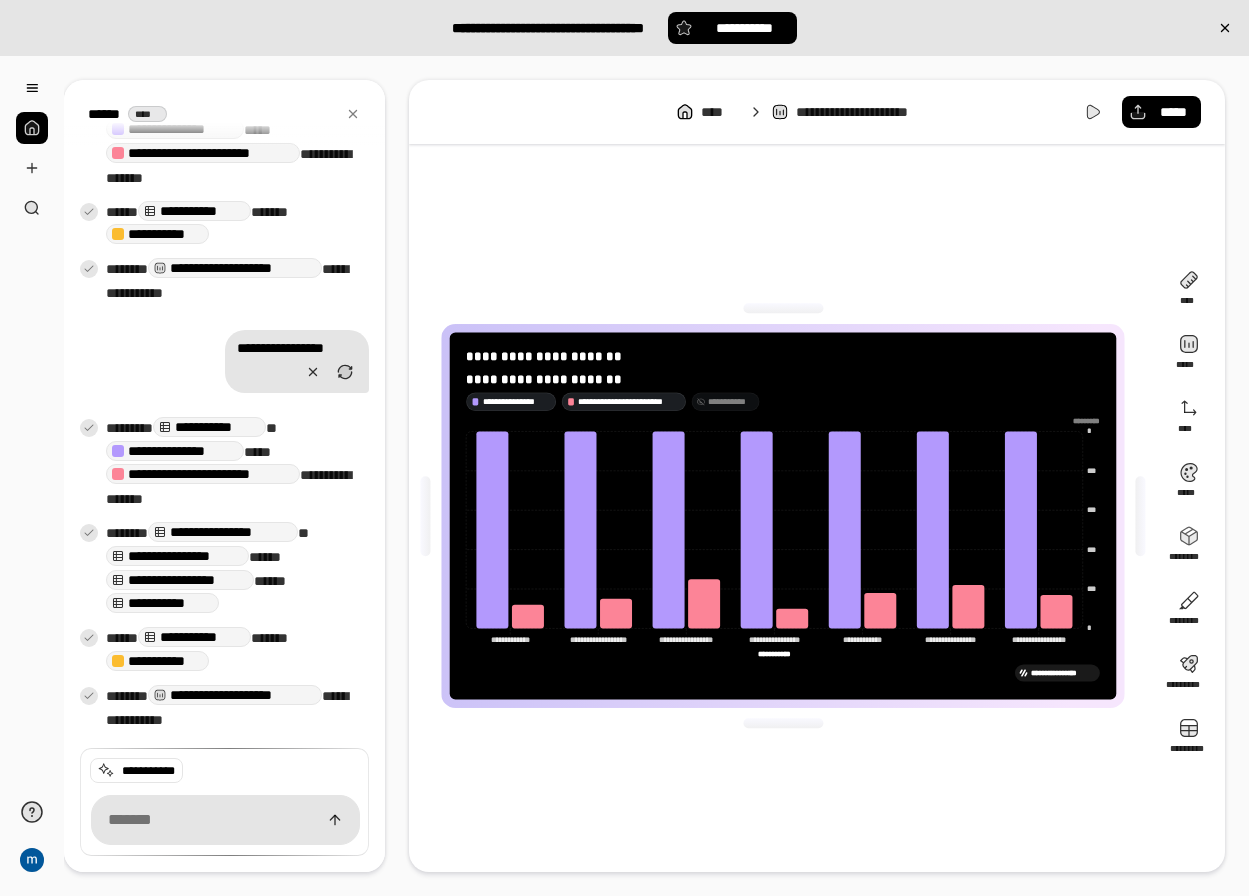 click 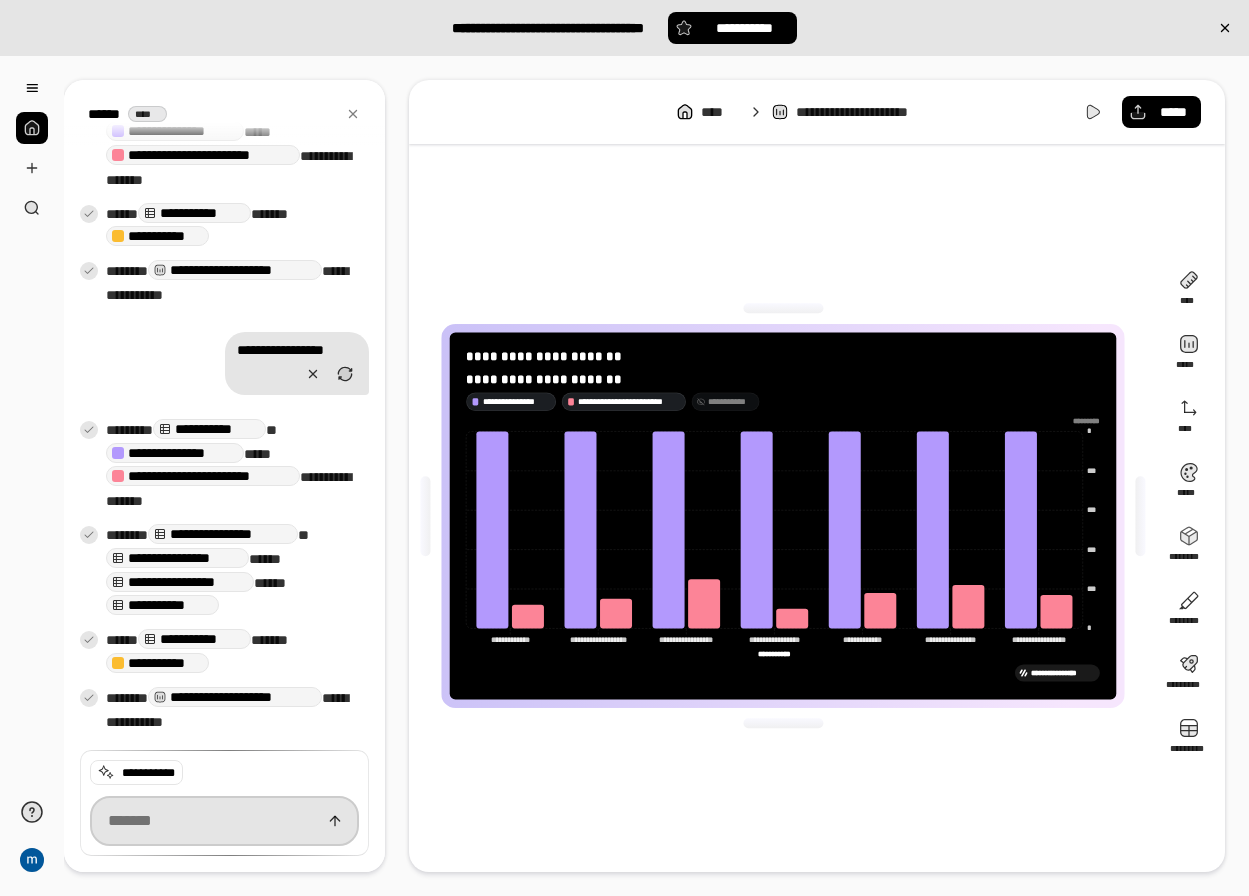 click at bounding box center [224, 821] 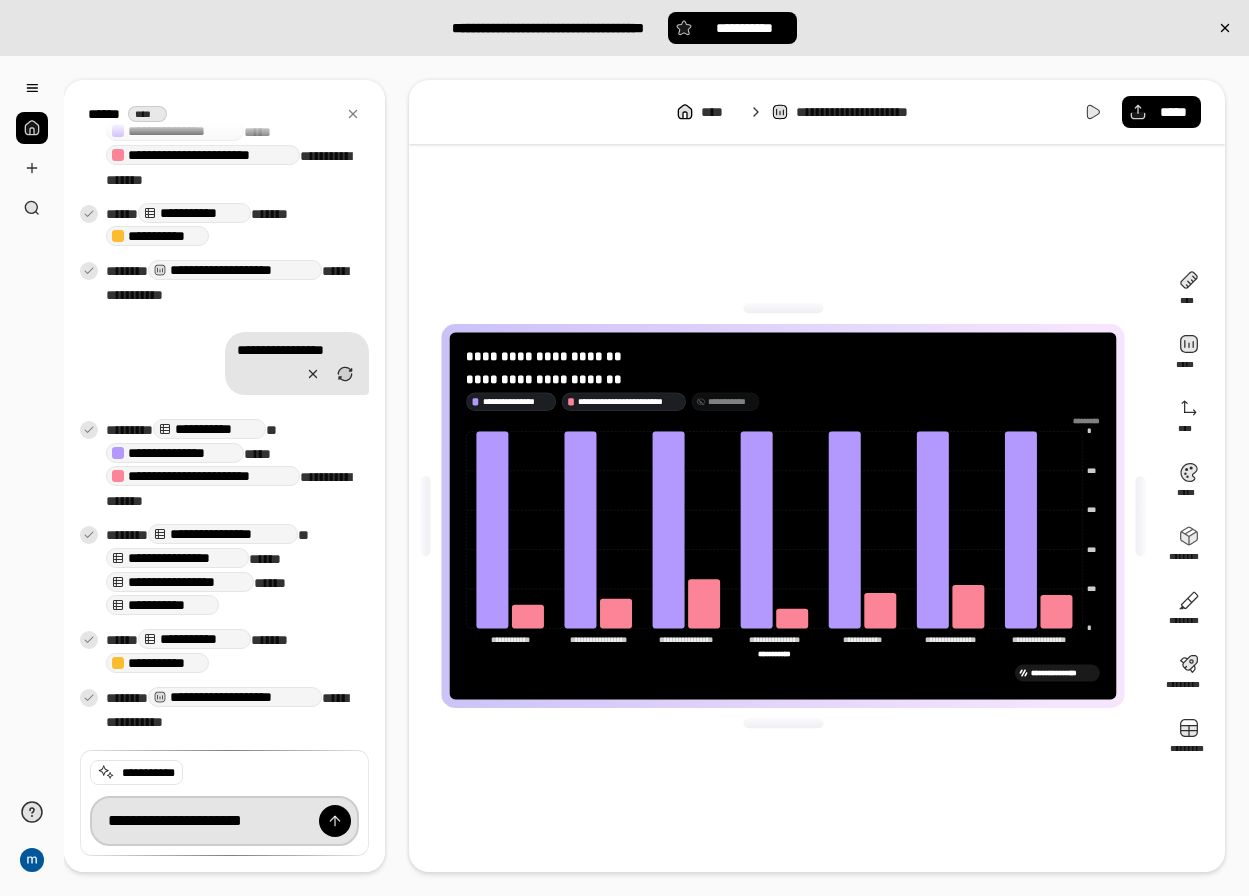 type on "**********" 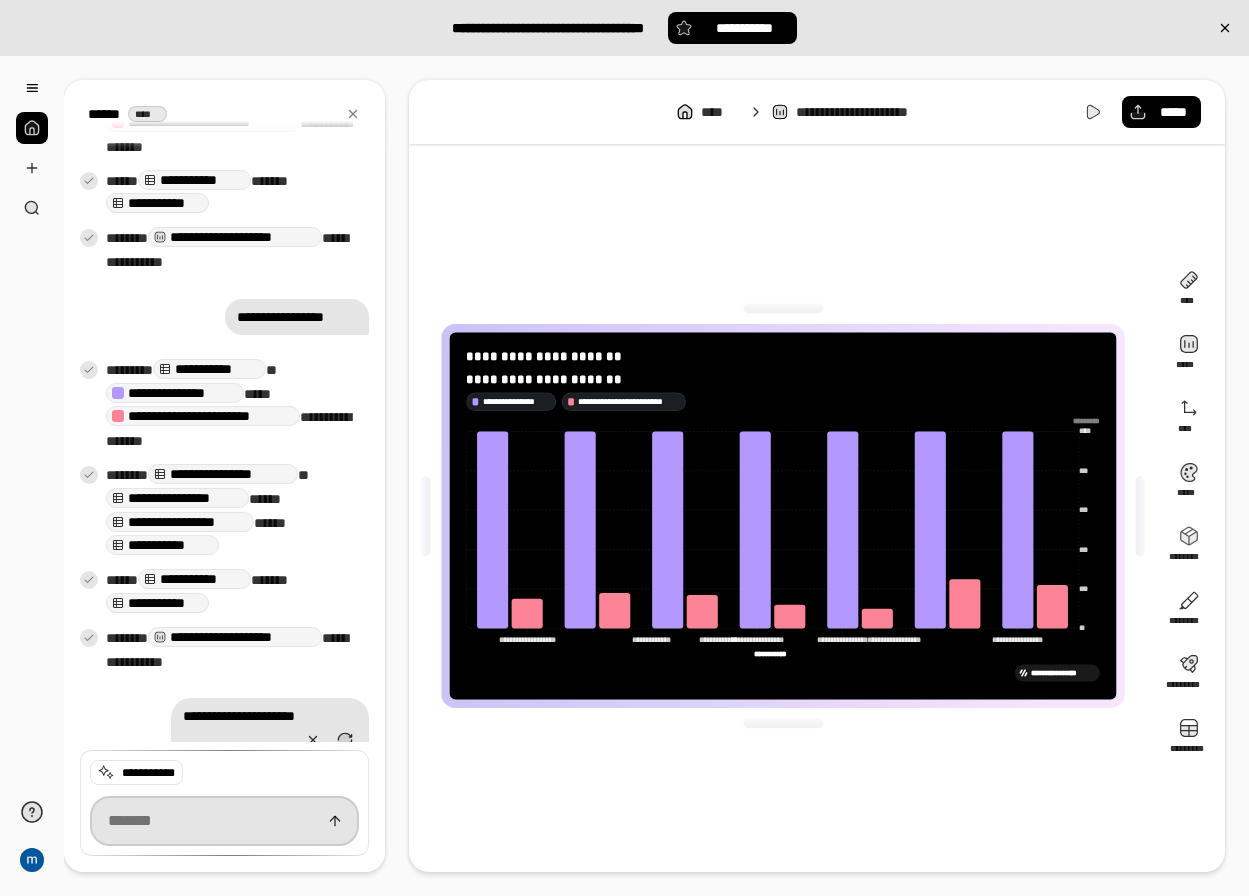 scroll, scrollTop: 989, scrollLeft: 0, axis: vertical 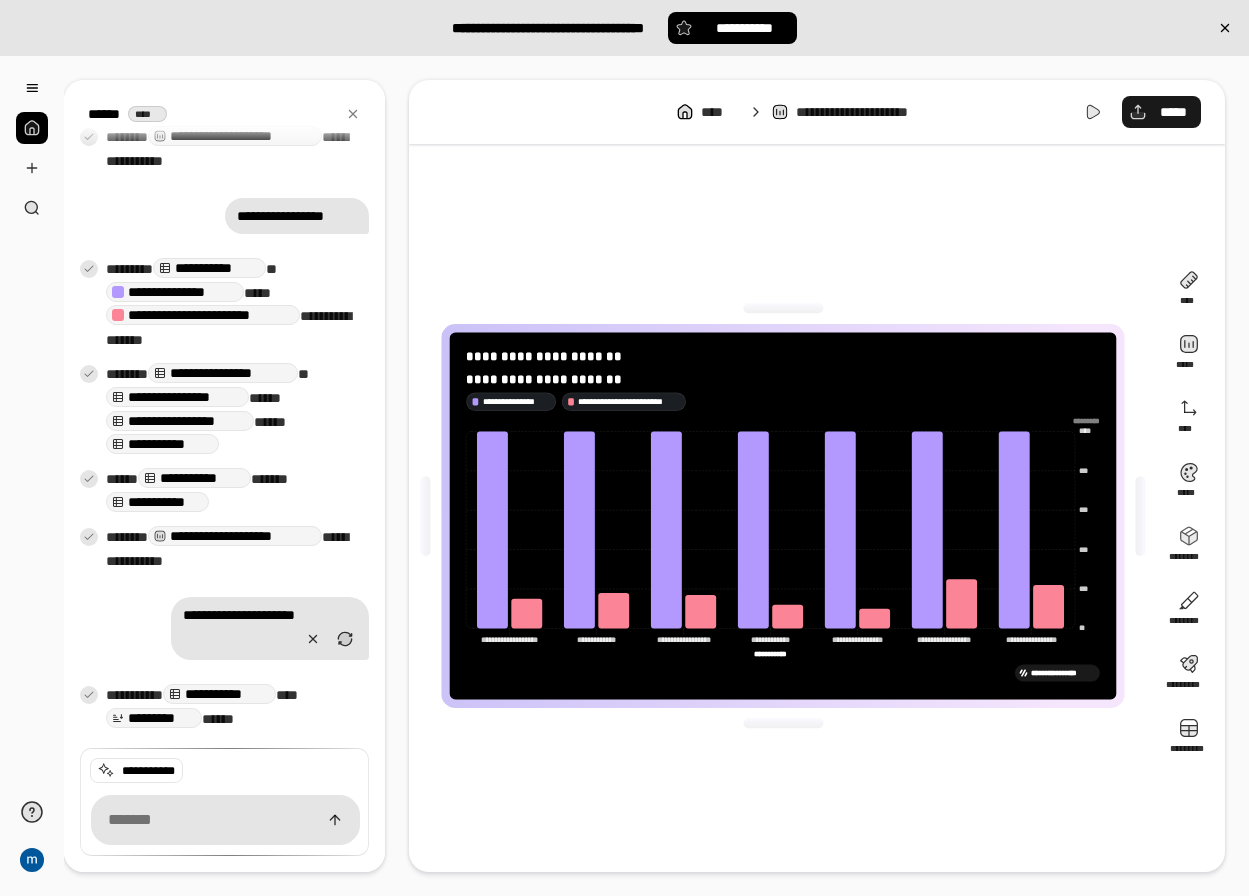 click on "*****" at bounding box center (1161, 112) 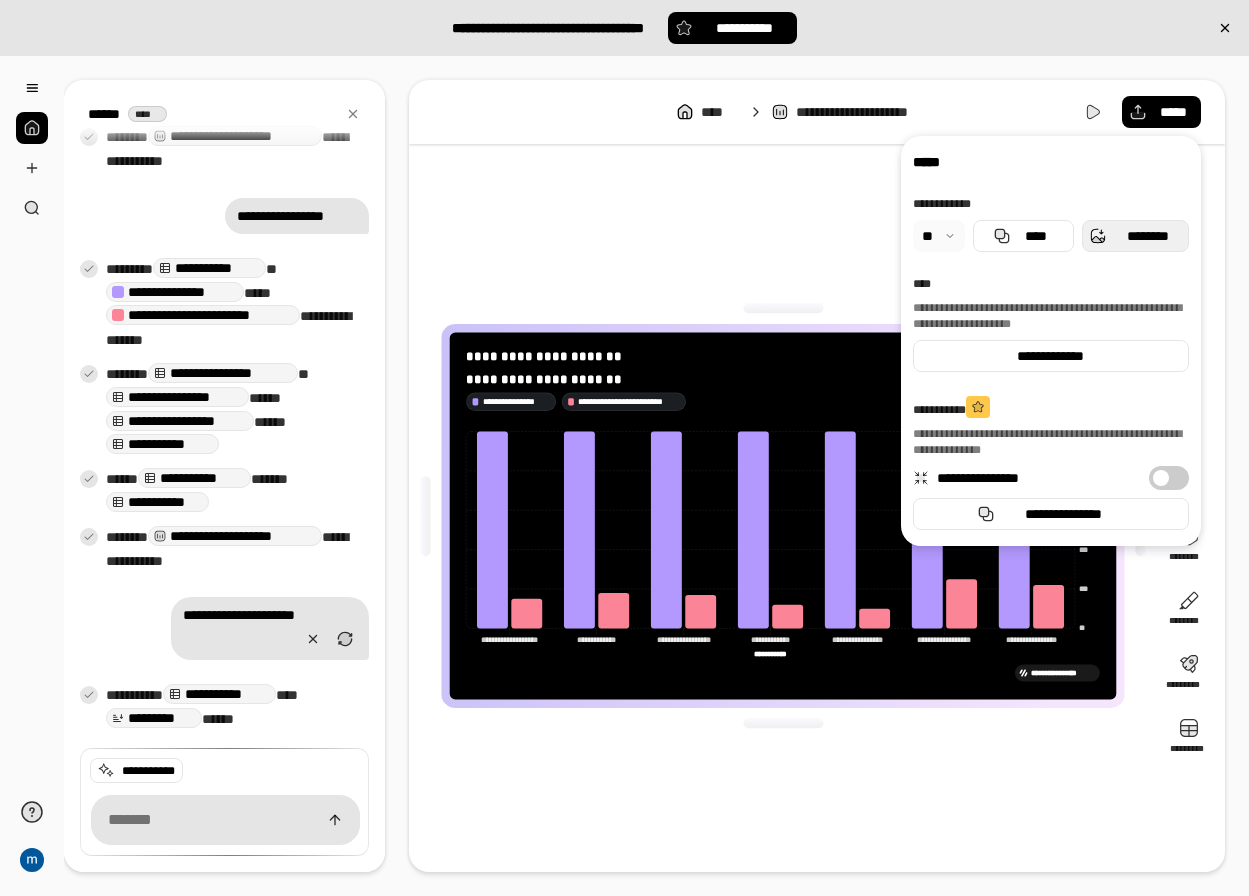 click on "********" at bounding box center [1135, 236] 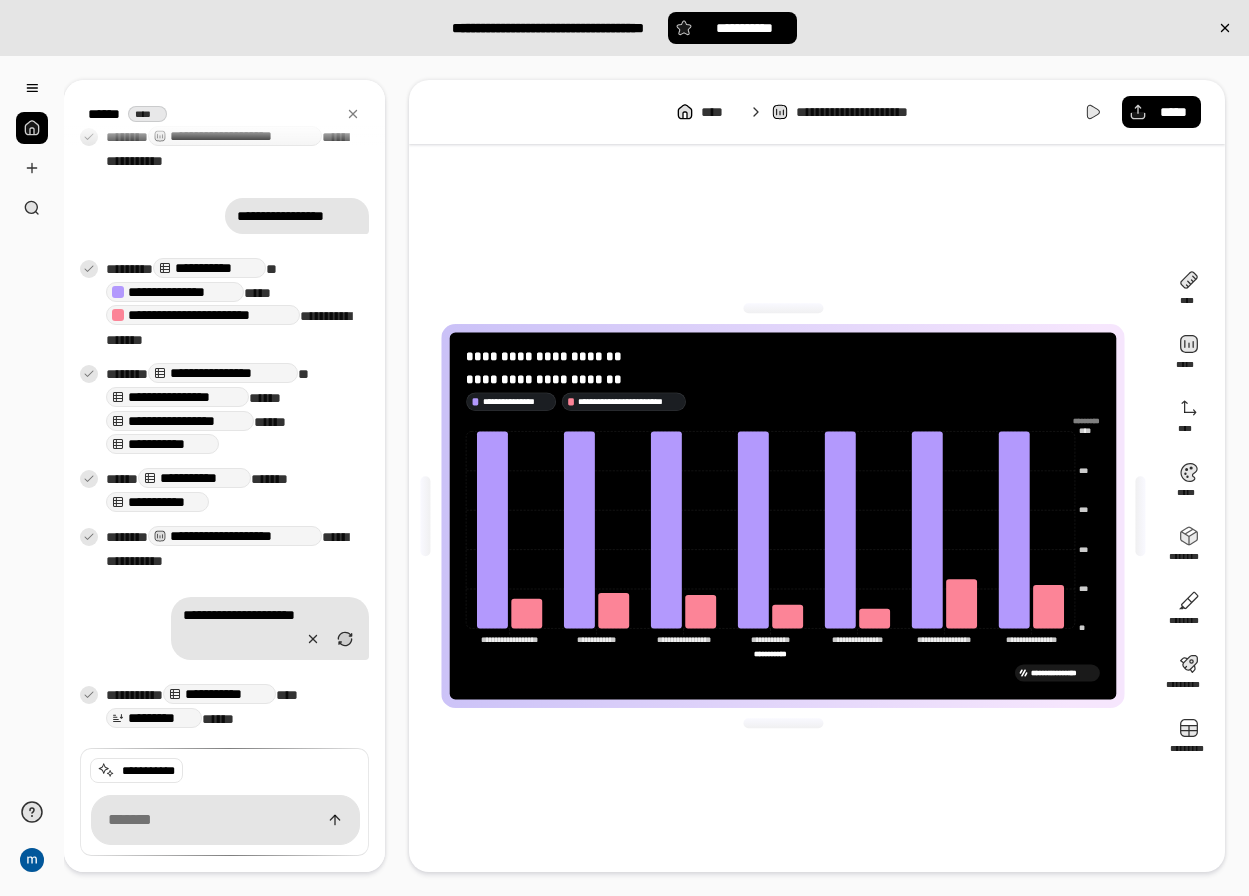 click on "**********" at bounding box center (783, 516) 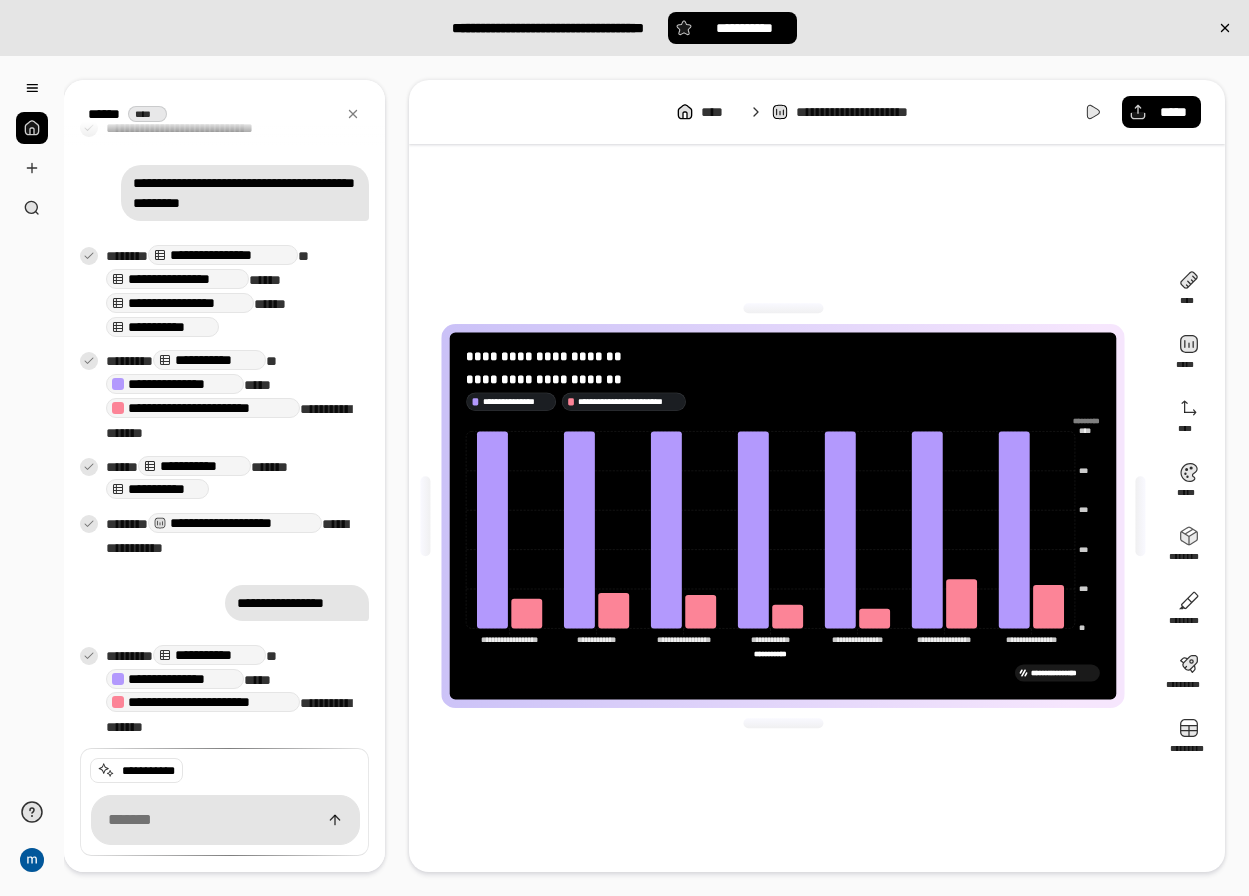 scroll, scrollTop: 589, scrollLeft: 0, axis: vertical 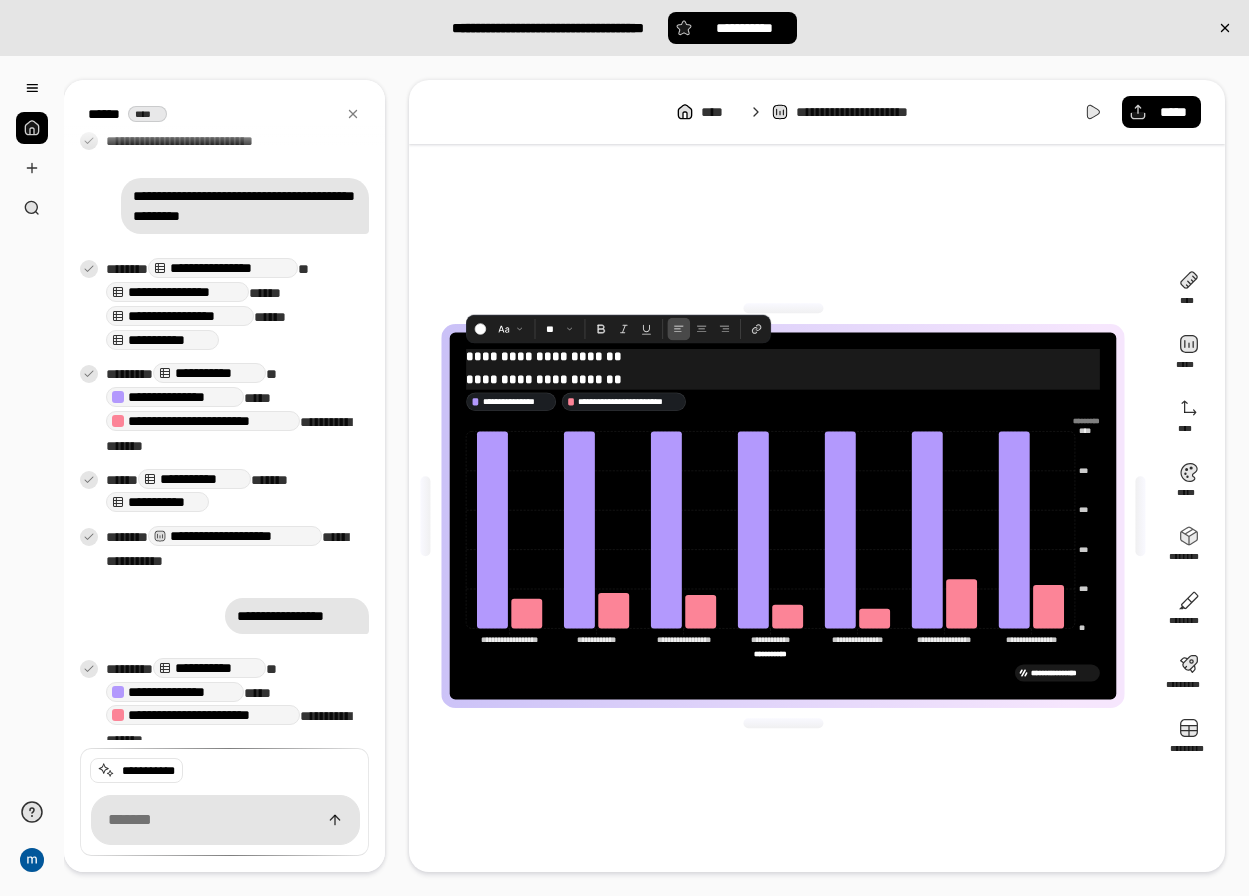 click on "**********" at bounding box center (783, 379) 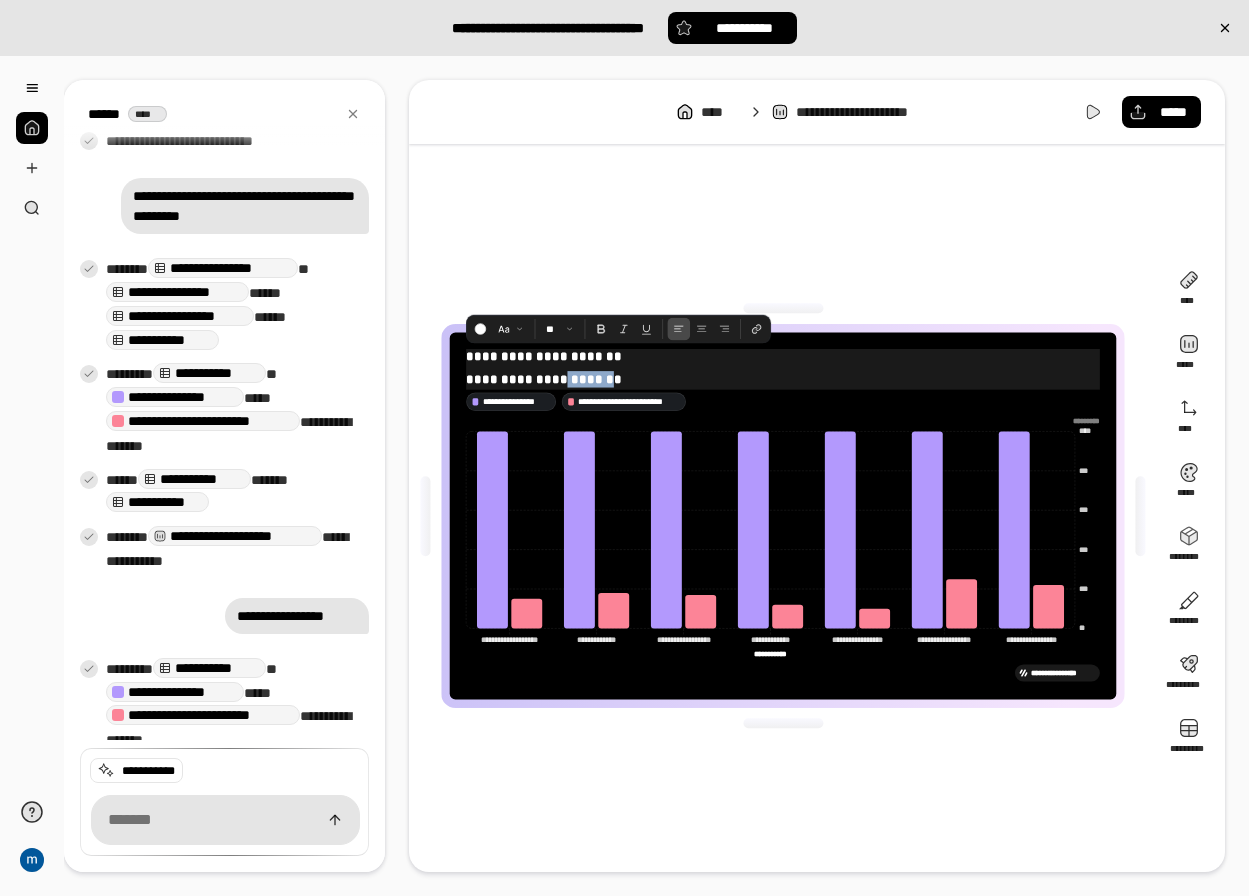 click on "**********" at bounding box center (783, 379) 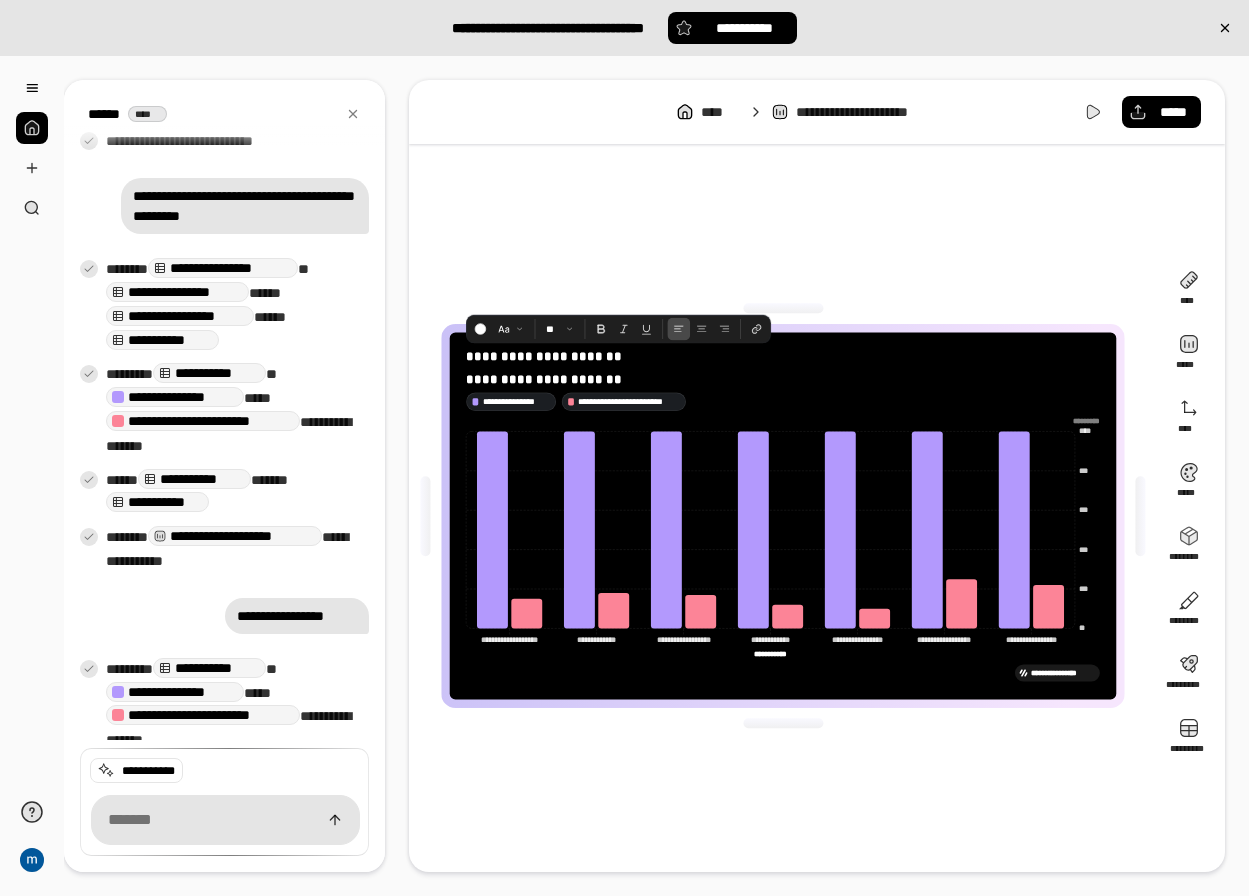 click on "**********" at bounding box center [783, 516] 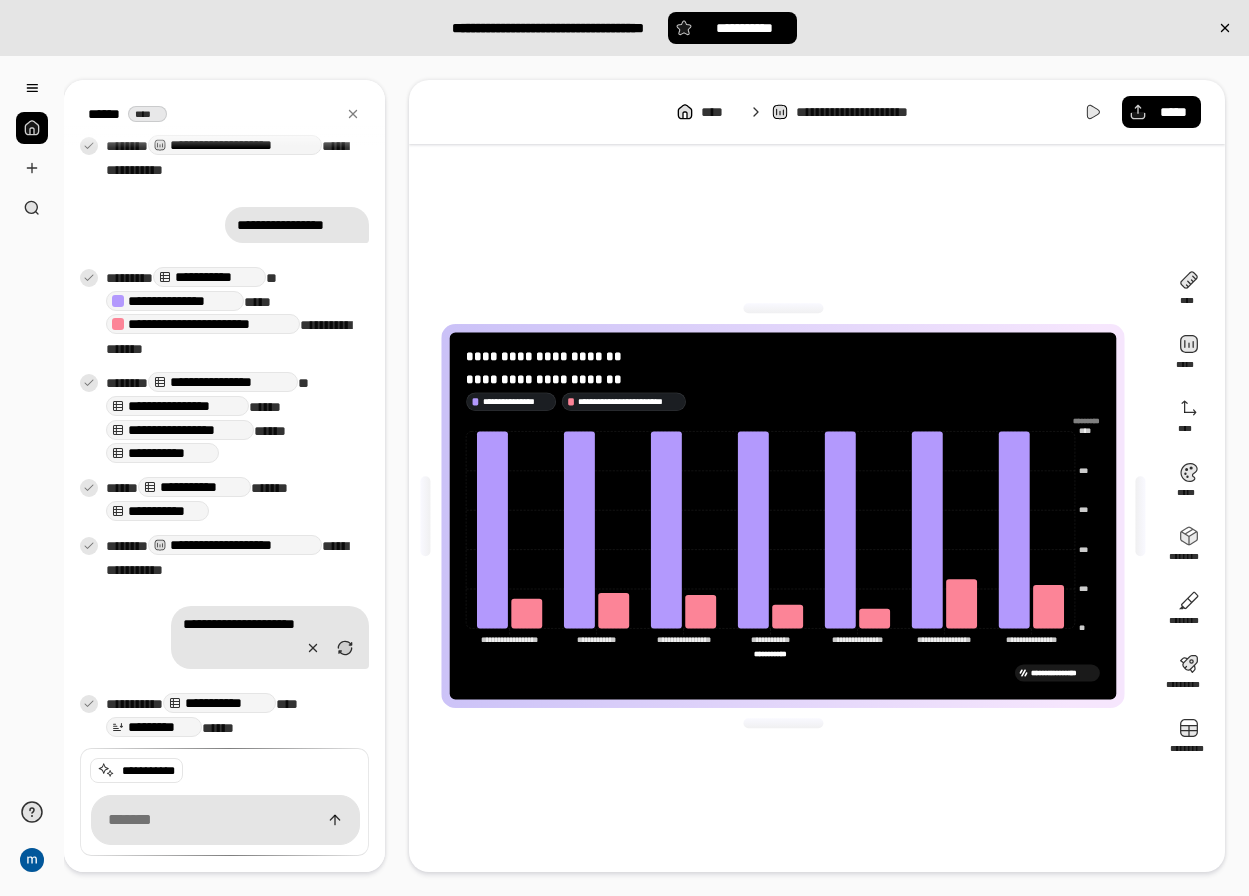 scroll, scrollTop: 989, scrollLeft: 0, axis: vertical 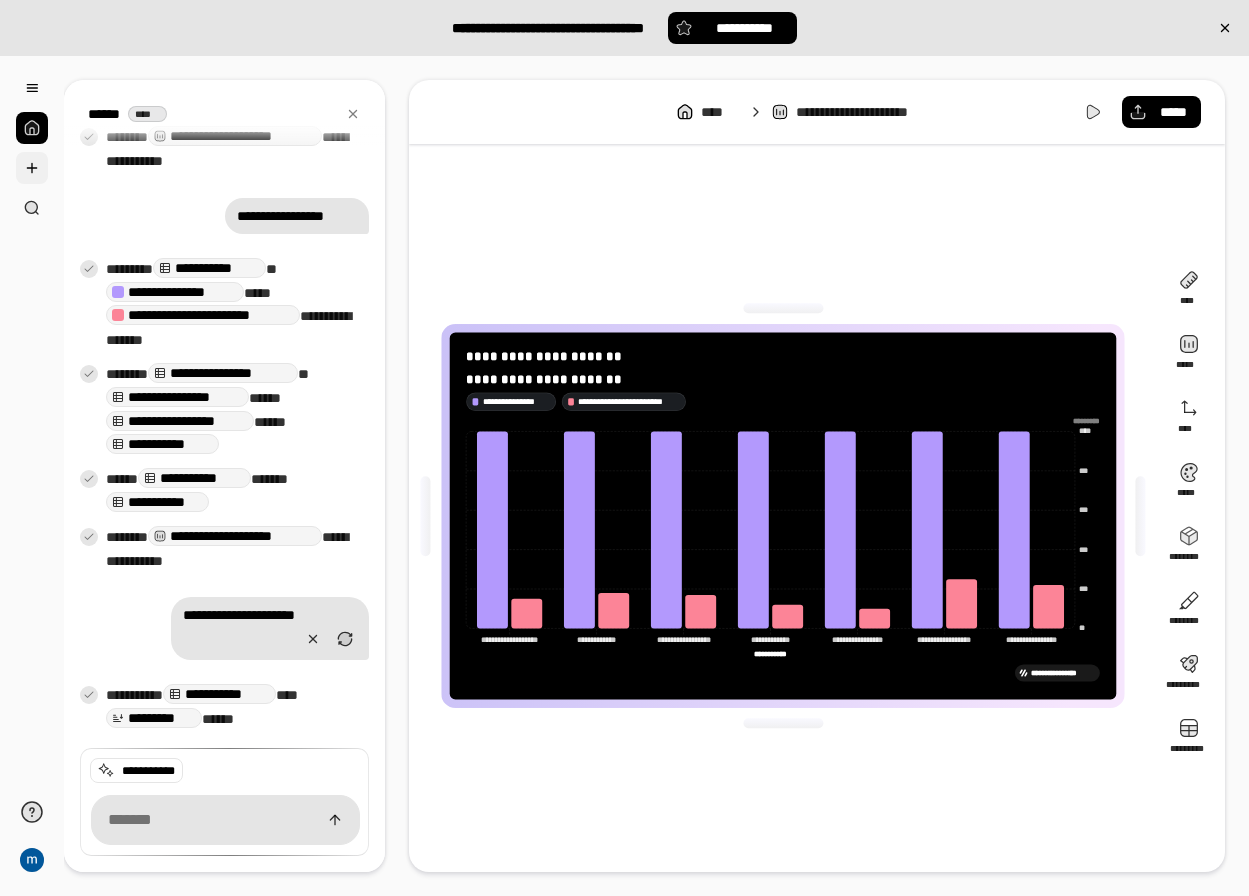 click at bounding box center [32, 168] 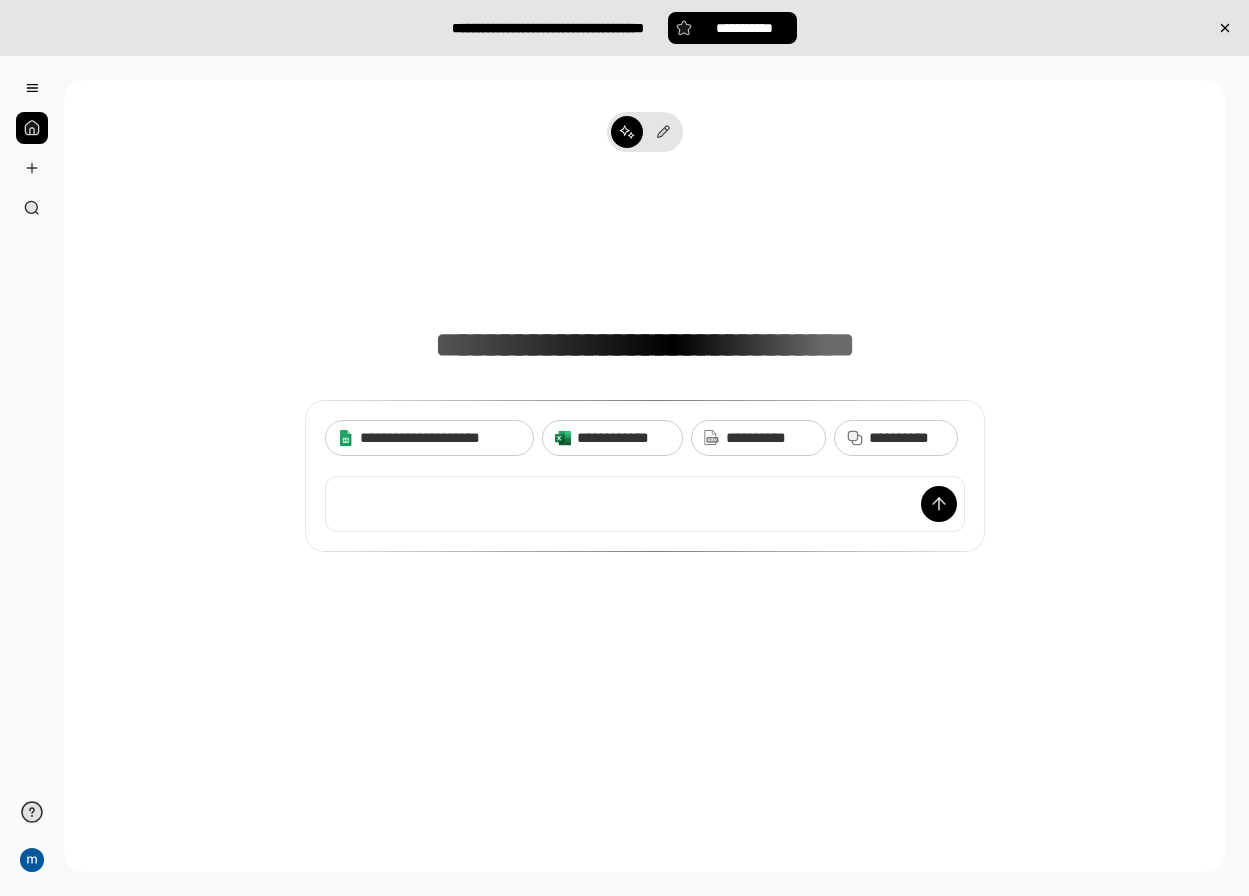 click at bounding box center (645, 504) 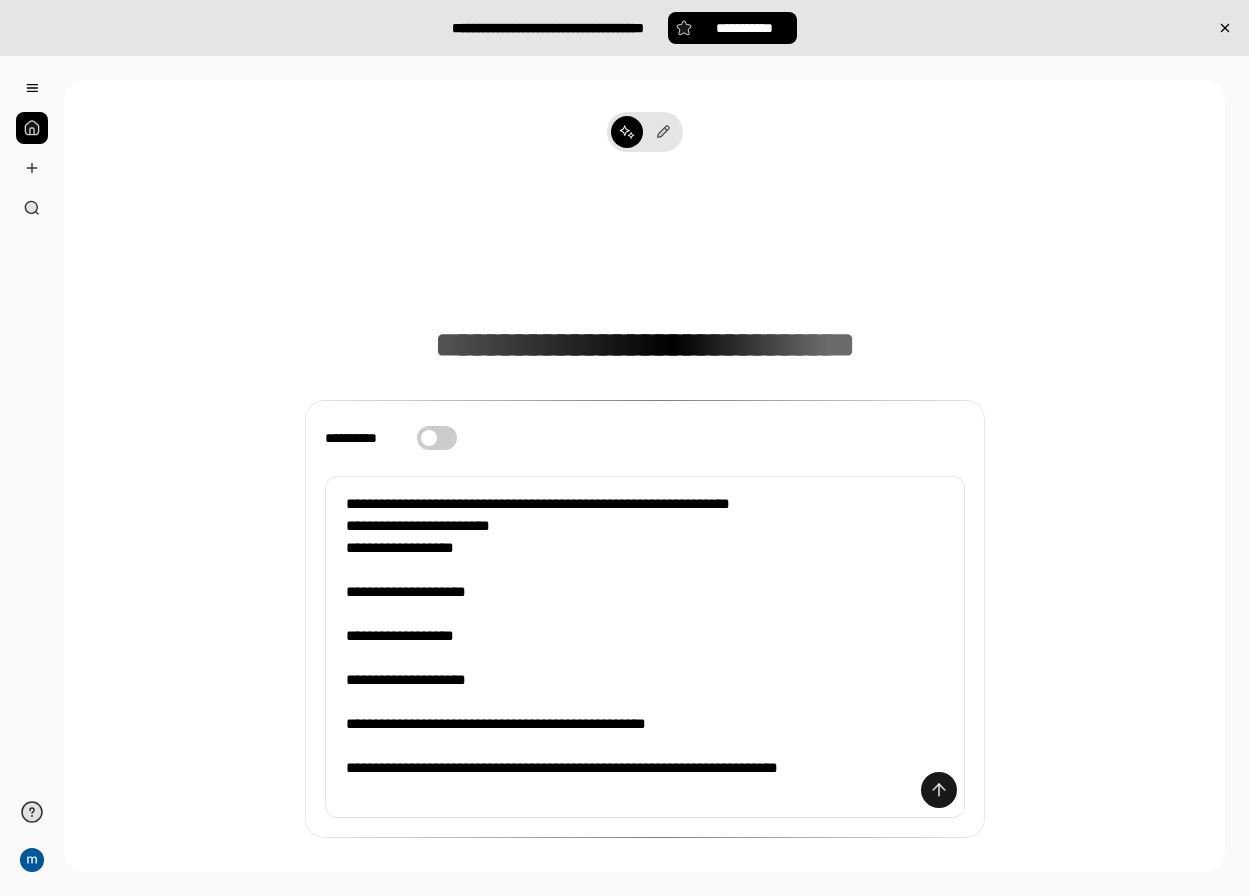 click at bounding box center [939, 790] 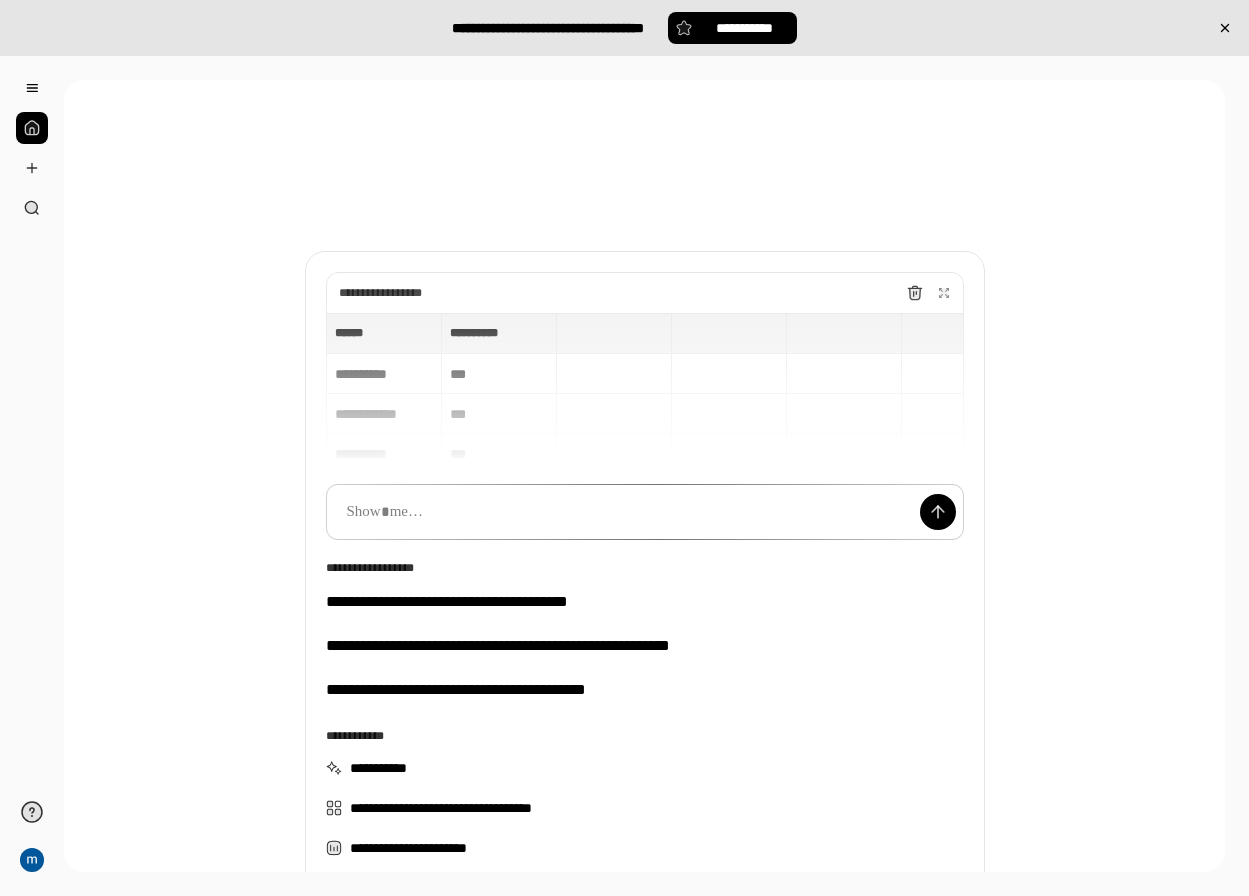 click on "**********" at bounding box center [644, 500] 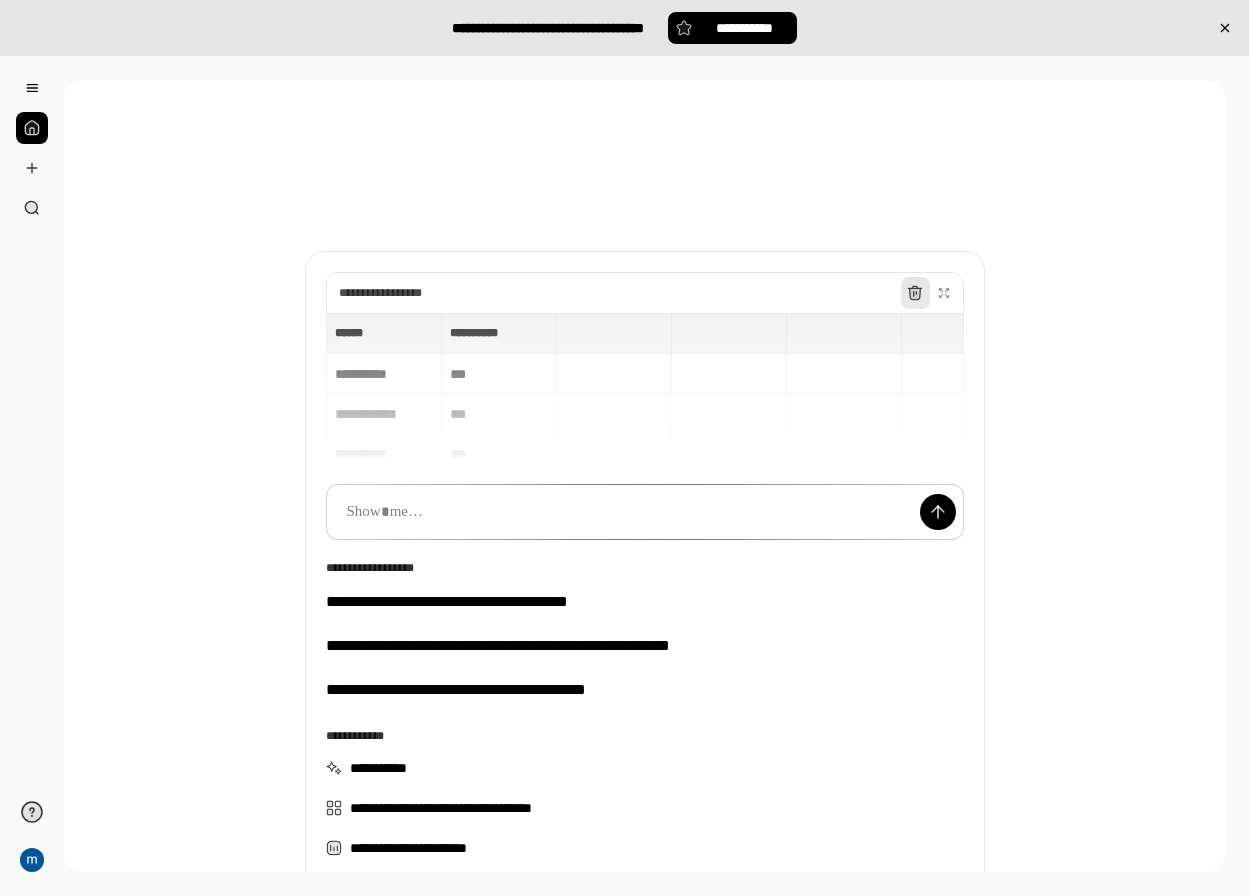 click 